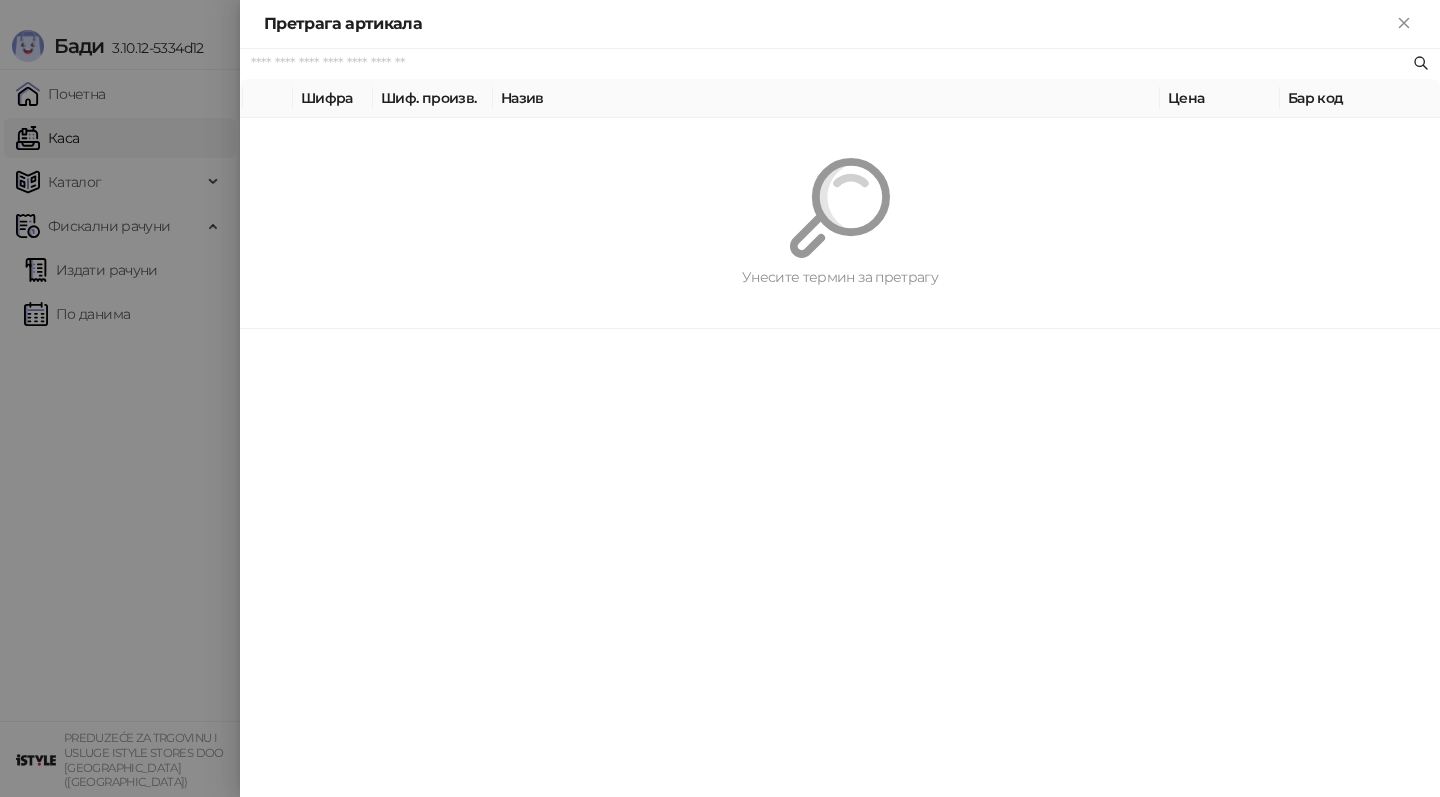 scroll, scrollTop: 0, scrollLeft: 0, axis: both 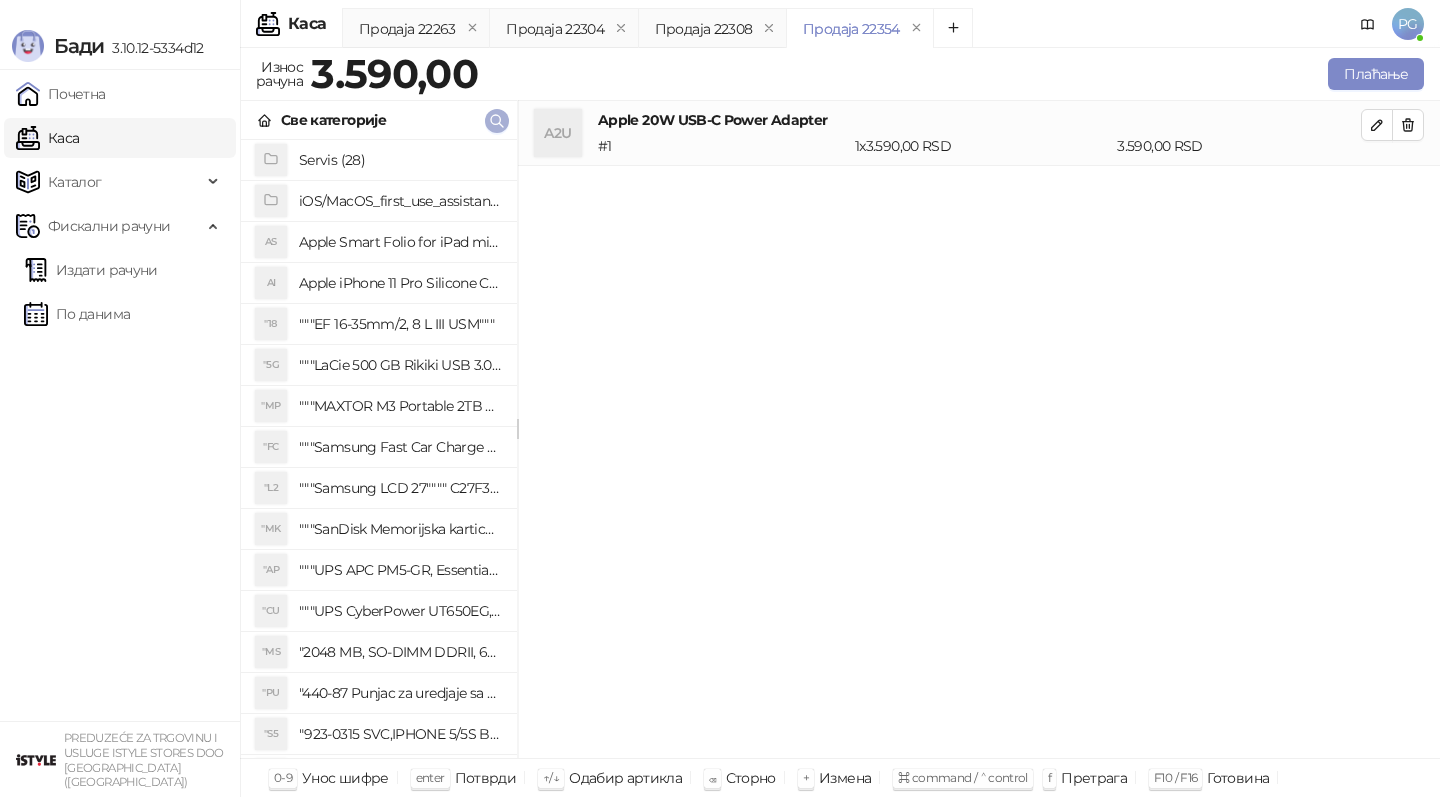 click at bounding box center (497, 121) 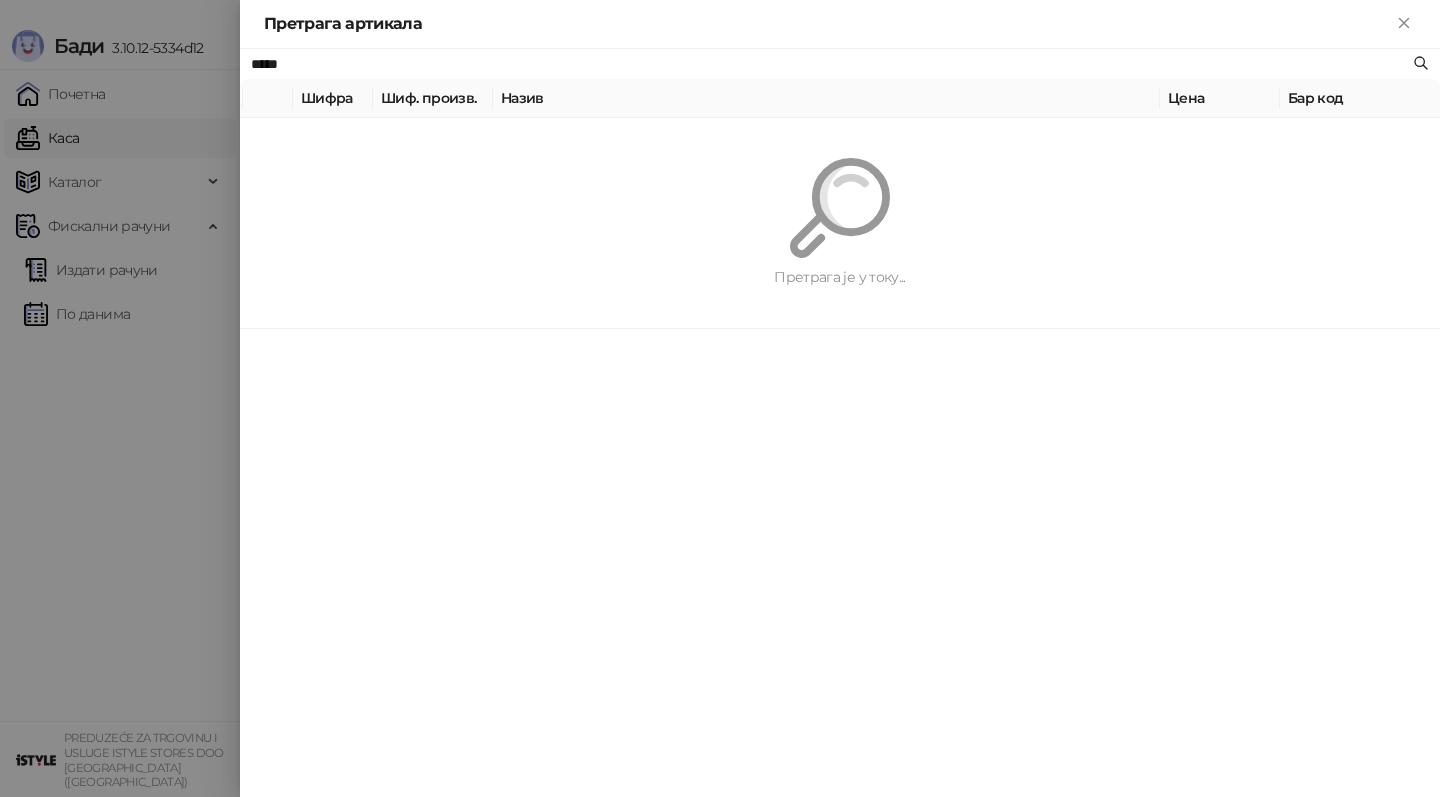 type on "*****" 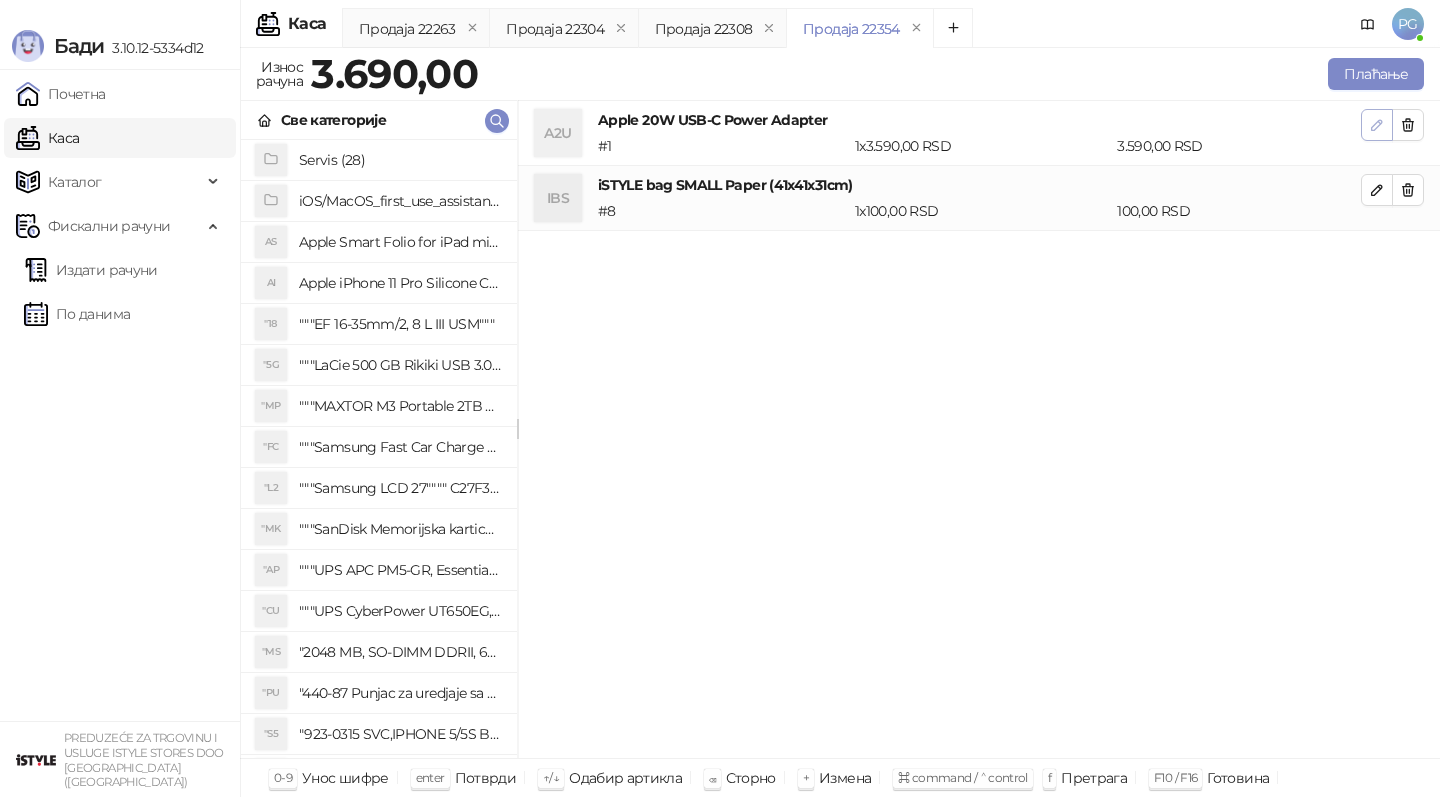 click at bounding box center (1377, 125) 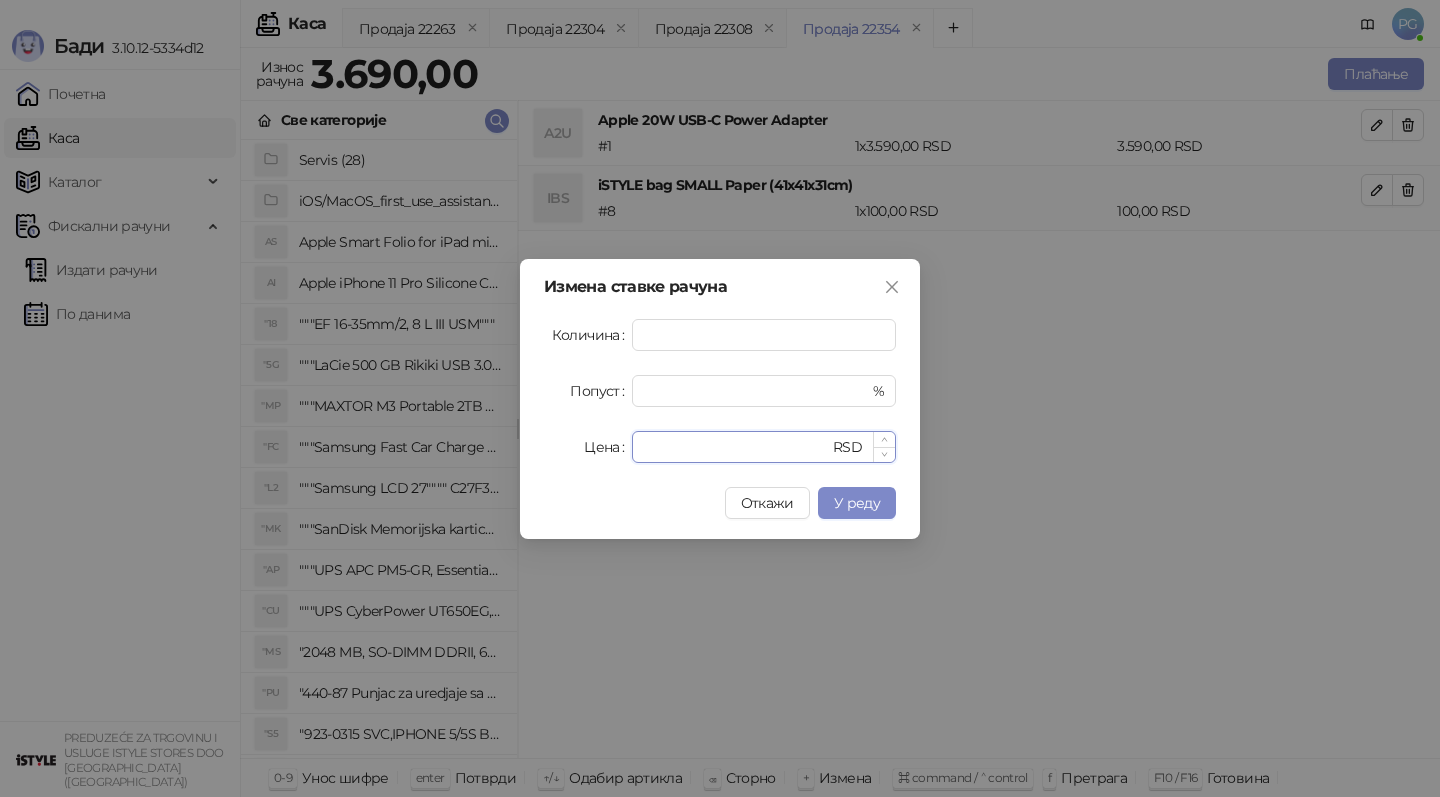 click on "****" at bounding box center (736, 447) 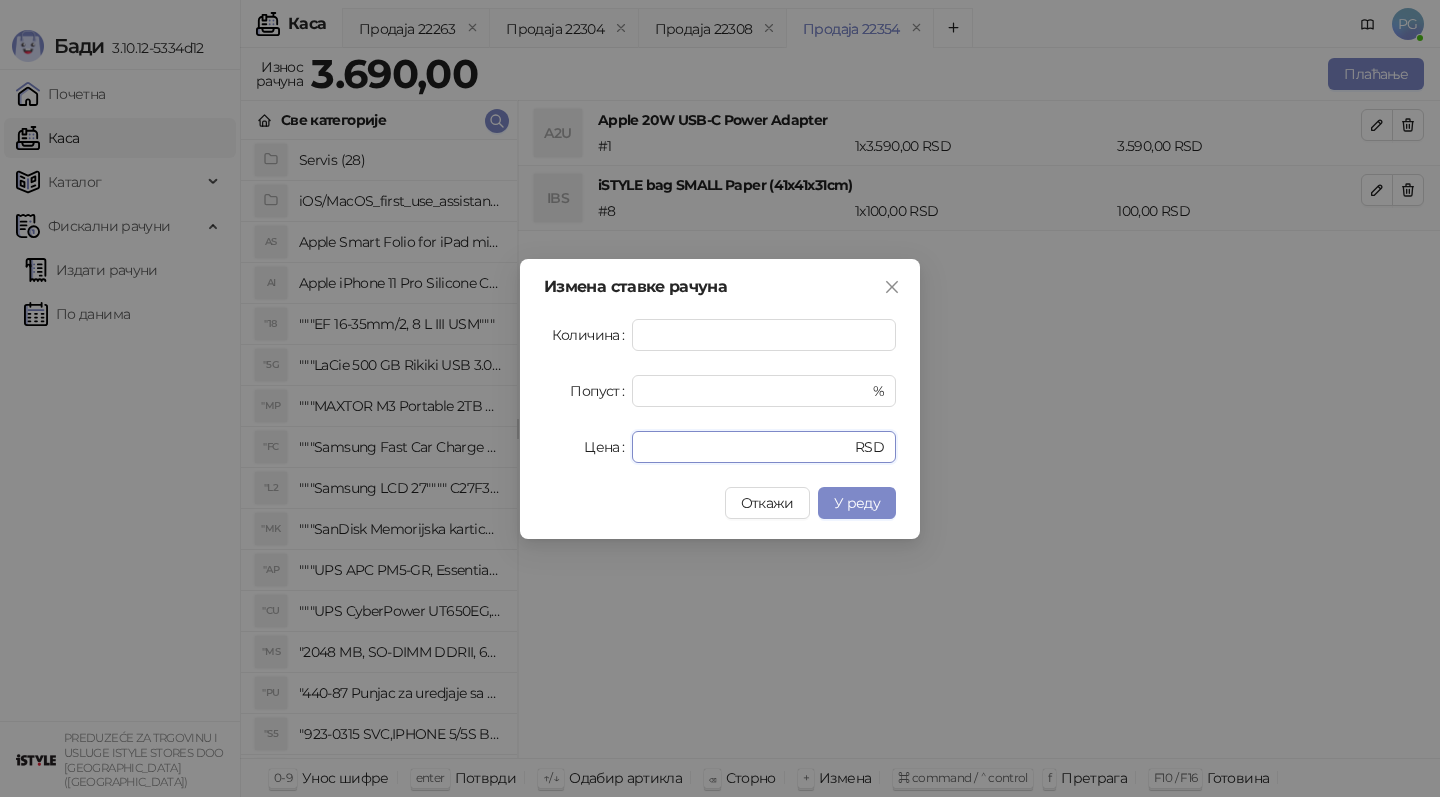 type on "****" 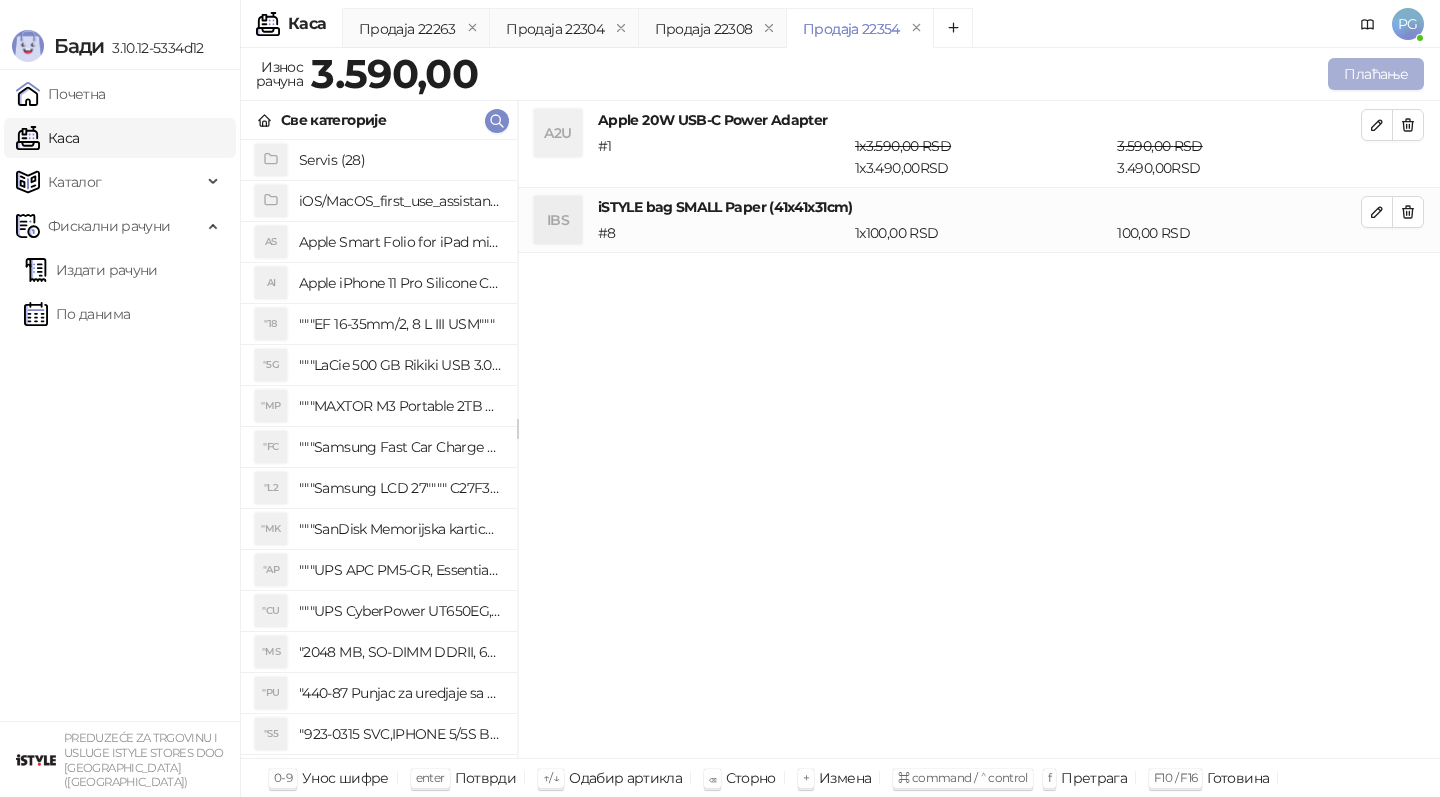 click on "Плаћање" at bounding box center [1376, 74] 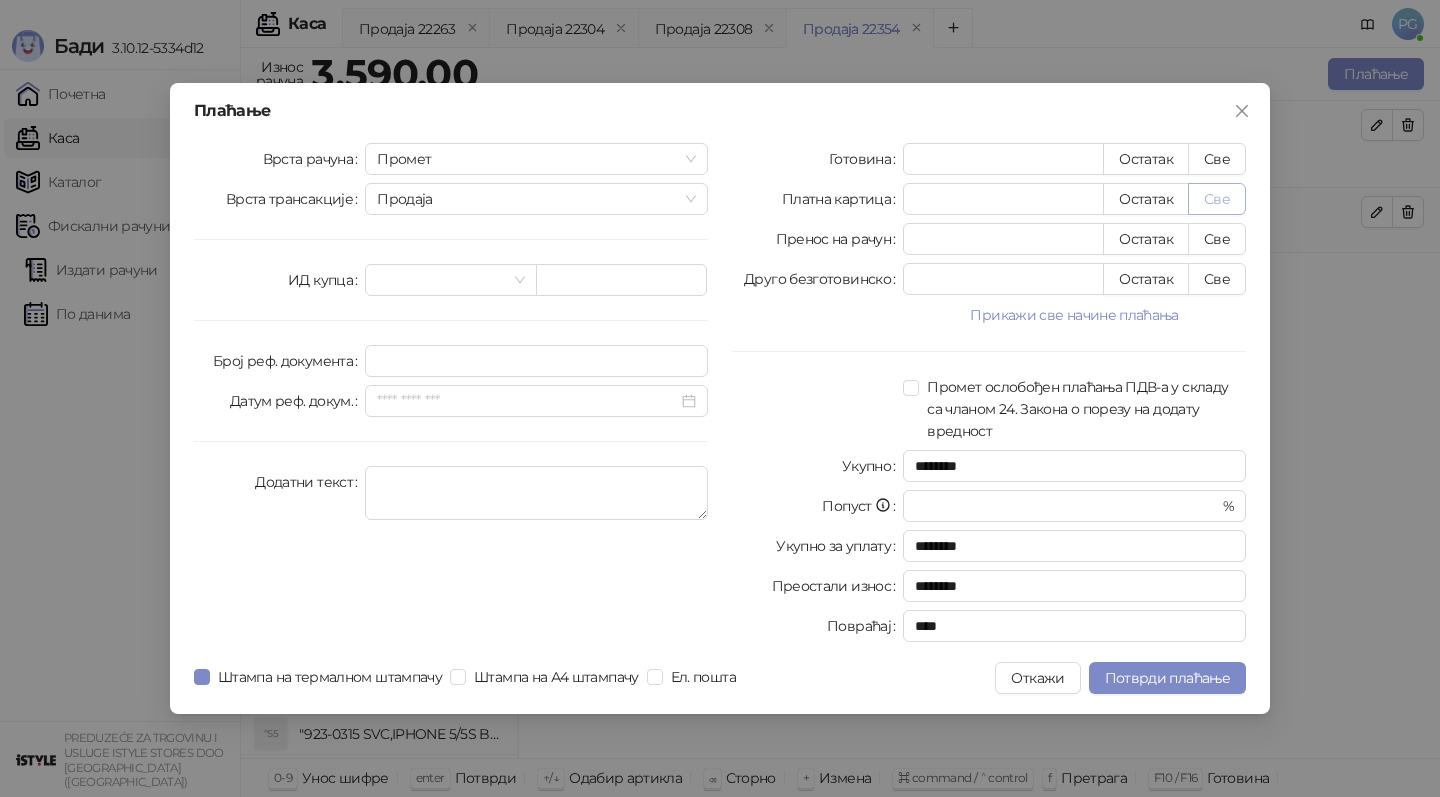 click on "Све" at bounding box center [1217, 199] 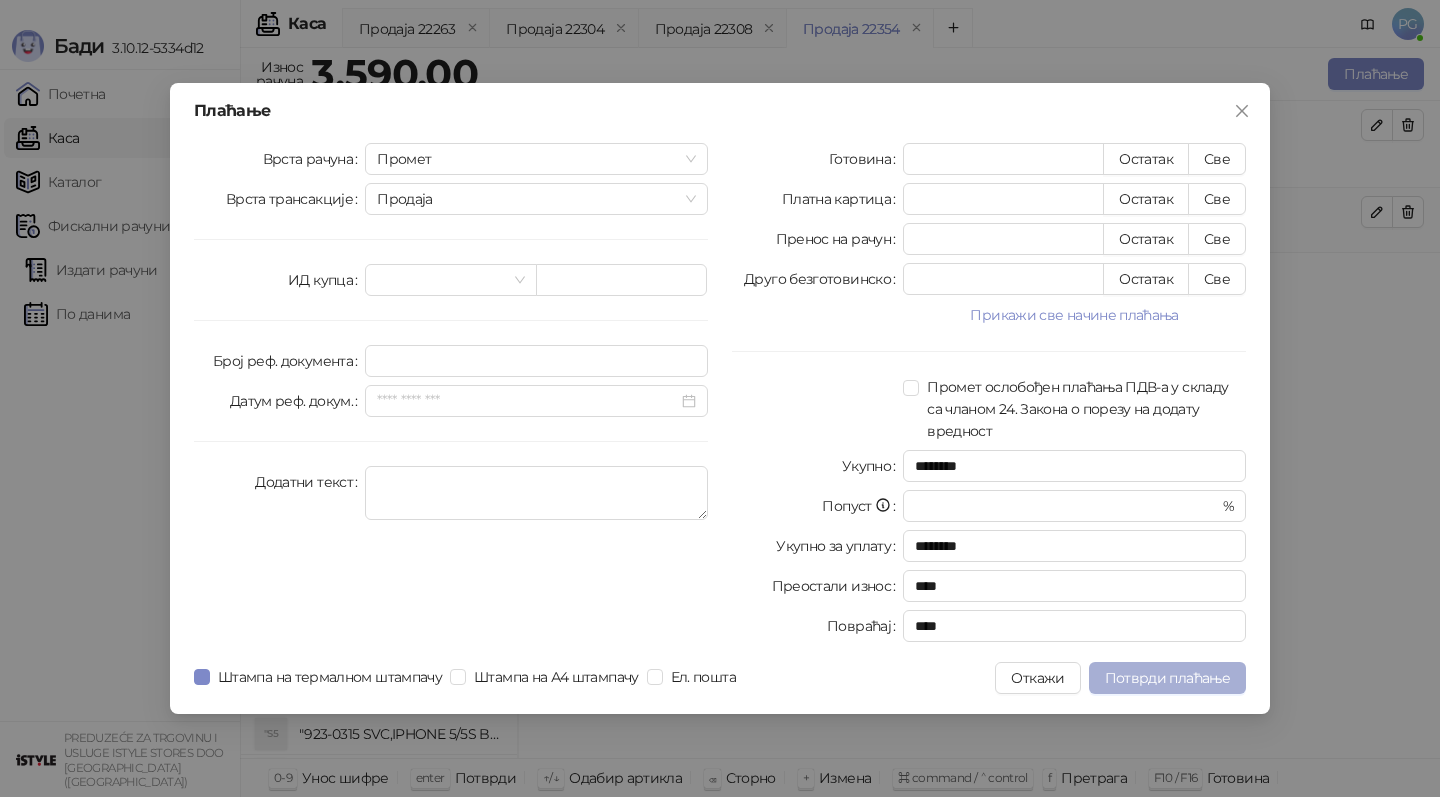 click on "Потврди плаћање" at bounding box center [1167, 678] 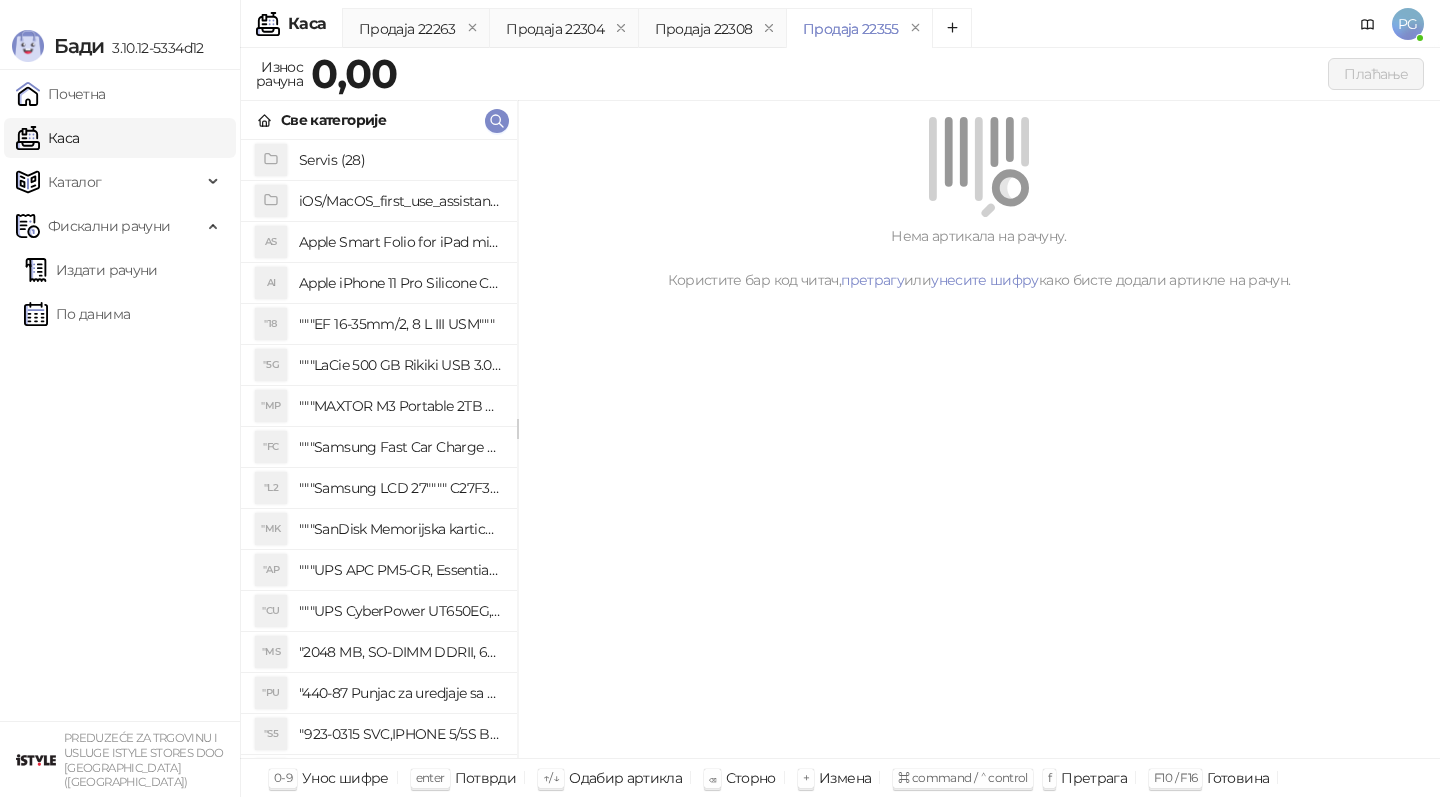 click on "Издати рачуни По данима" at bounding box center (120, 292) 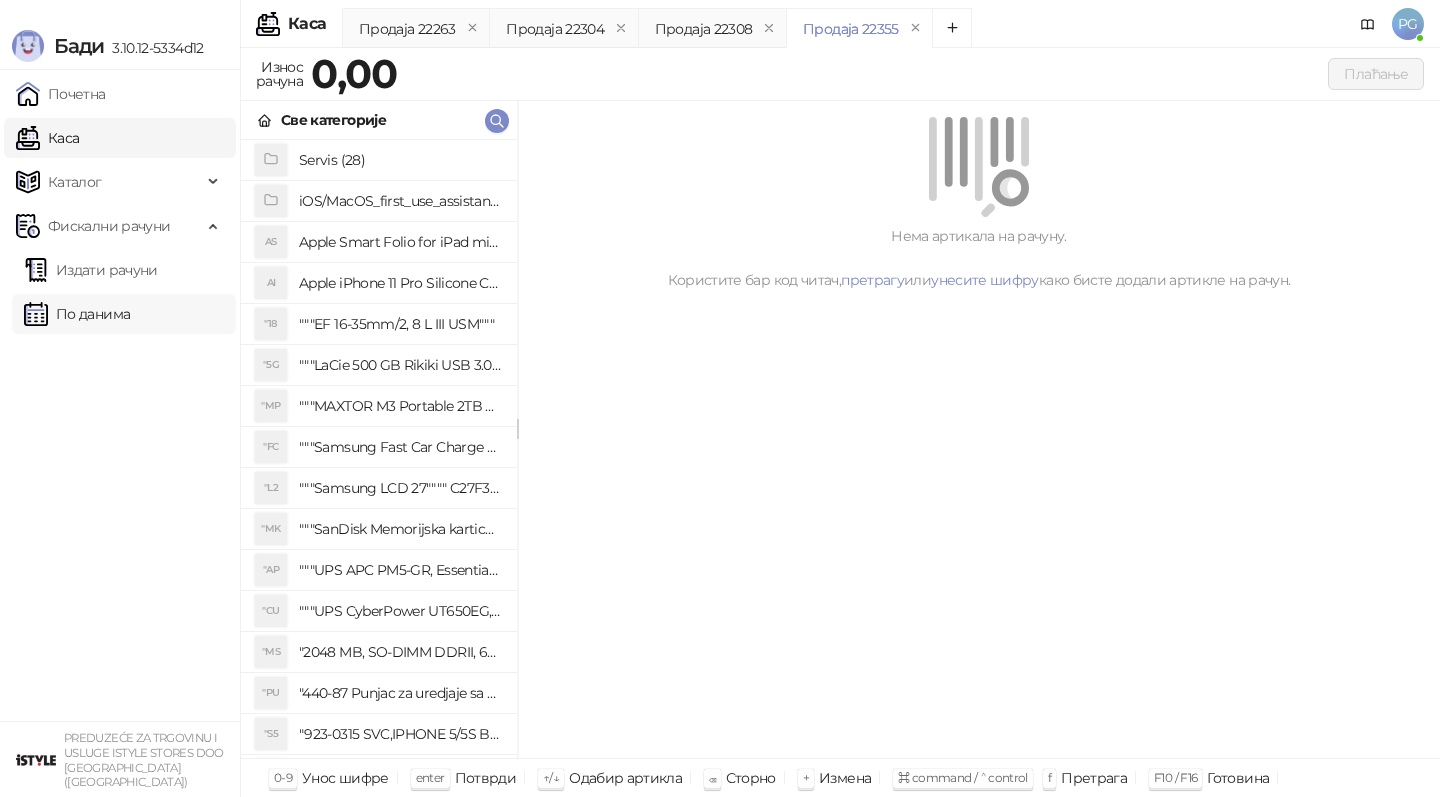 click on "По данима" at bounding box center (77, 314) 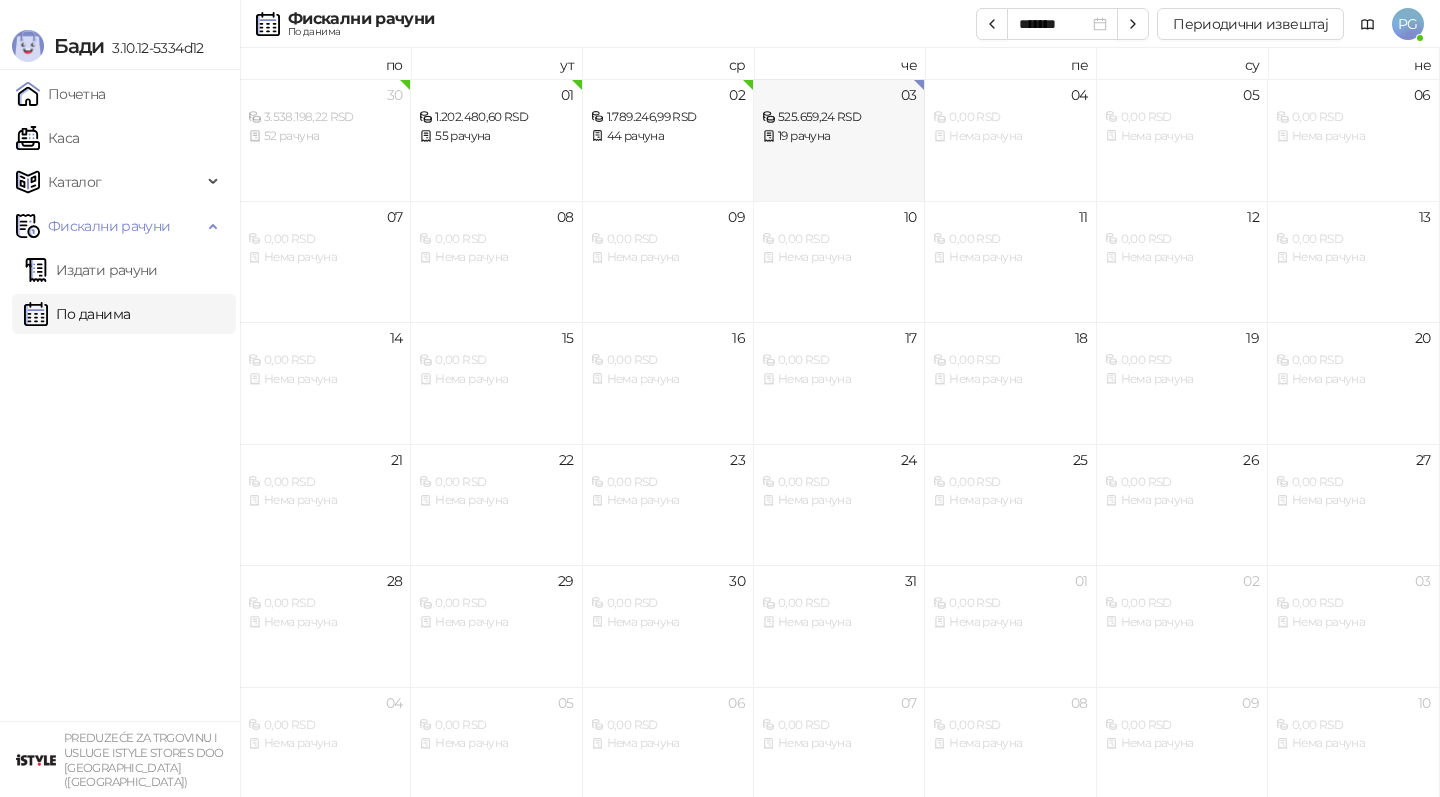 click on "03   525.659,24 RSD   19 рачуна" at bounding box center (839, 140) 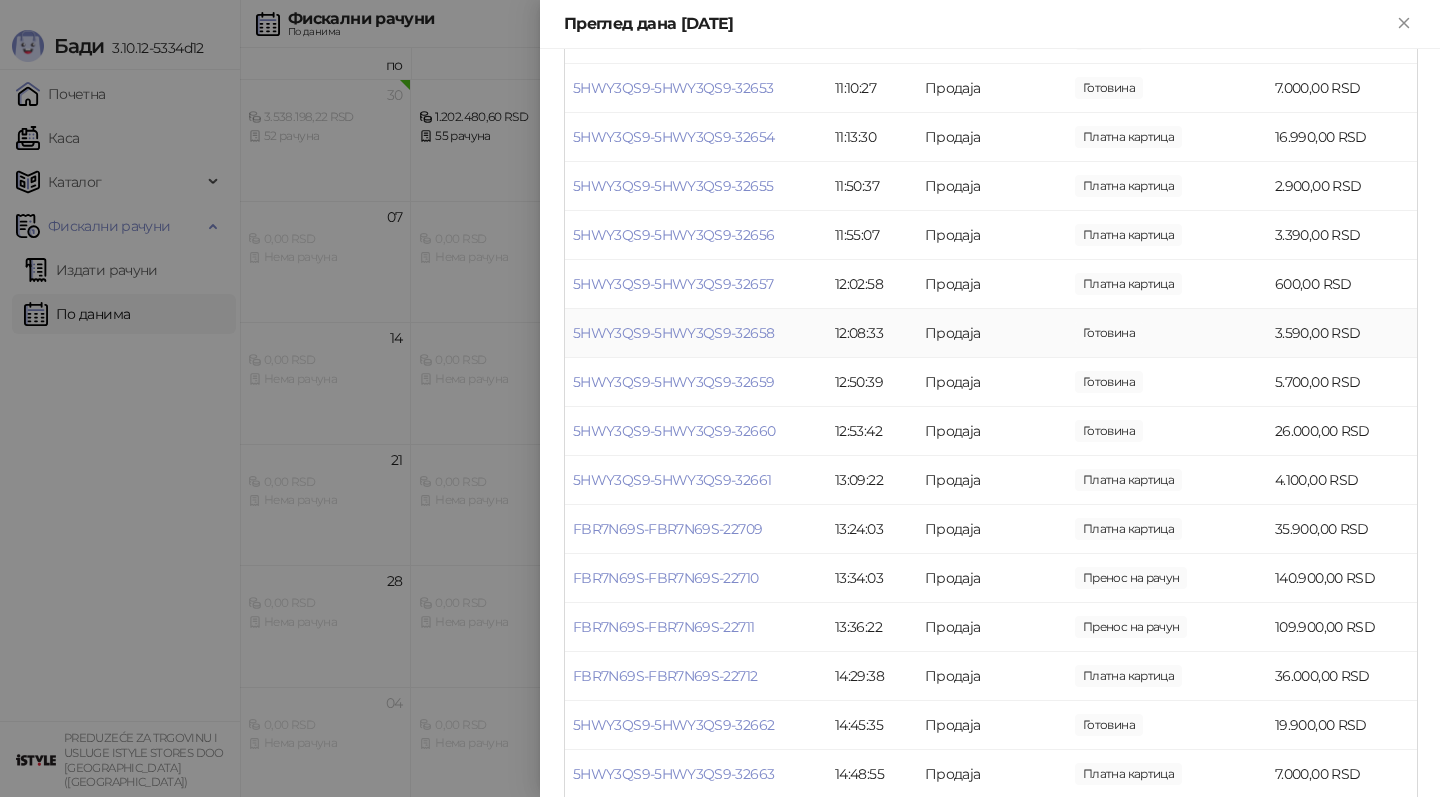 scroll, scrollTop: 537, scrollLeft: 0, axis: vertical 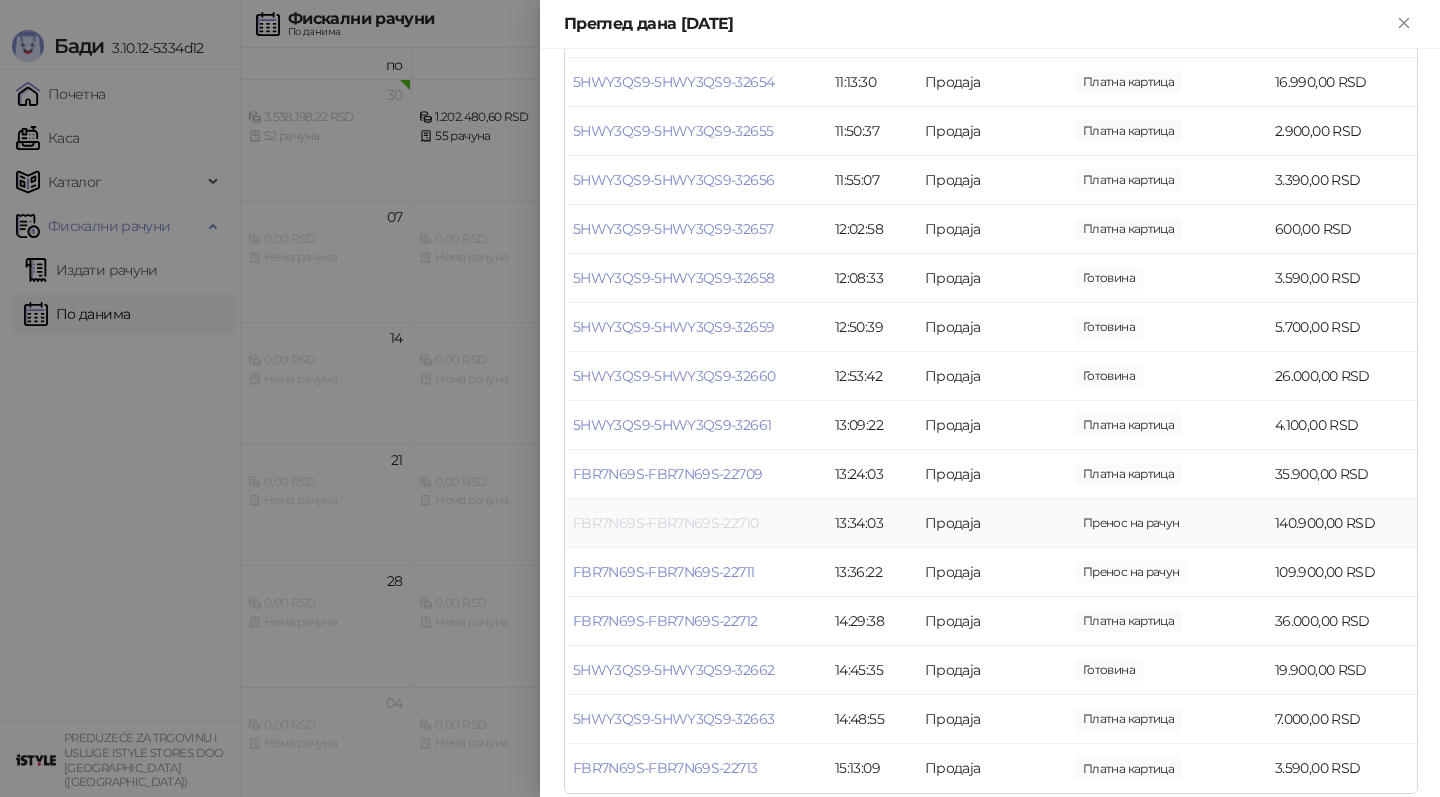 click on "FBR7N69S-FBR7N69S-22710" at bounding box center (665, 523) 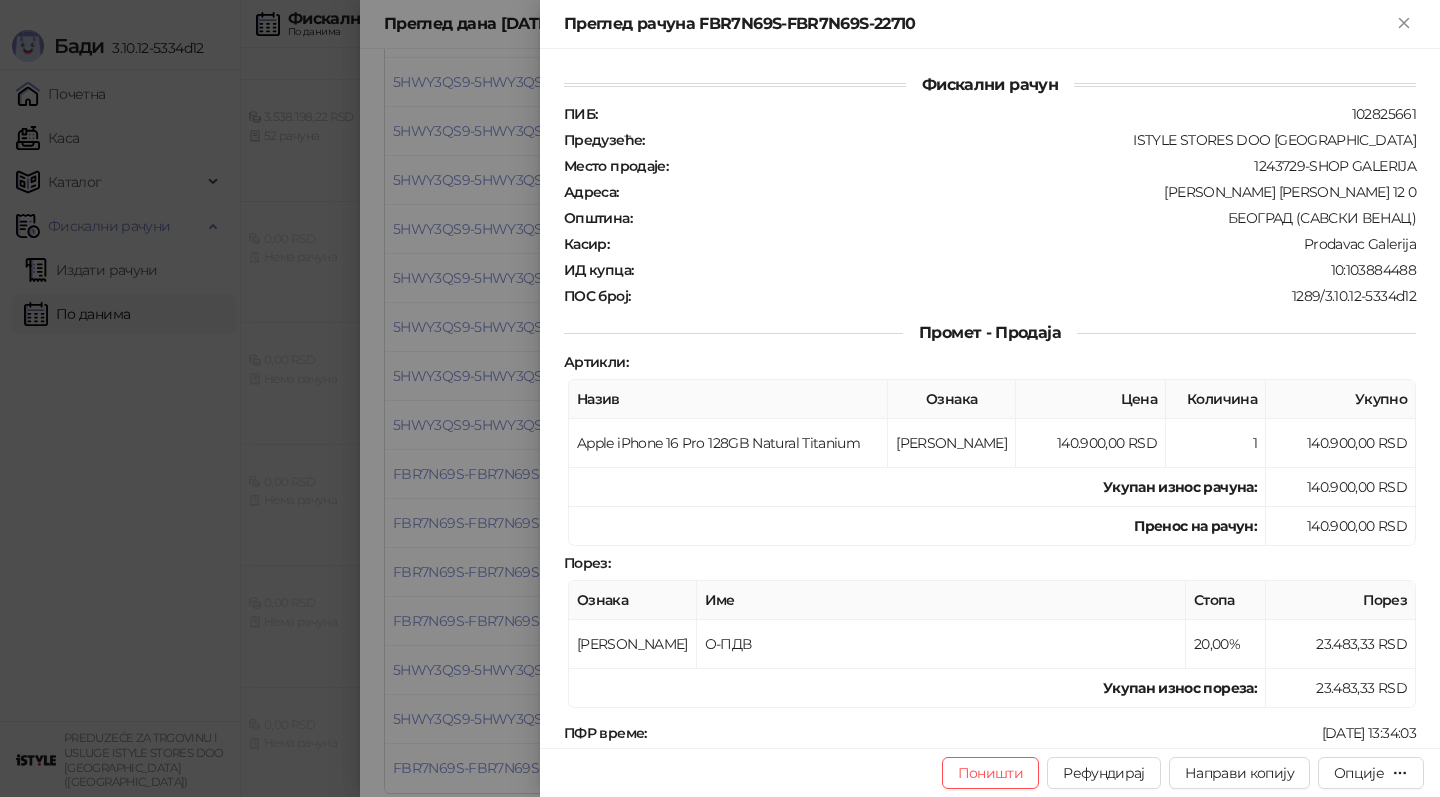 click at bounding box center [720, 398] 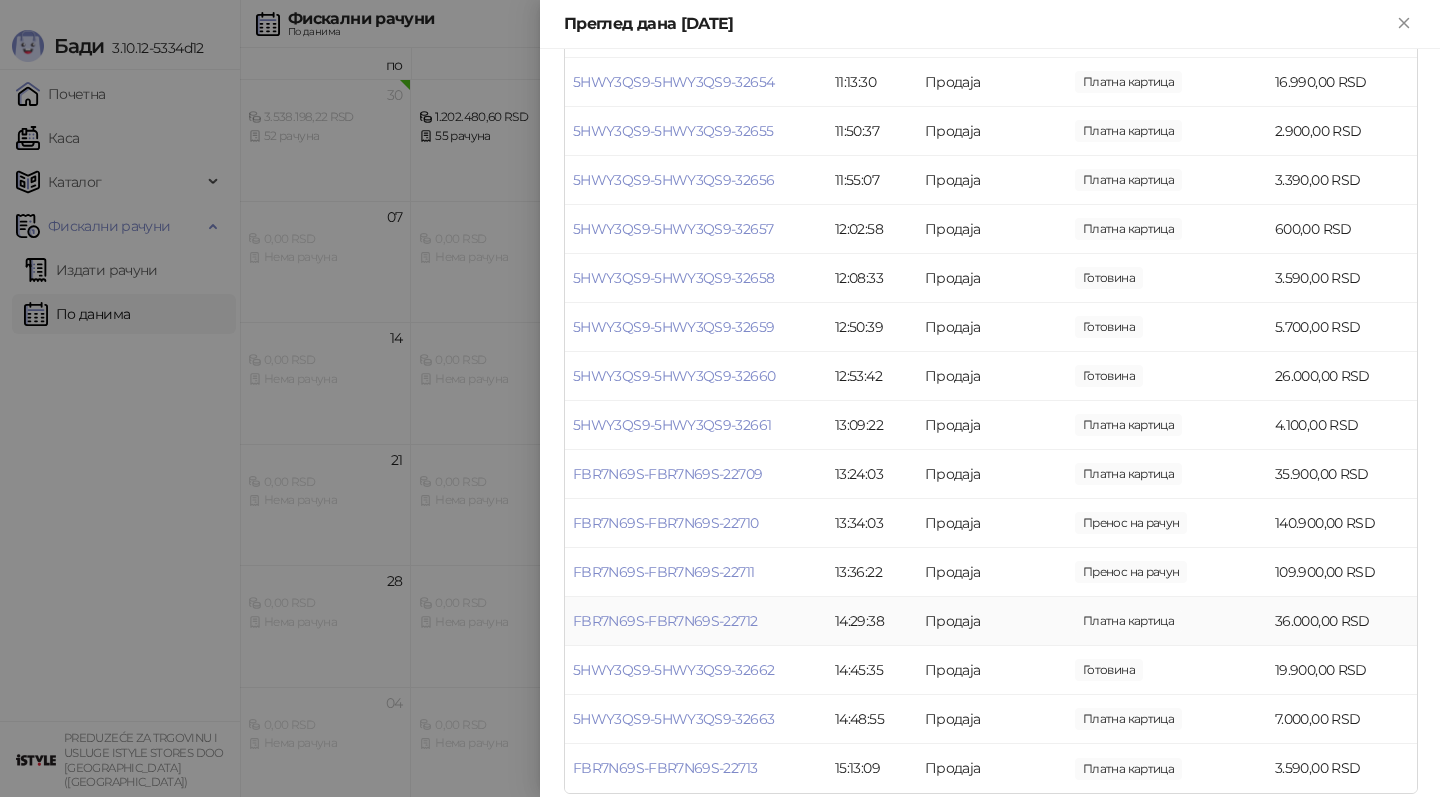 scroll, scrollTop: 557, scrollLeft: 0, axis: vertical 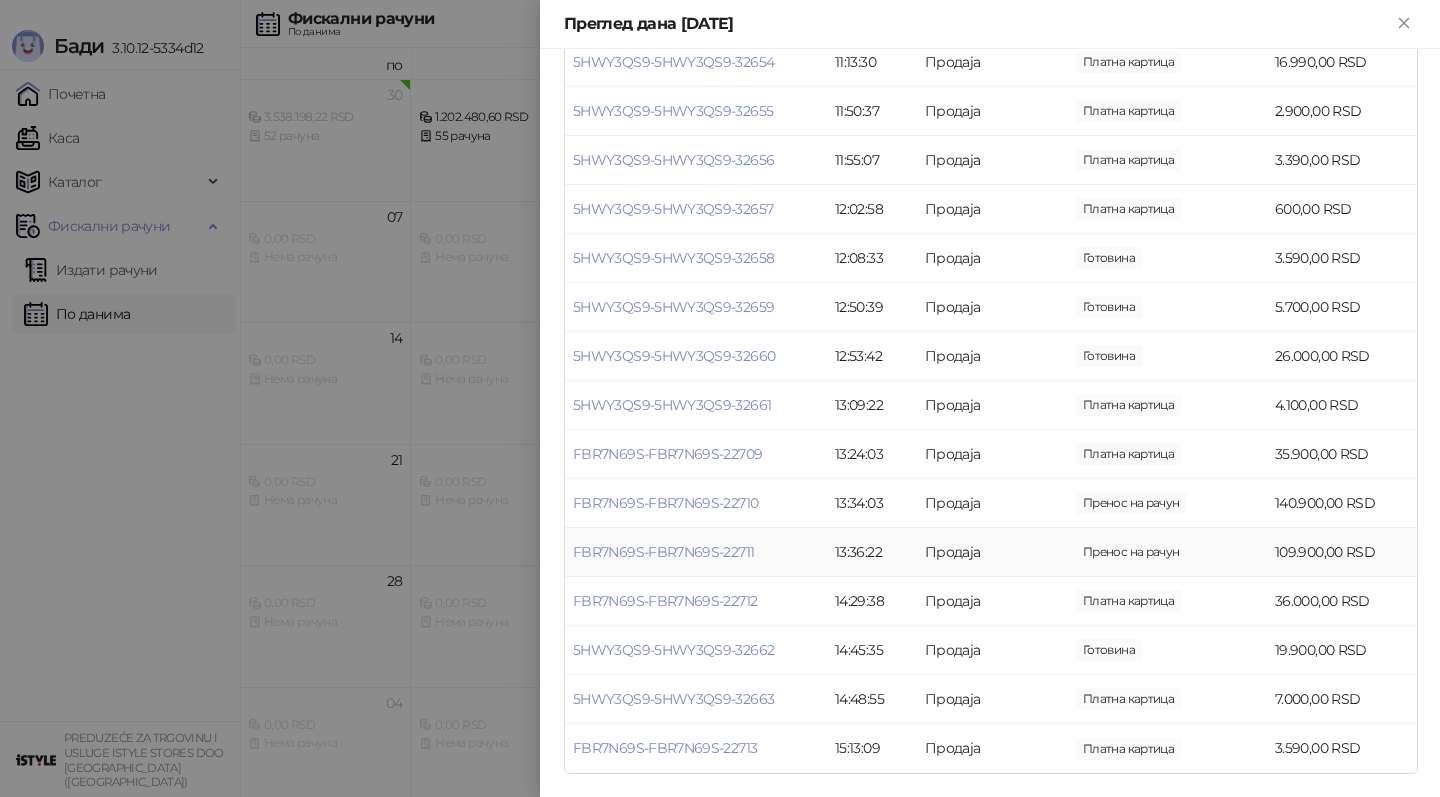 click on "FBR7N69S-FBR7N69S-22711" at bounding box center (696, 552) 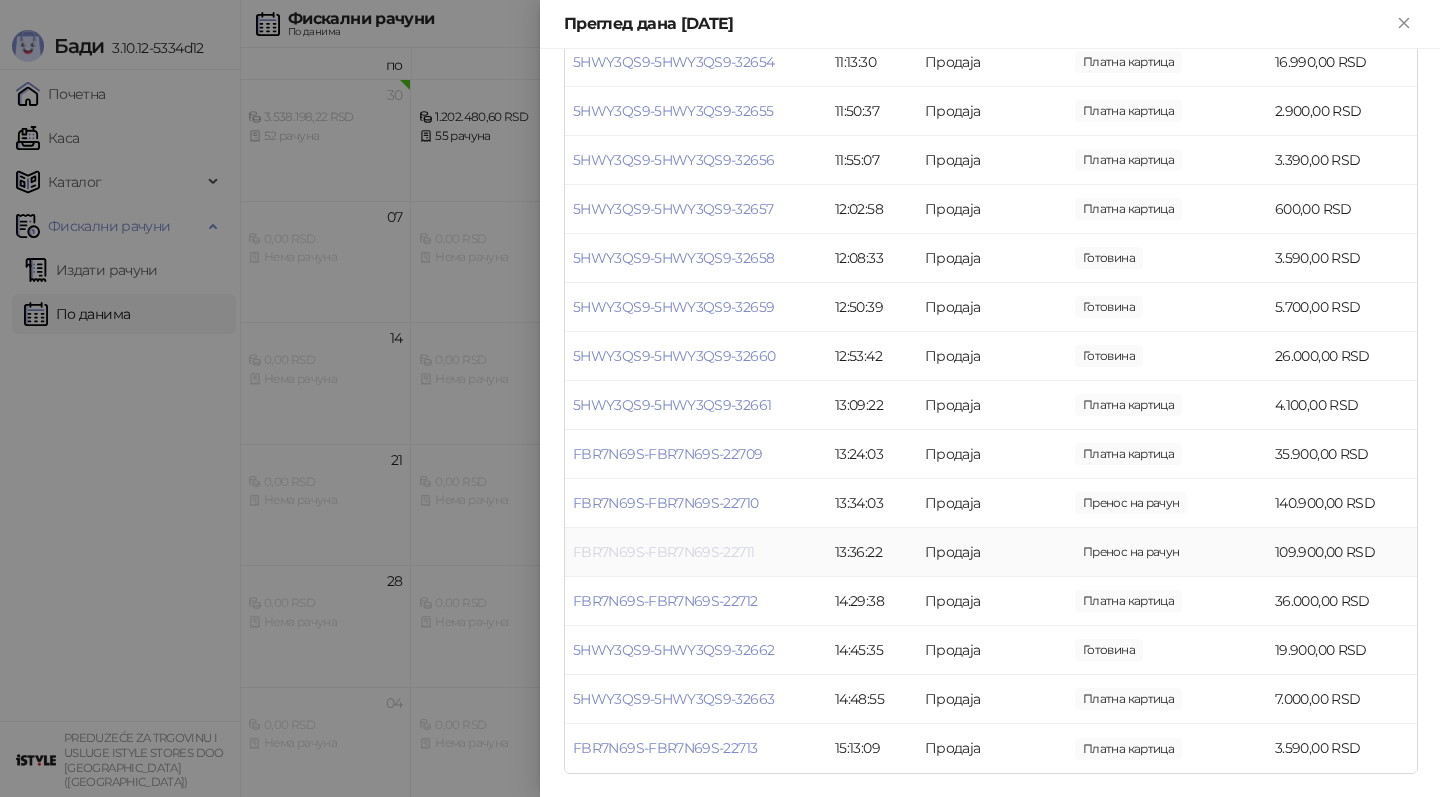 click on "FBR7N69S-FBR7N69S-22711" at bounding box center [663, 552] 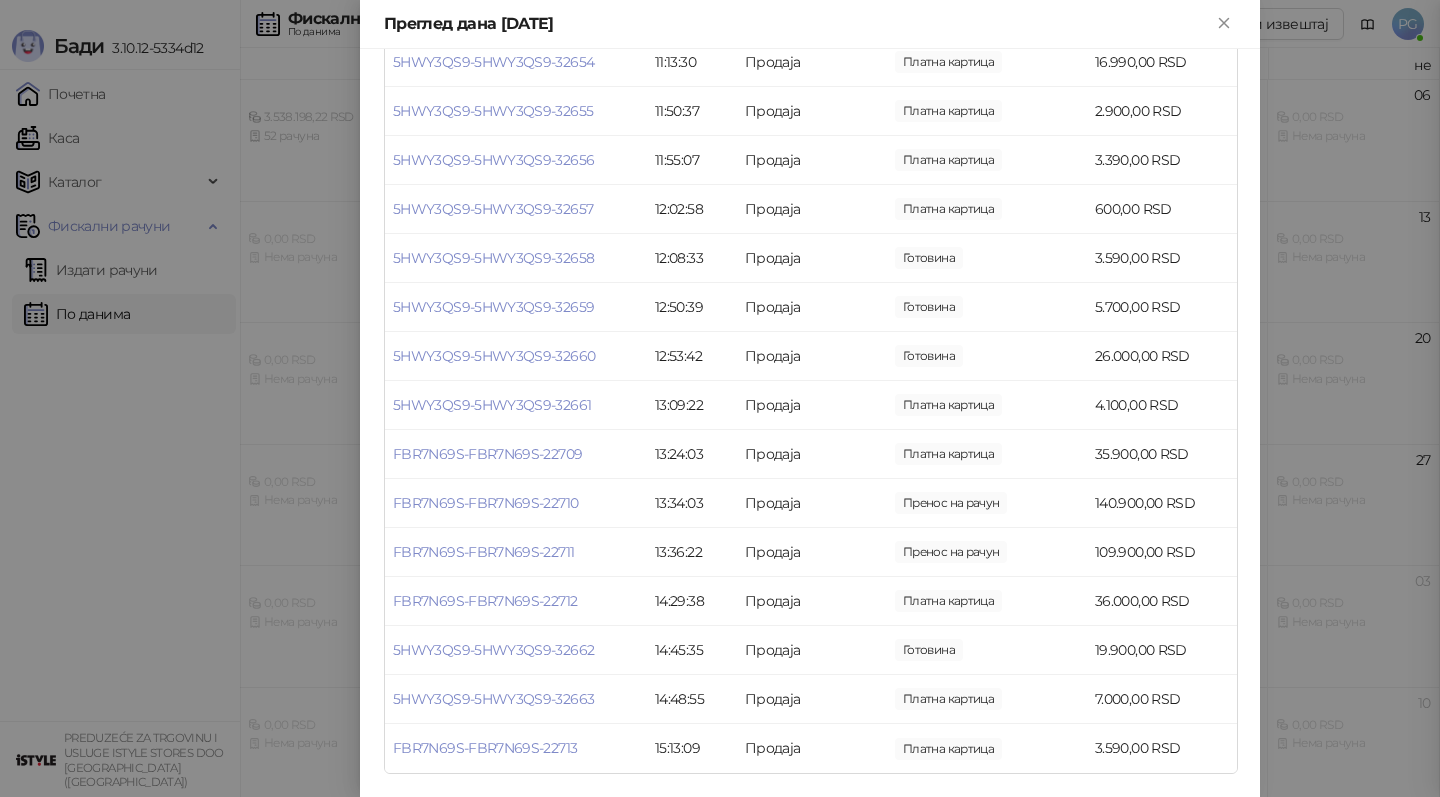 click at bounding box center [720, 398] 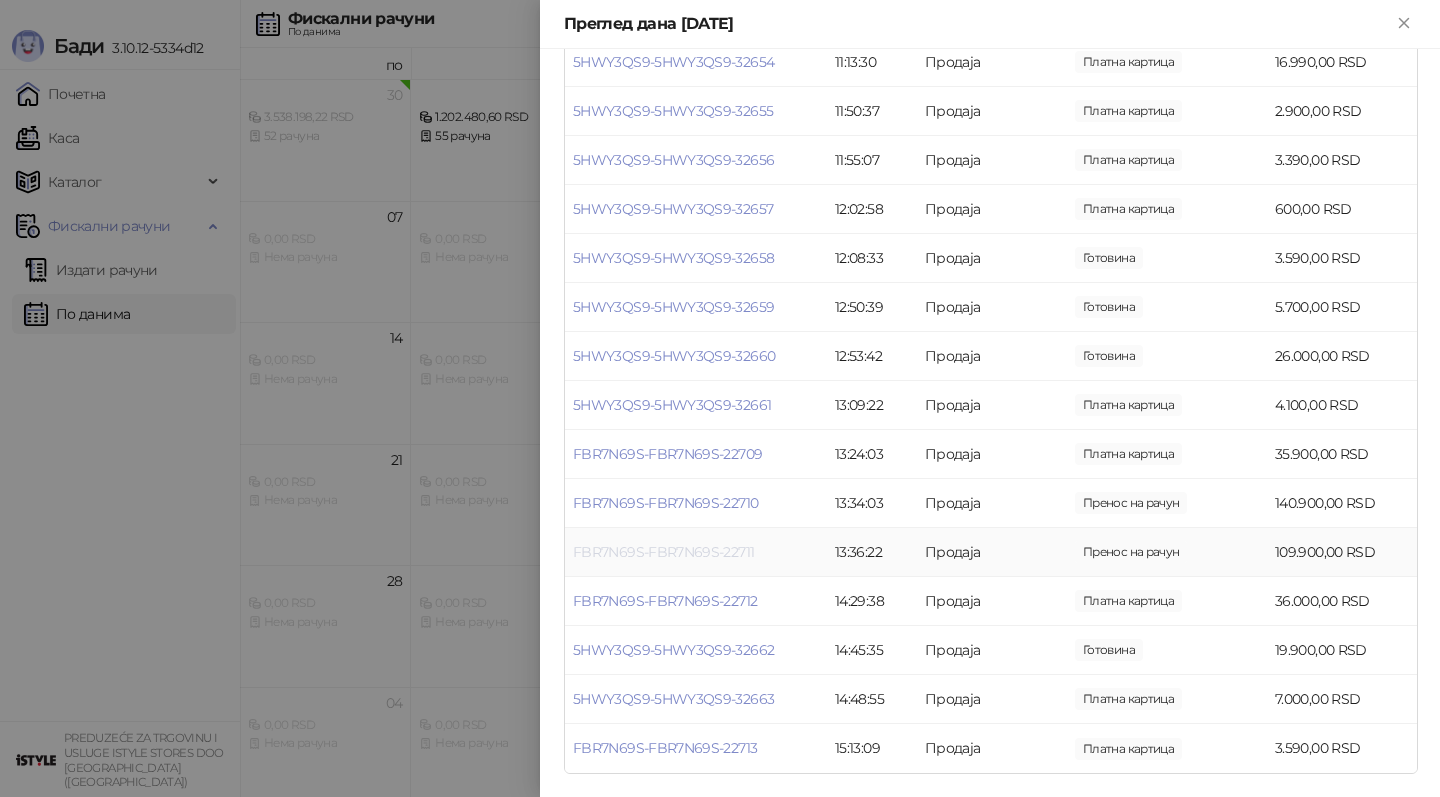 click on "FBR7N69S-FBR7N69S-22711" at bounding box center [663, 552] 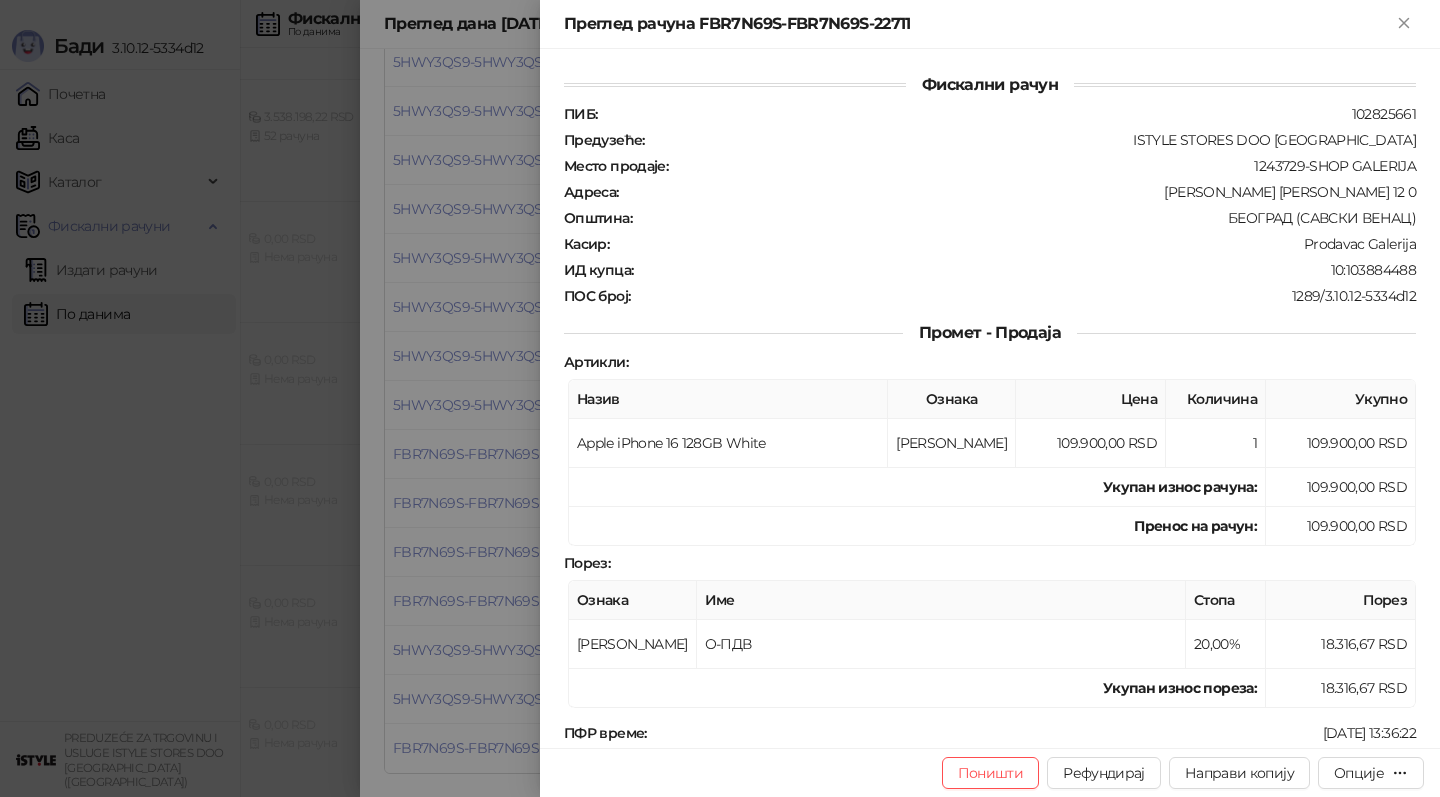 click at bounding box center [720, 398] 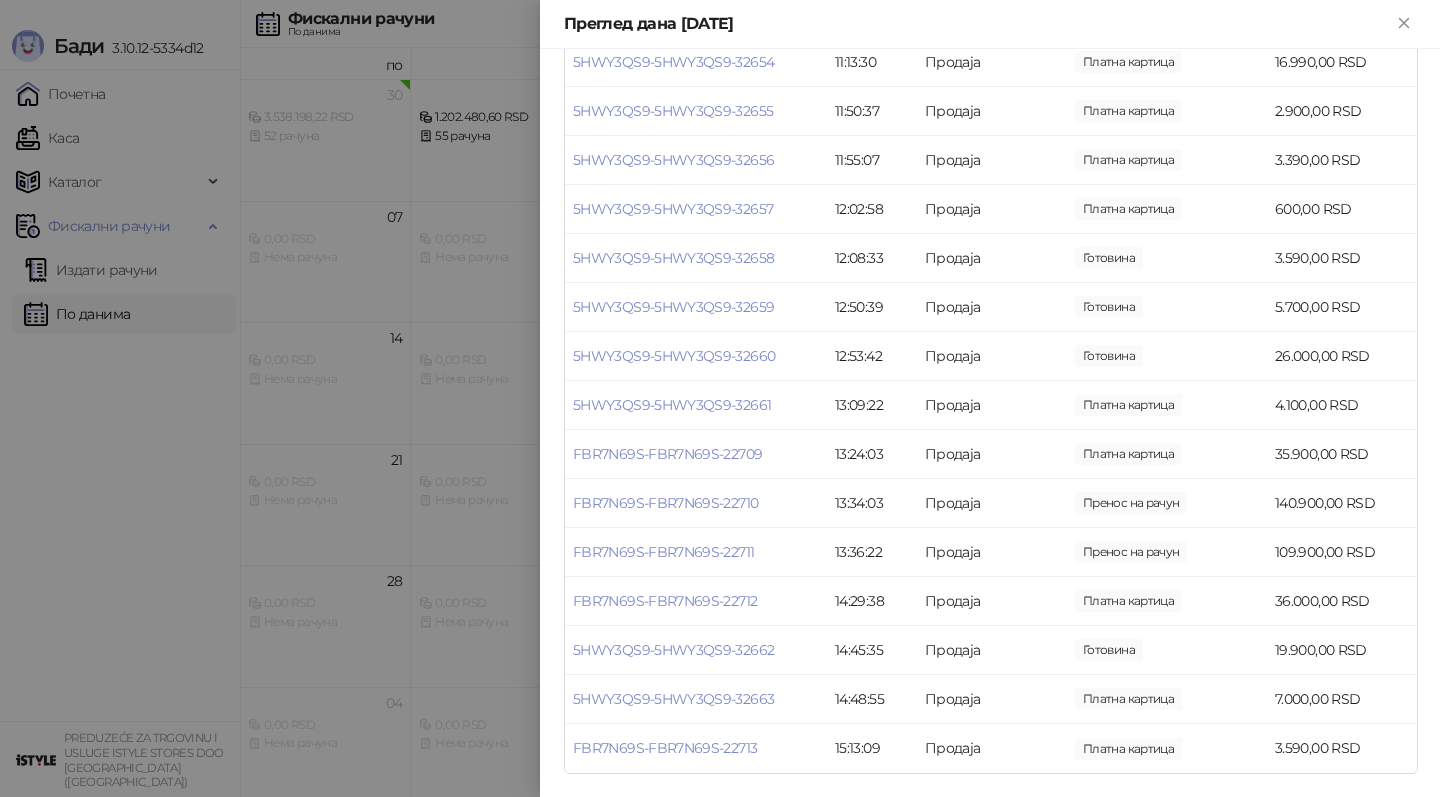 click at bounding box center [720, 398] 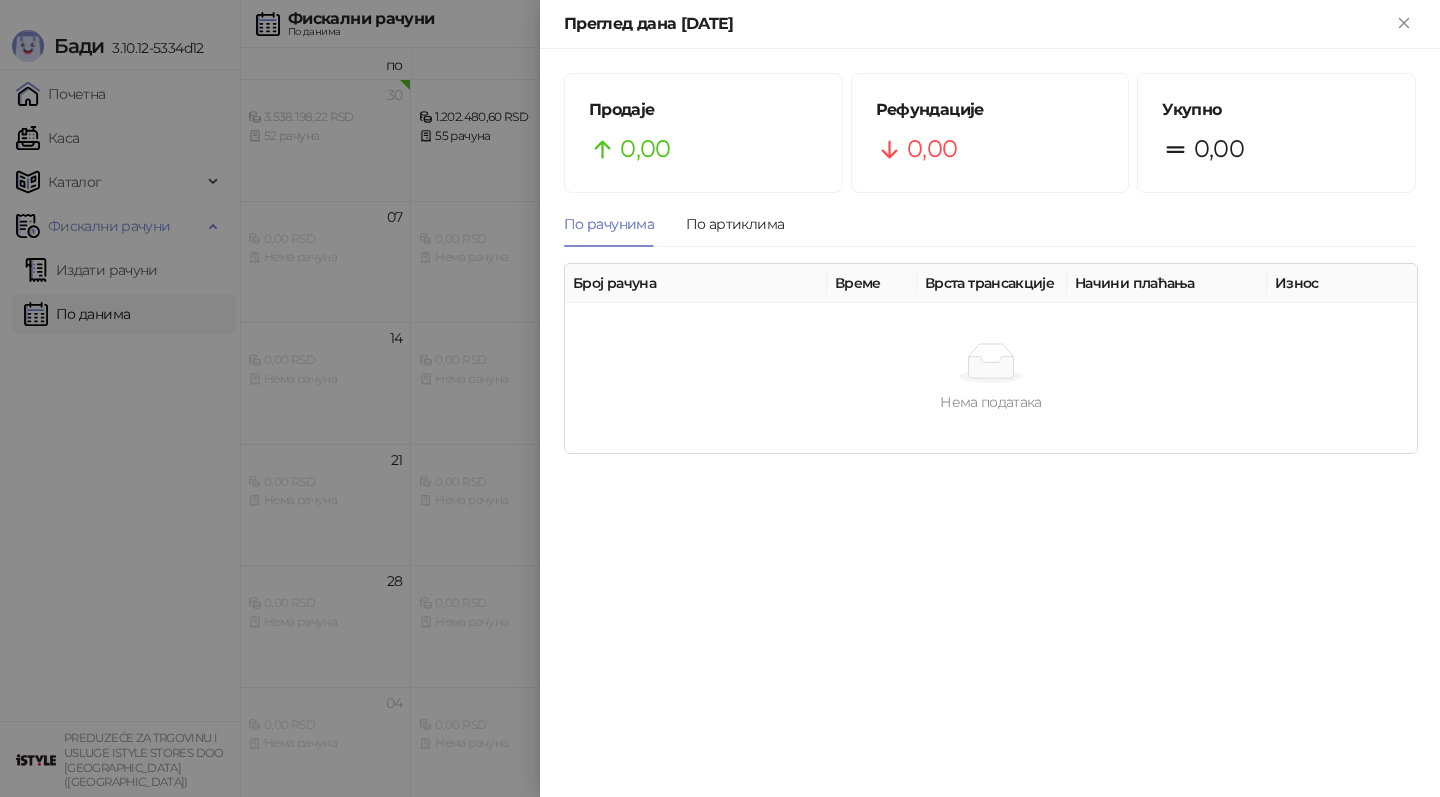 scroll, scrollTop: 0, scrollLeft: 0, axis: both 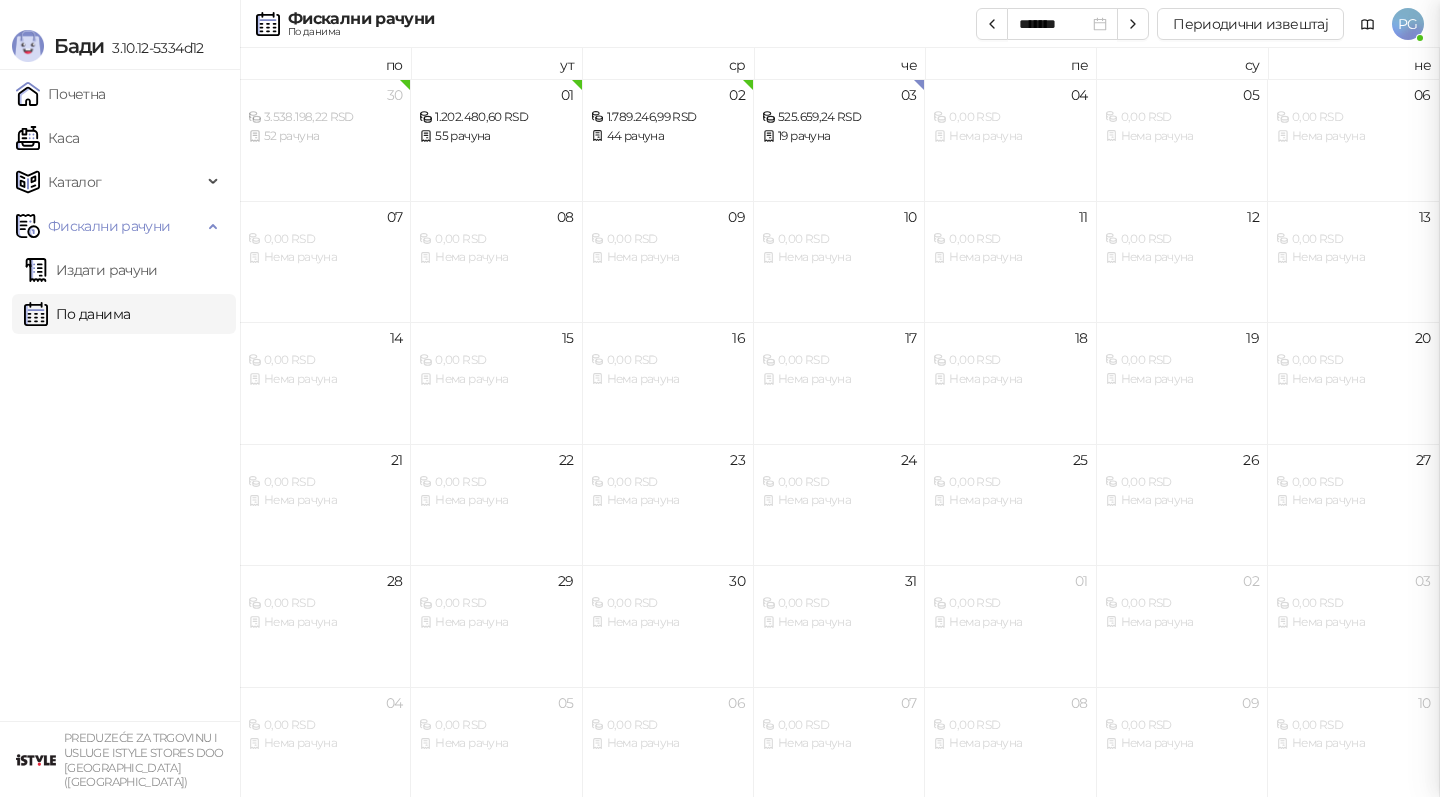 click at bounding box center (720, 398) 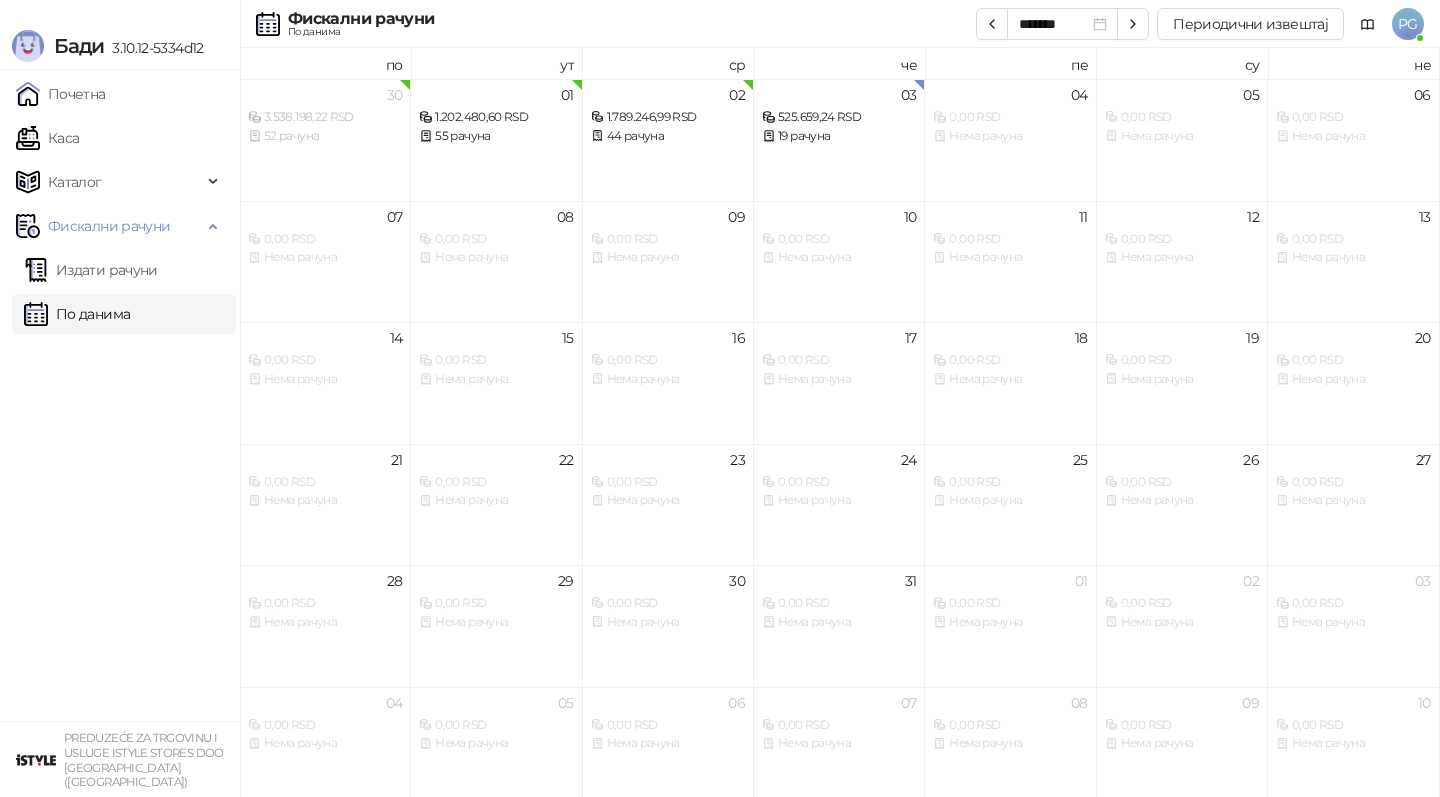 click on "Каса" at bounding box center [47, 138] 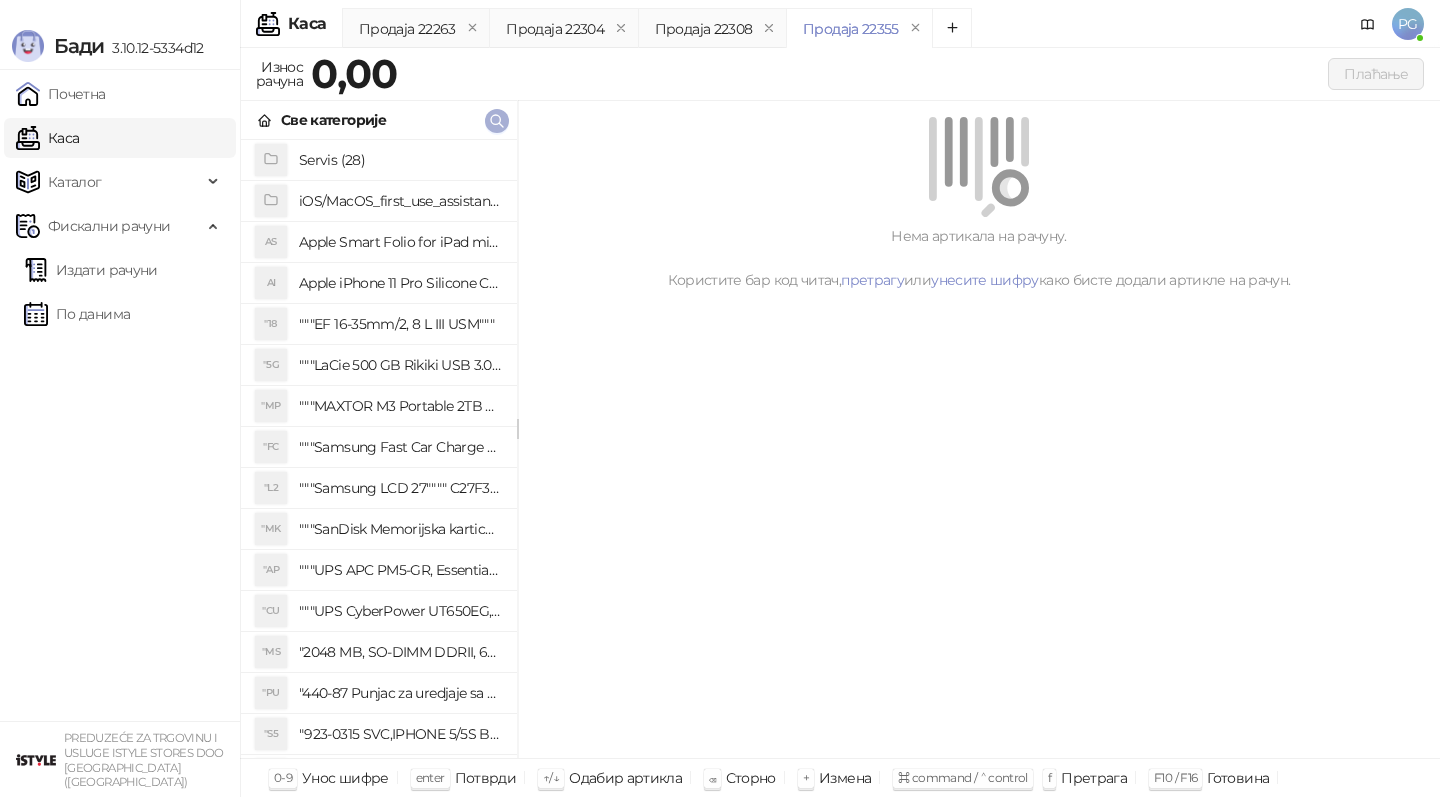 click at bounding box center (497, 121) 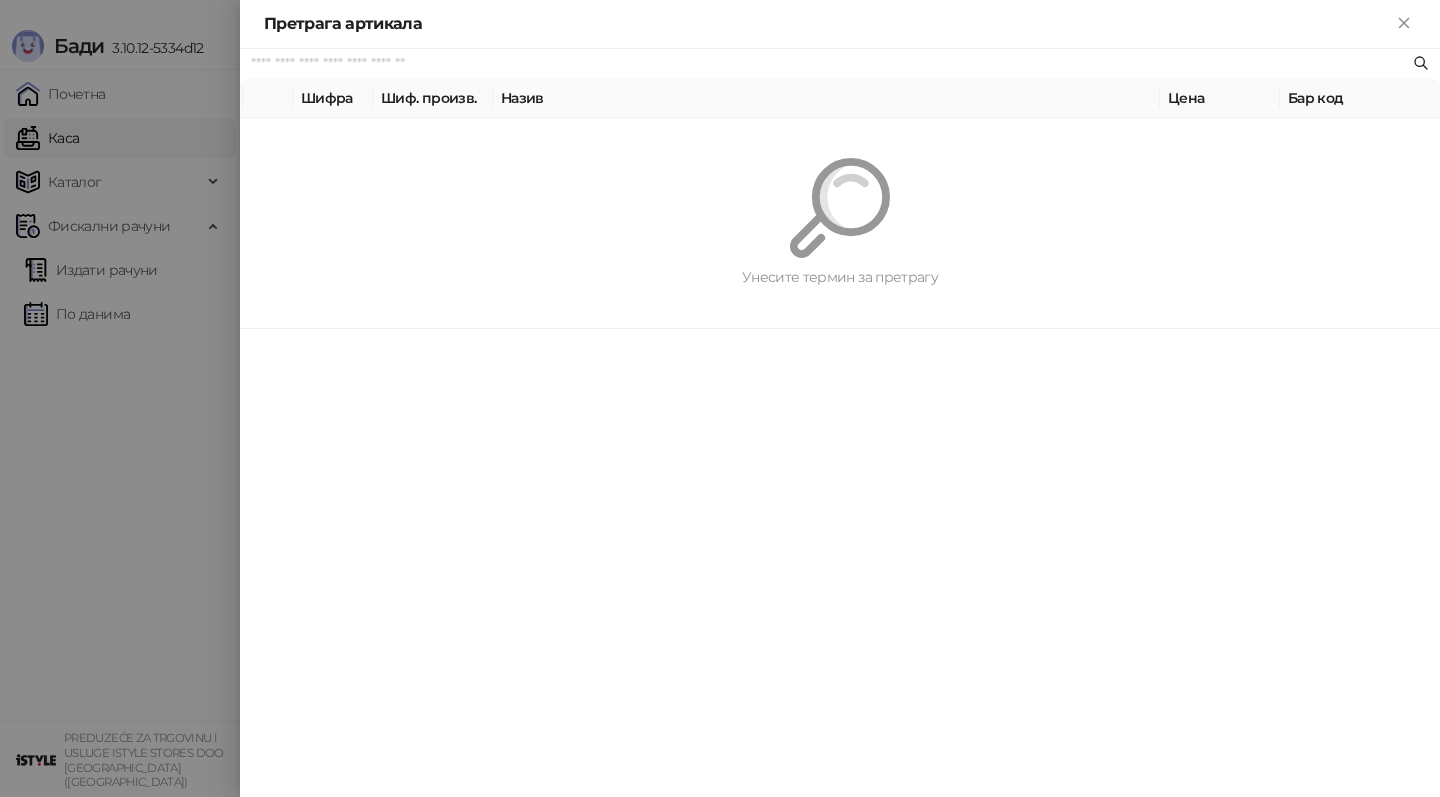 paste on "*********" 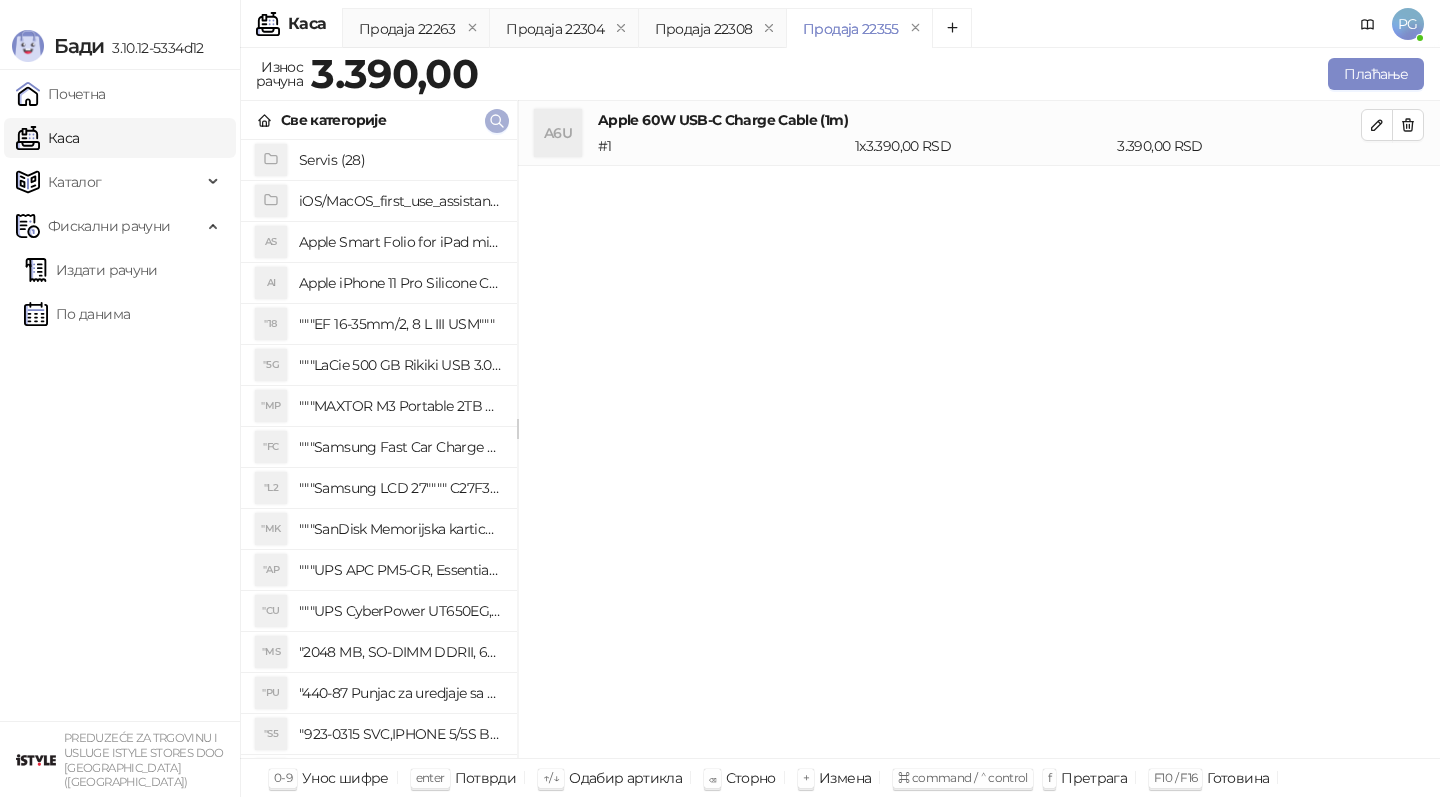 click 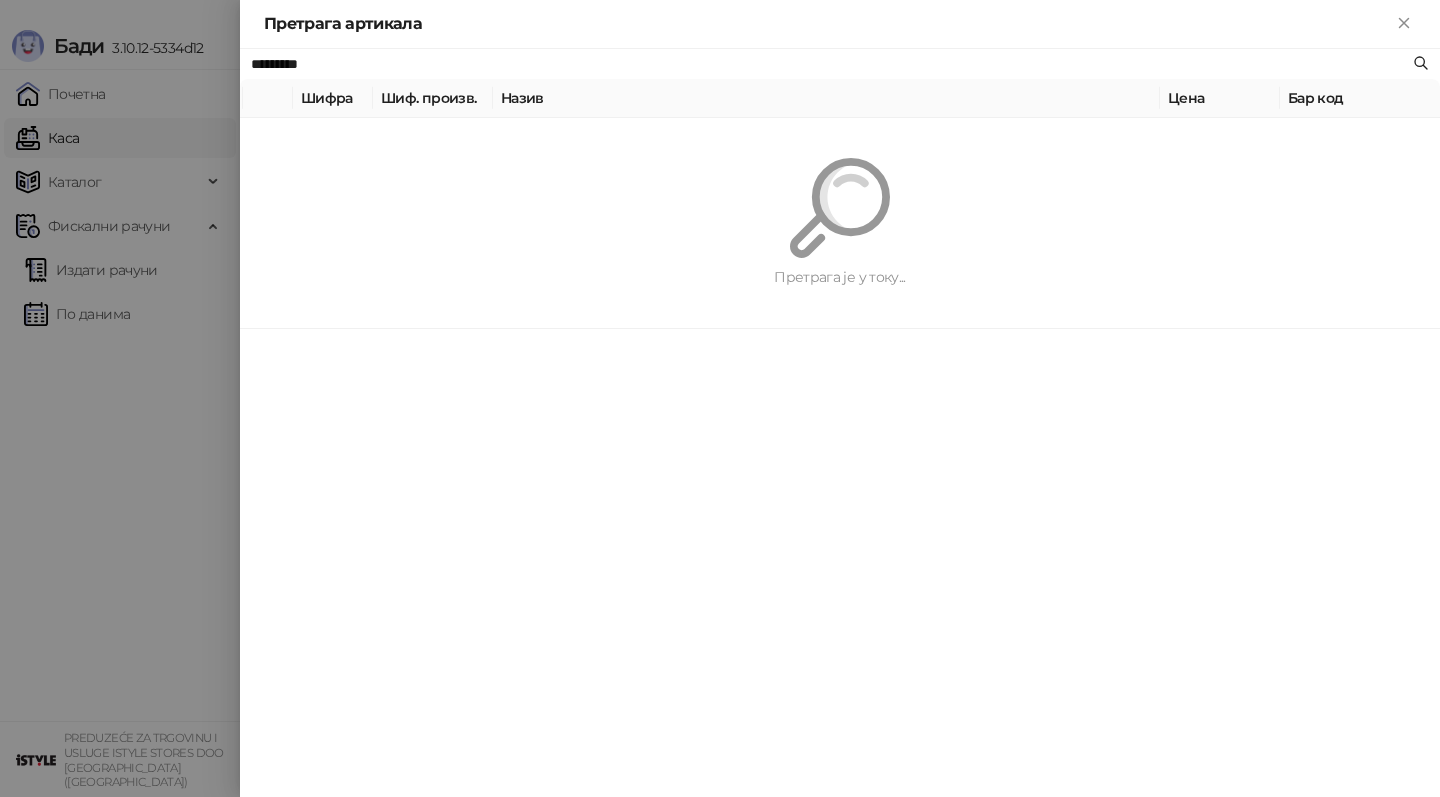 type on "*********" 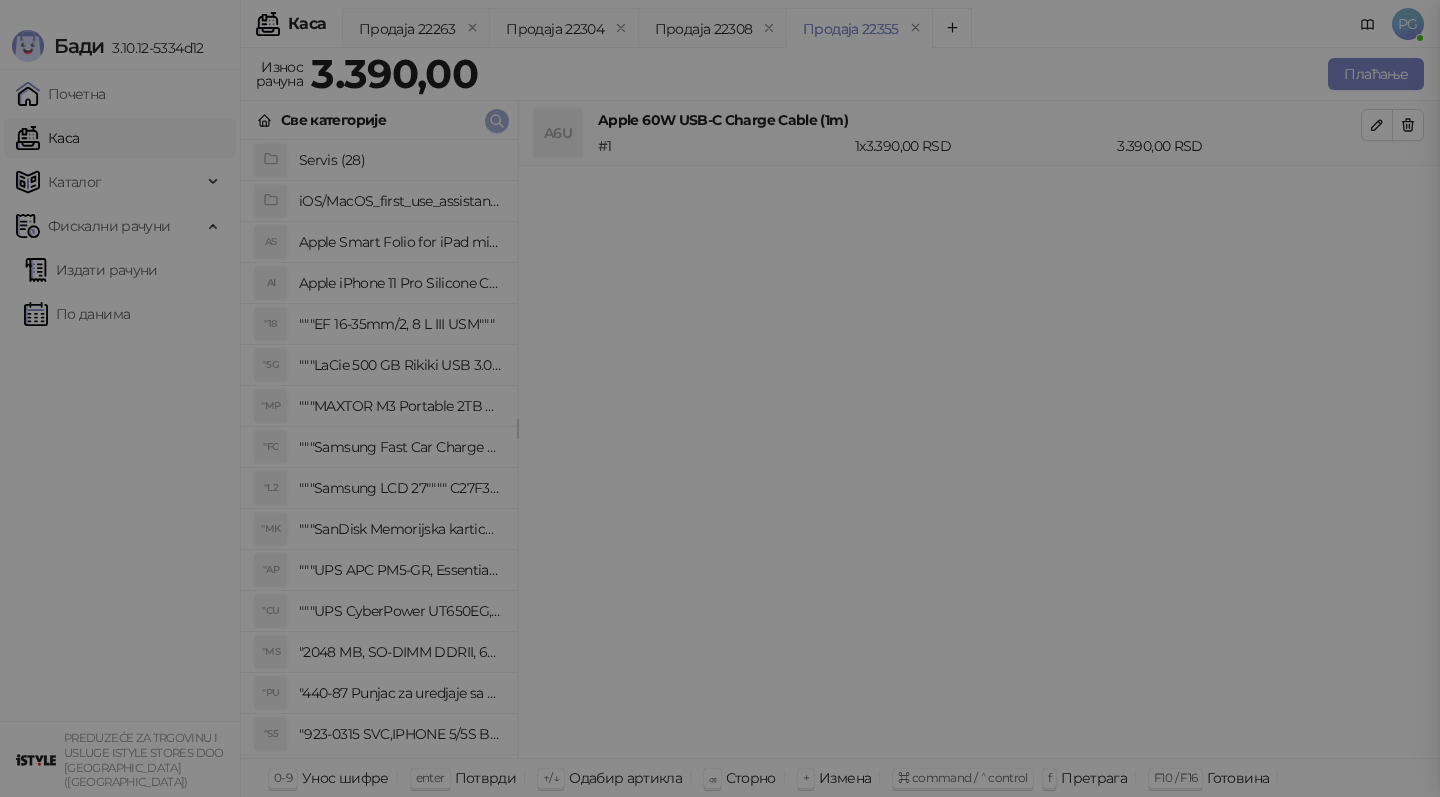 type 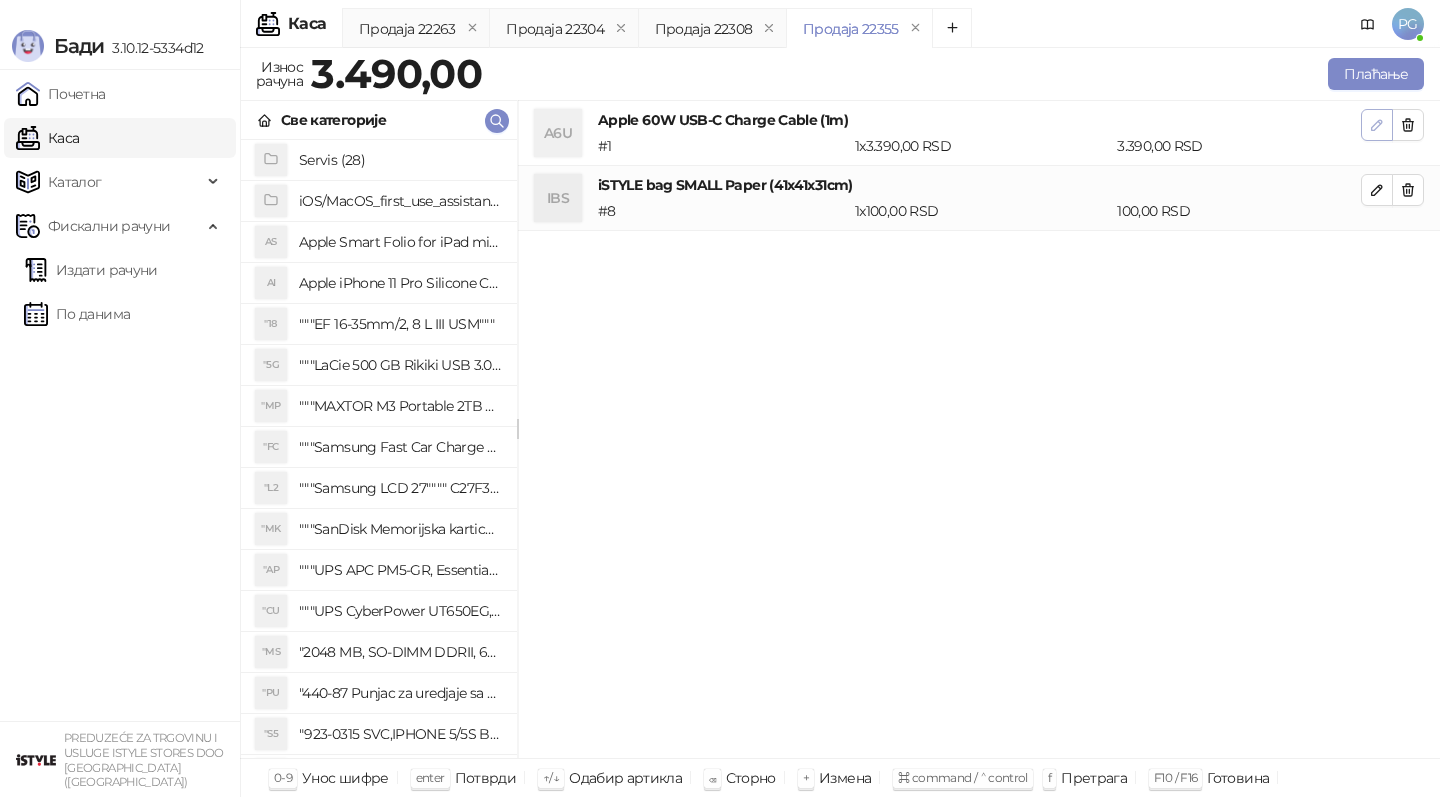 click at bounding box center [1377, 125] 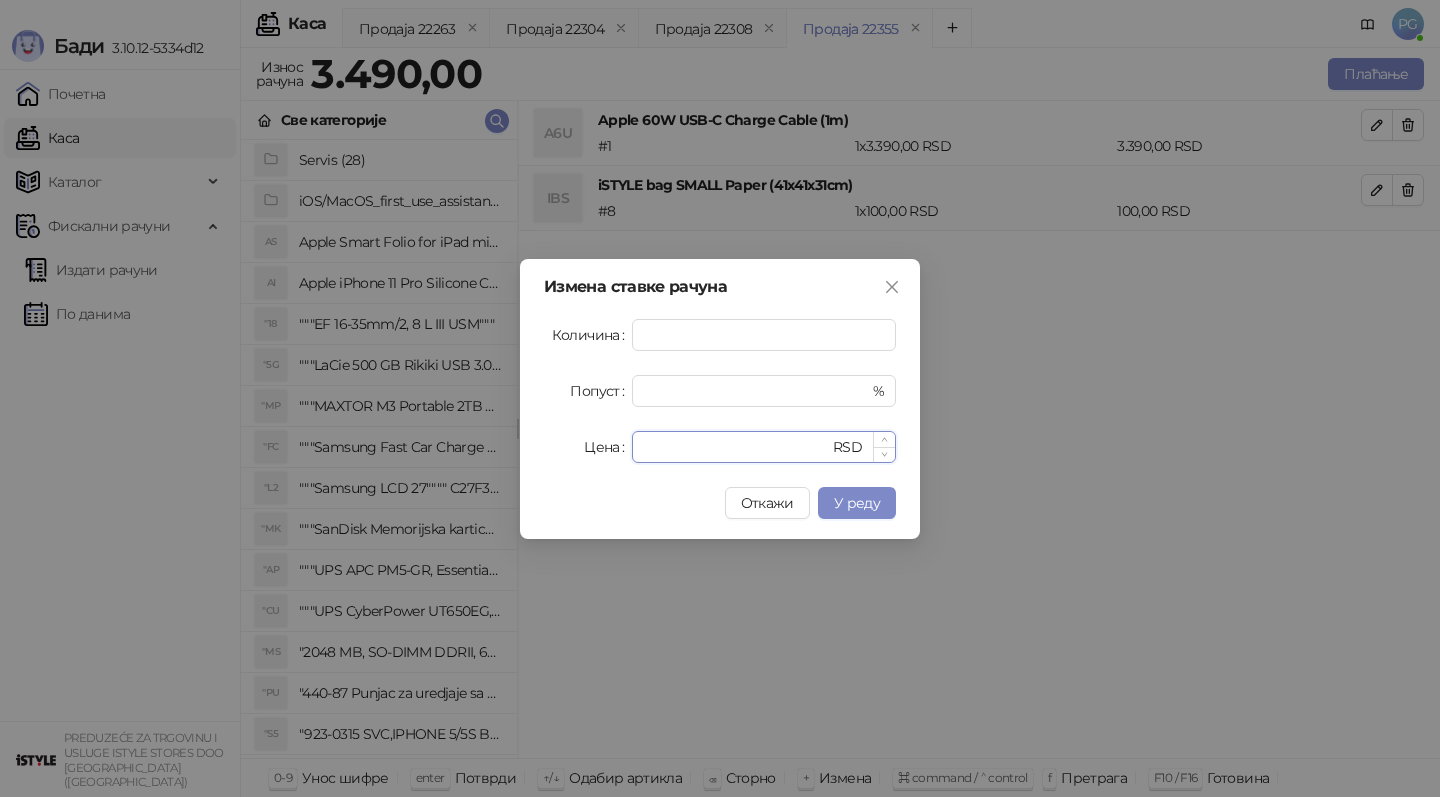 click on "****" at bounding box center (736, 447) 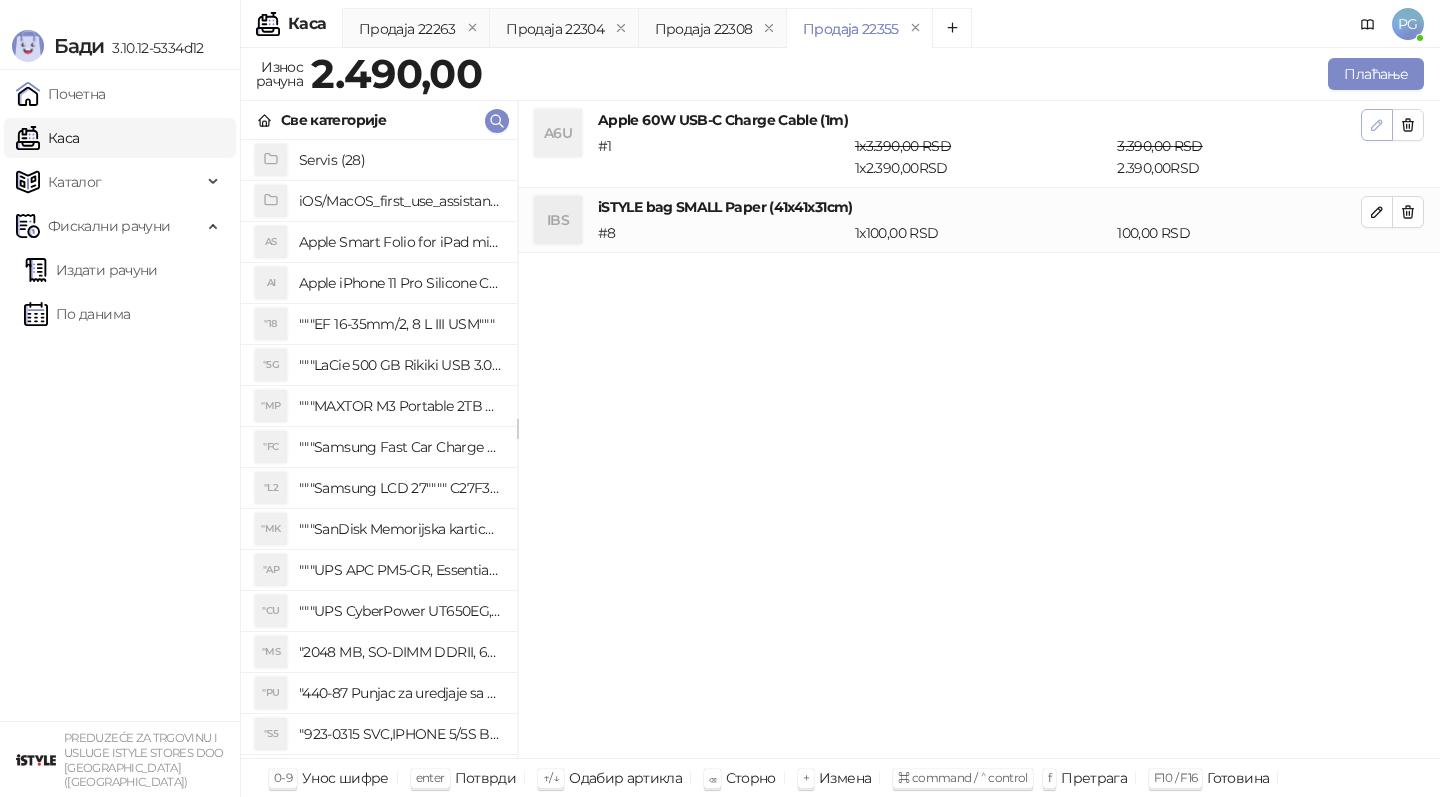 click 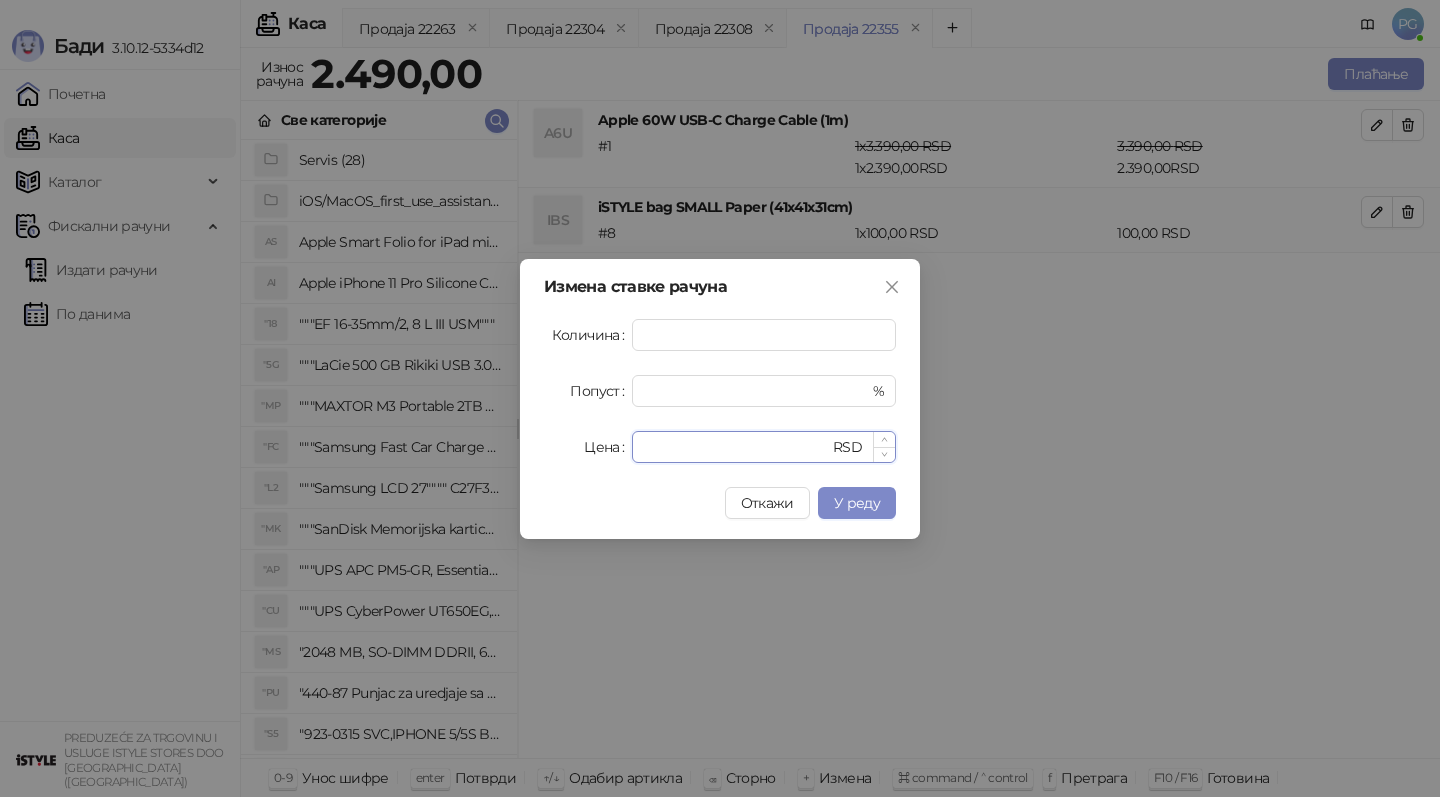click on "****" at bounding box center [736, 447] 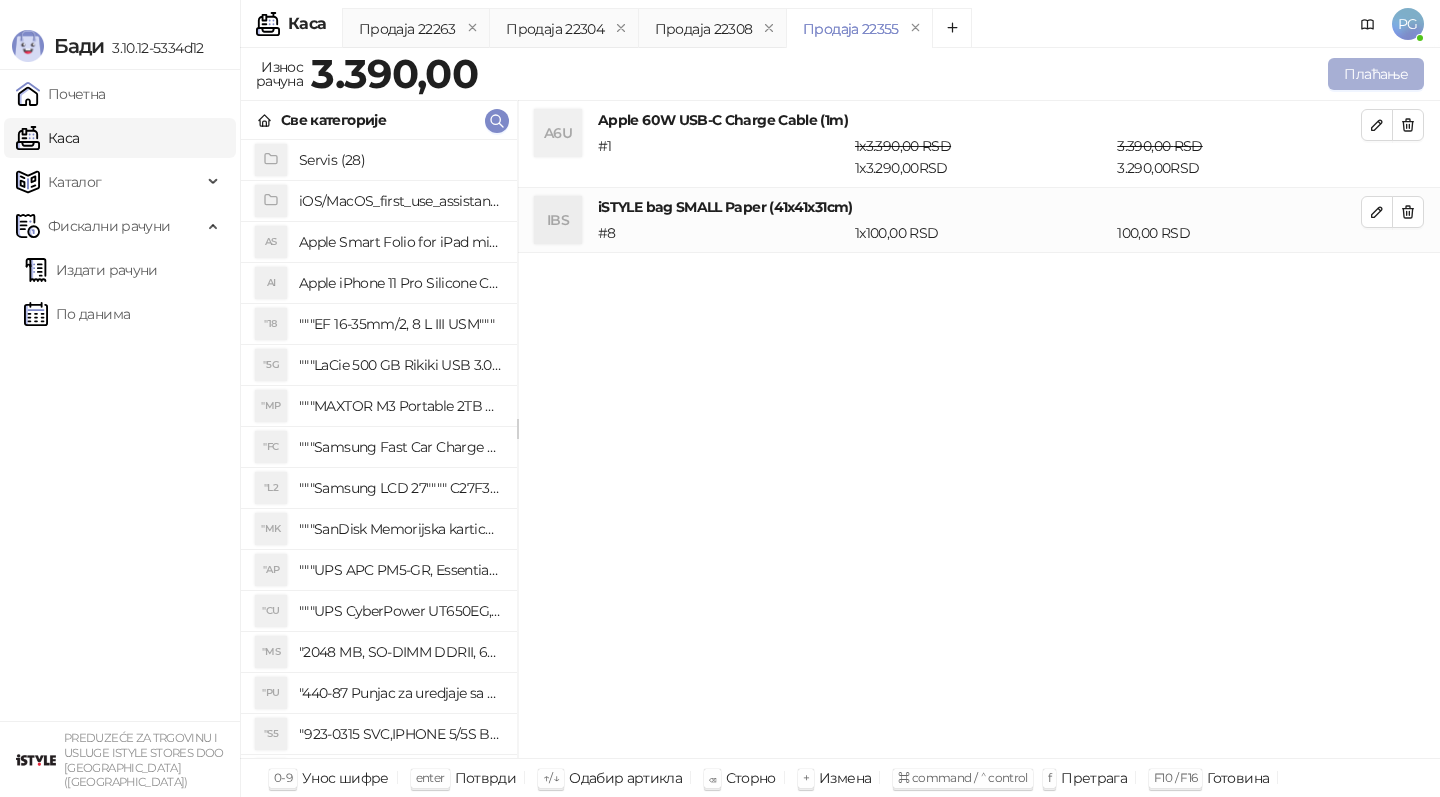 click on "Плаћање" at bounding box center (1376, 74) 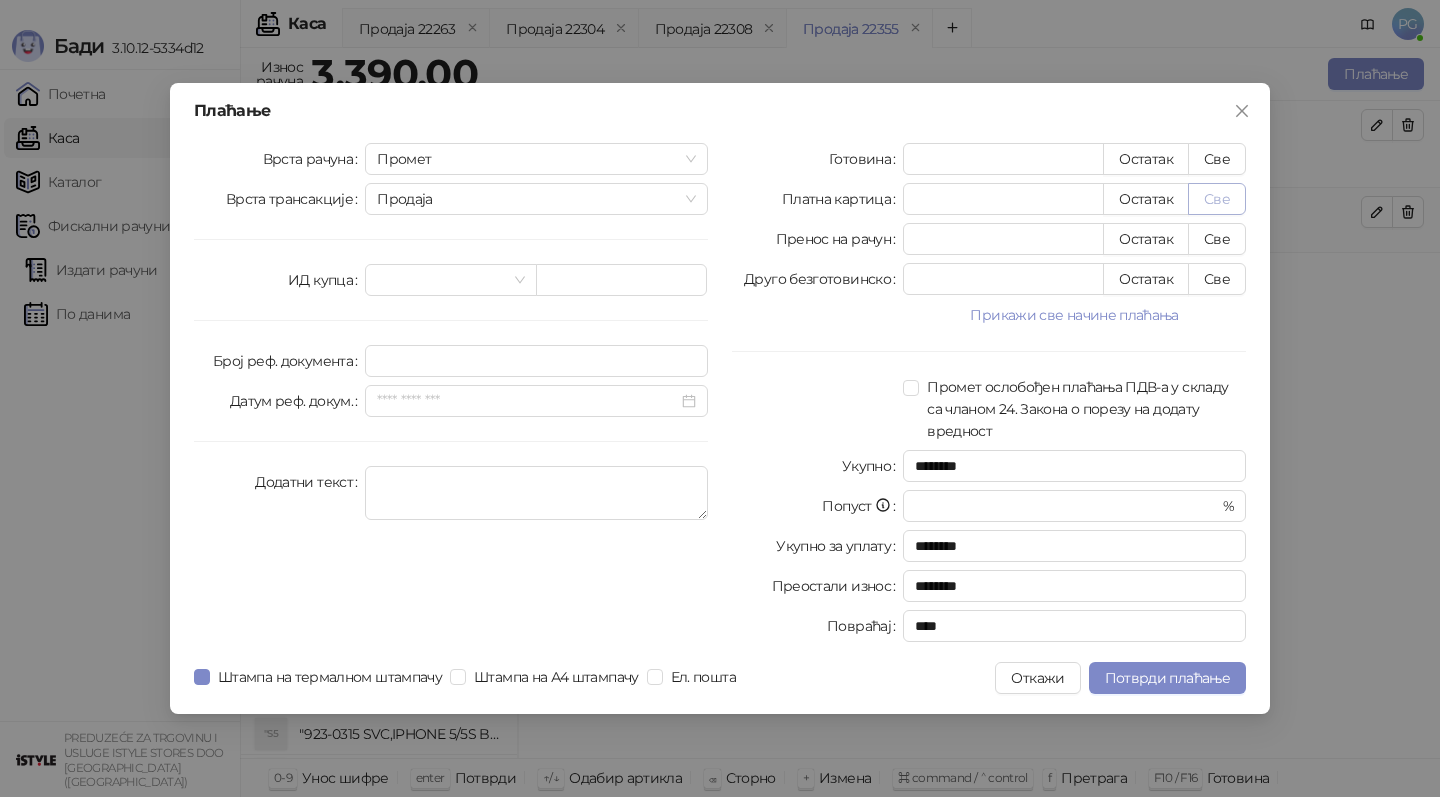 click on "Све" at bounding box center (1217, 199) 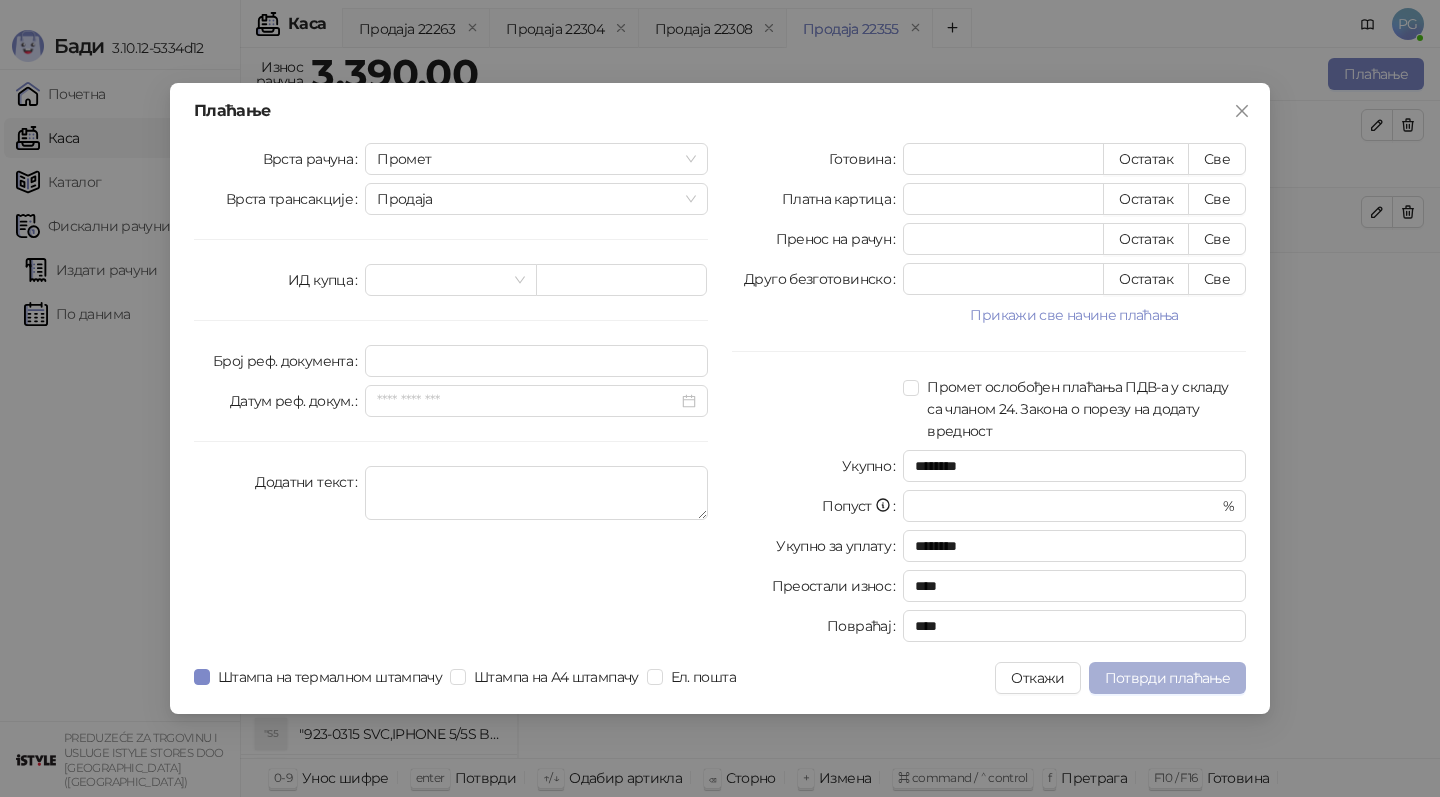click on "Потврди плаћање" at bounding box center [1167, 678] 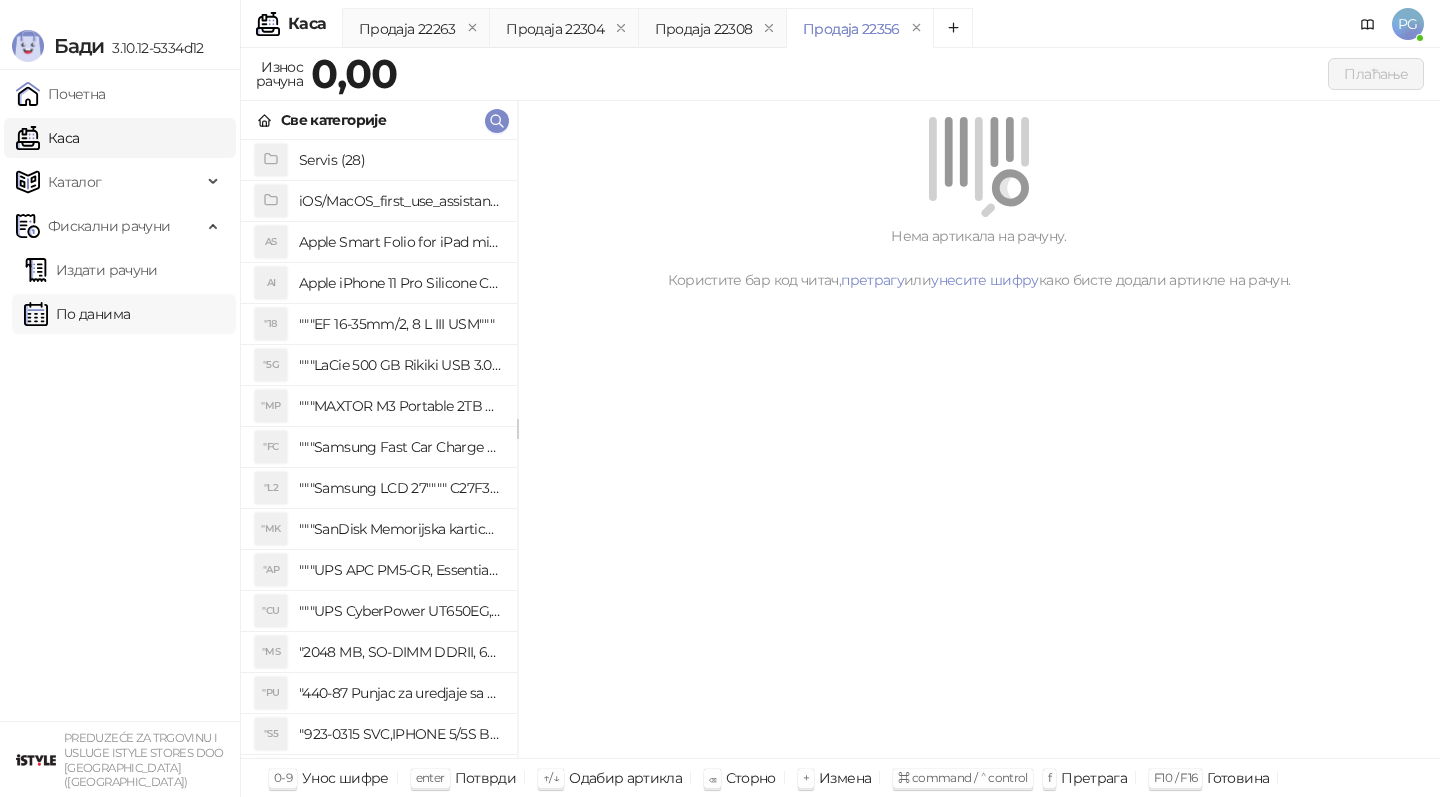 click on "По данима" at bounding box center (77, 314) 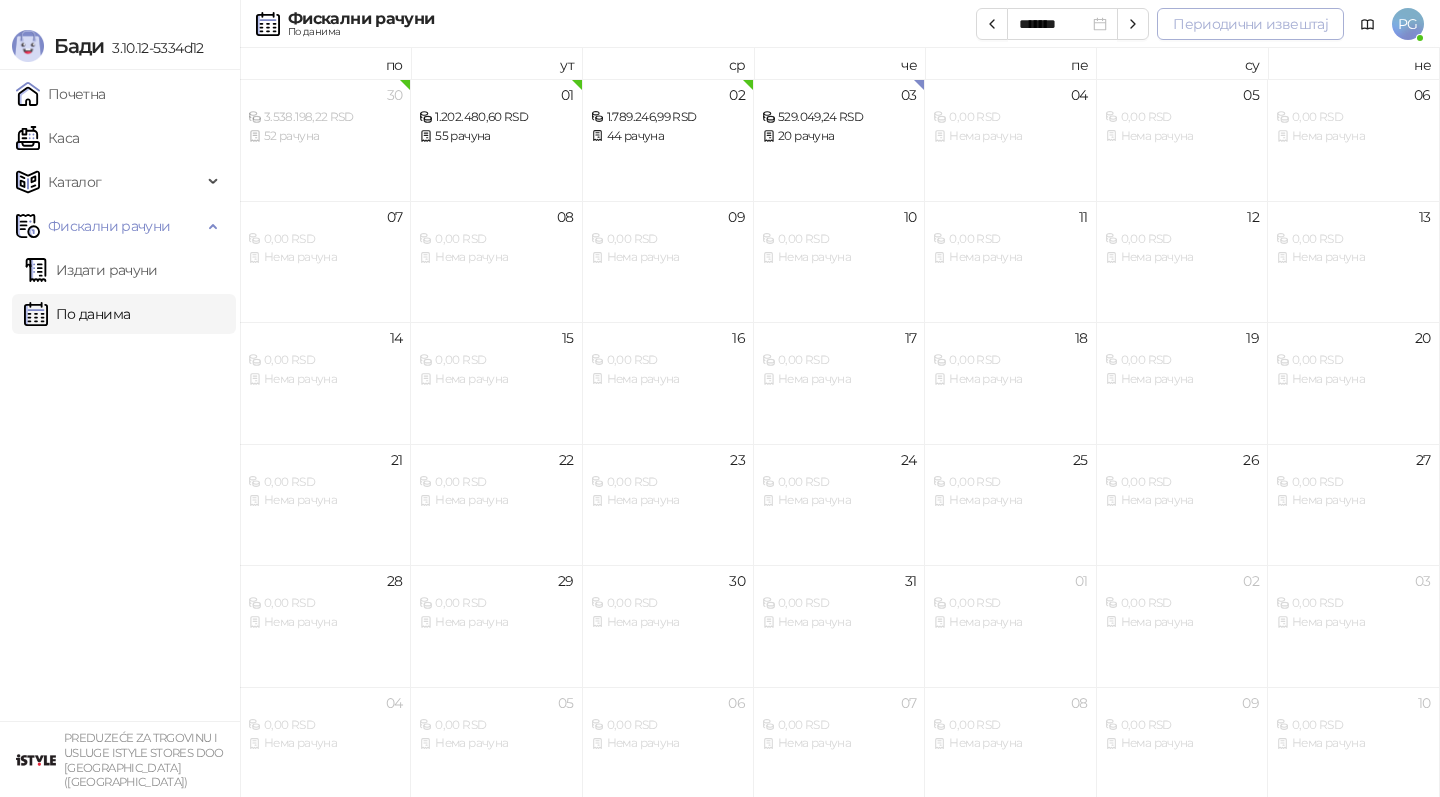 click on "Периодични извештај" at bounding box center (1250, 24) 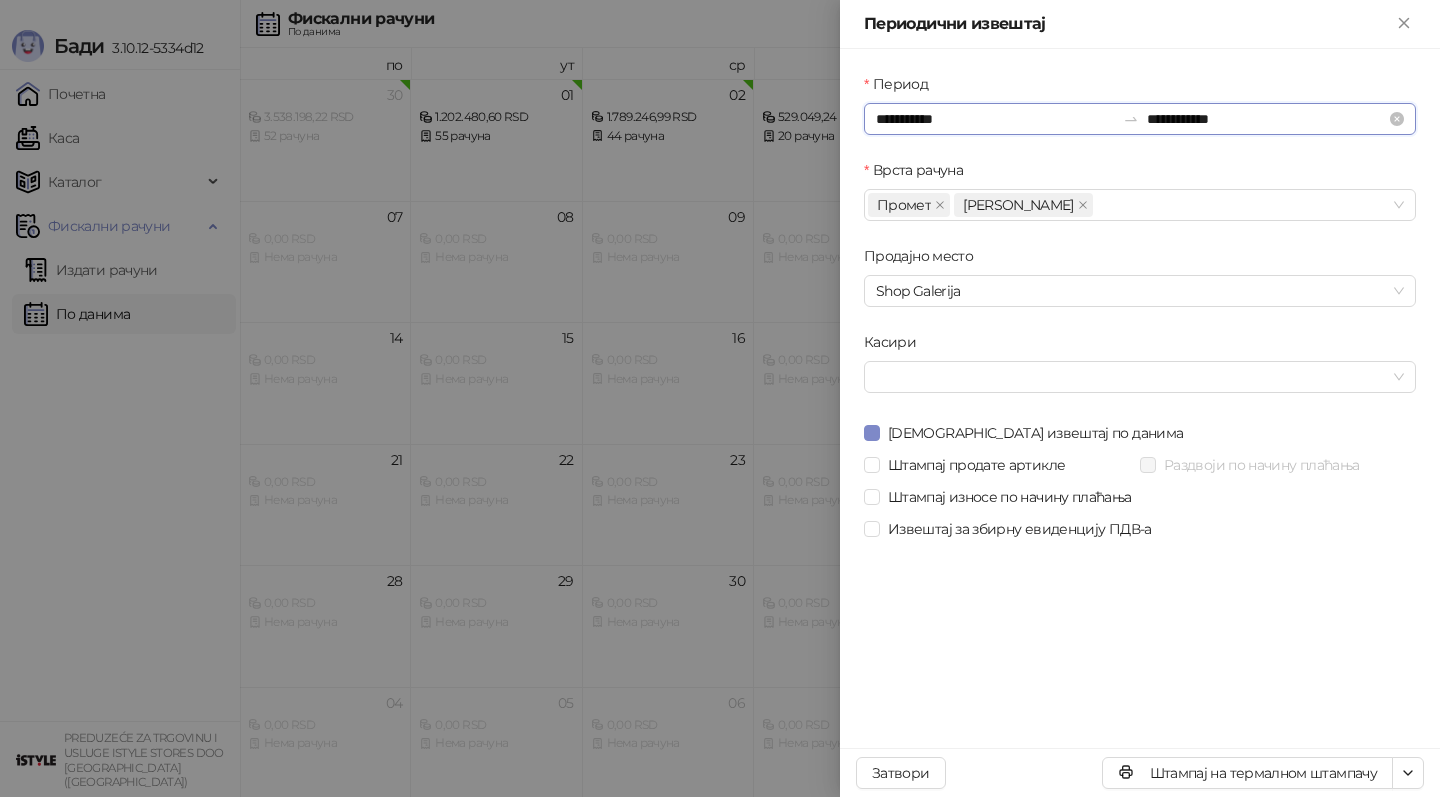 click on "**********" at bounding box center (995, 119) 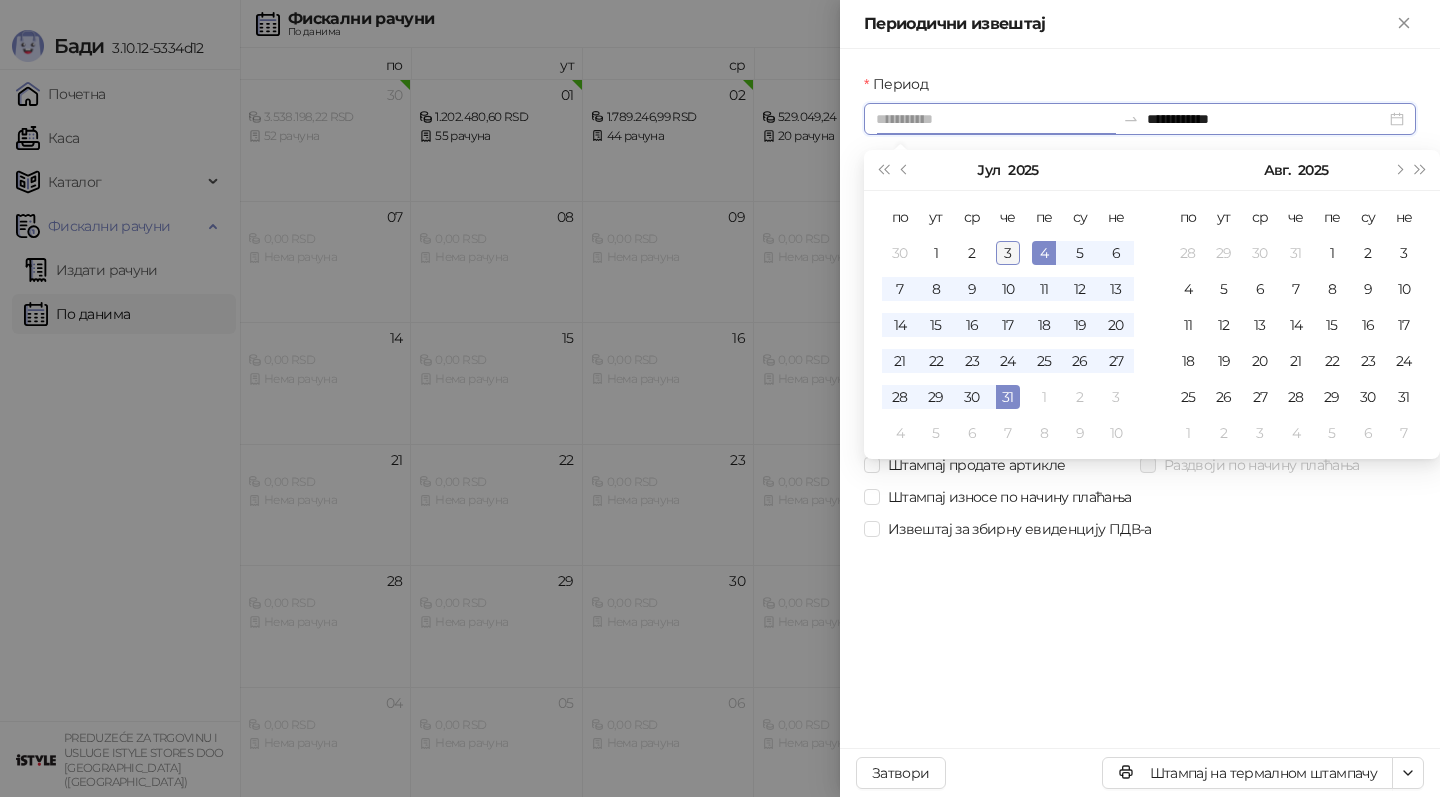 type on "**********" 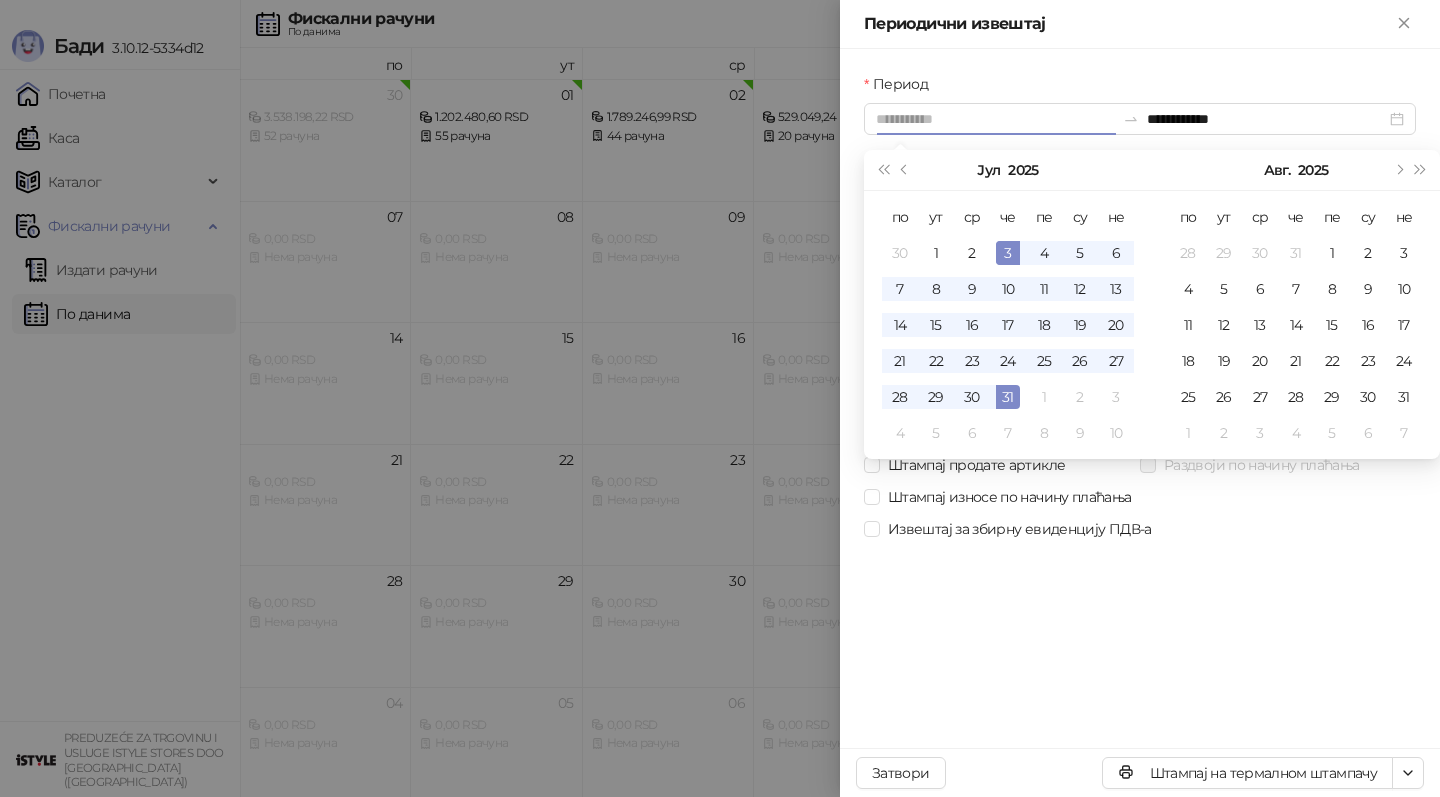 click on "3" at bounding box center (1008, 253) 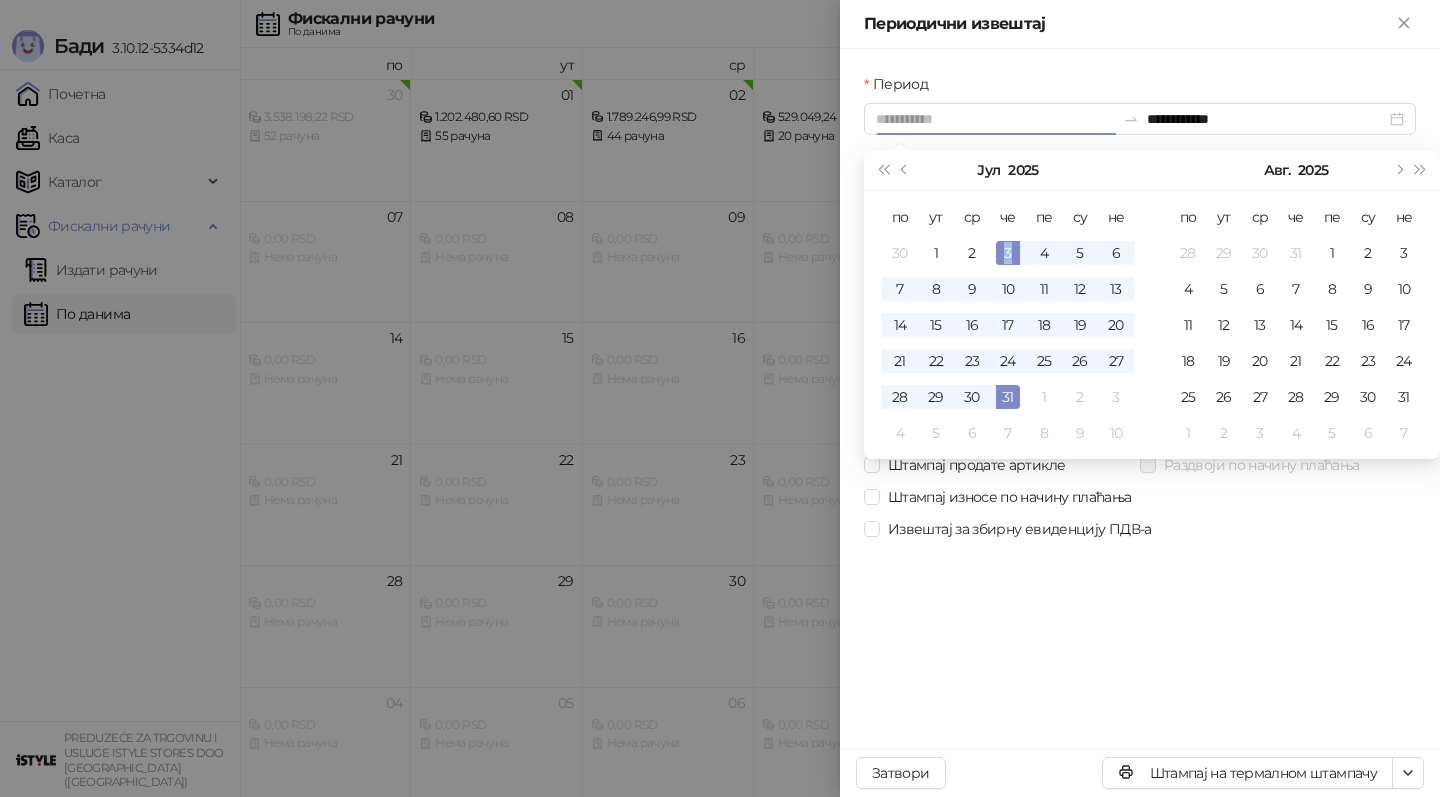 click on "3" at bounding box center [1008, 253] 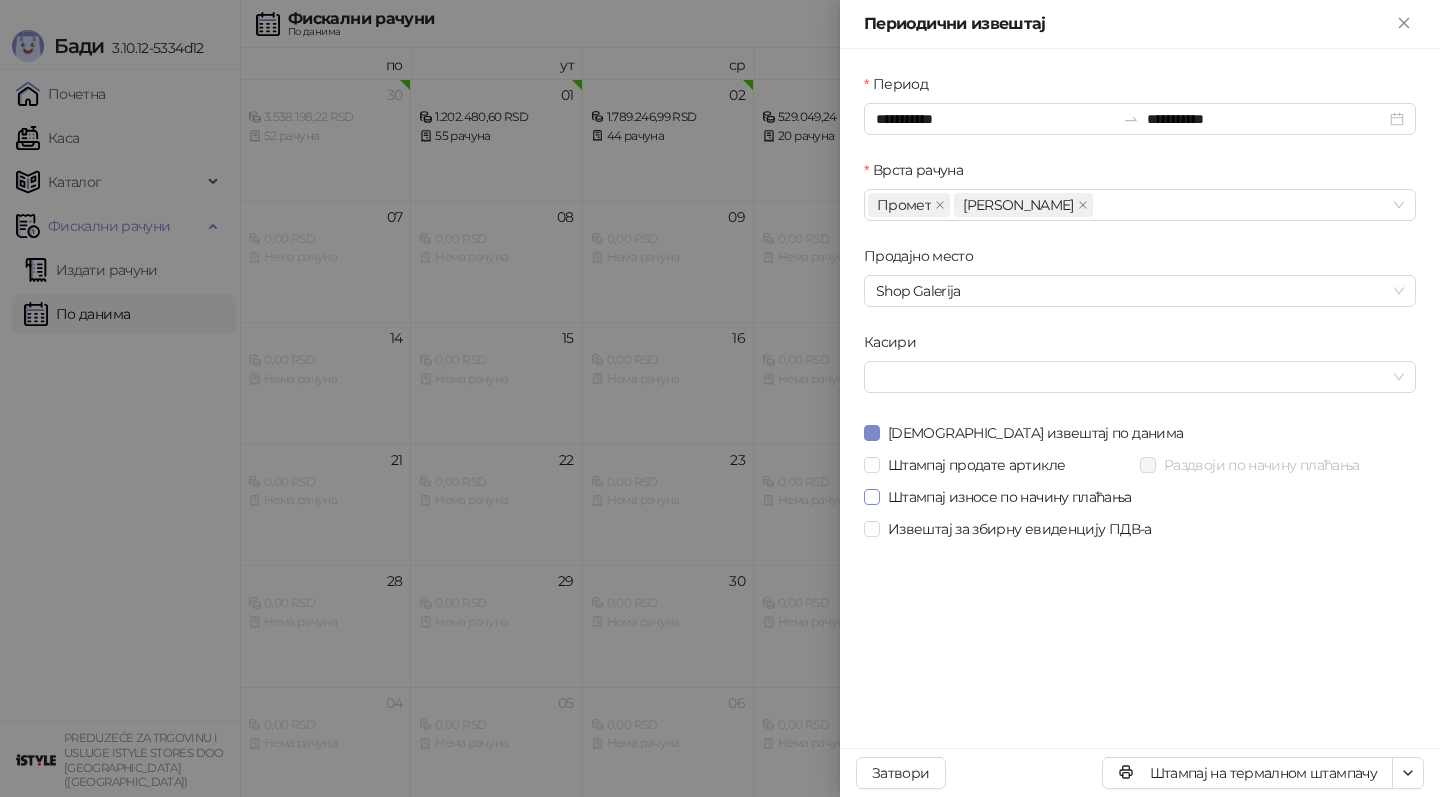 click on "Штампај износе по начину плаћања" at bounding box center [1010, 497] 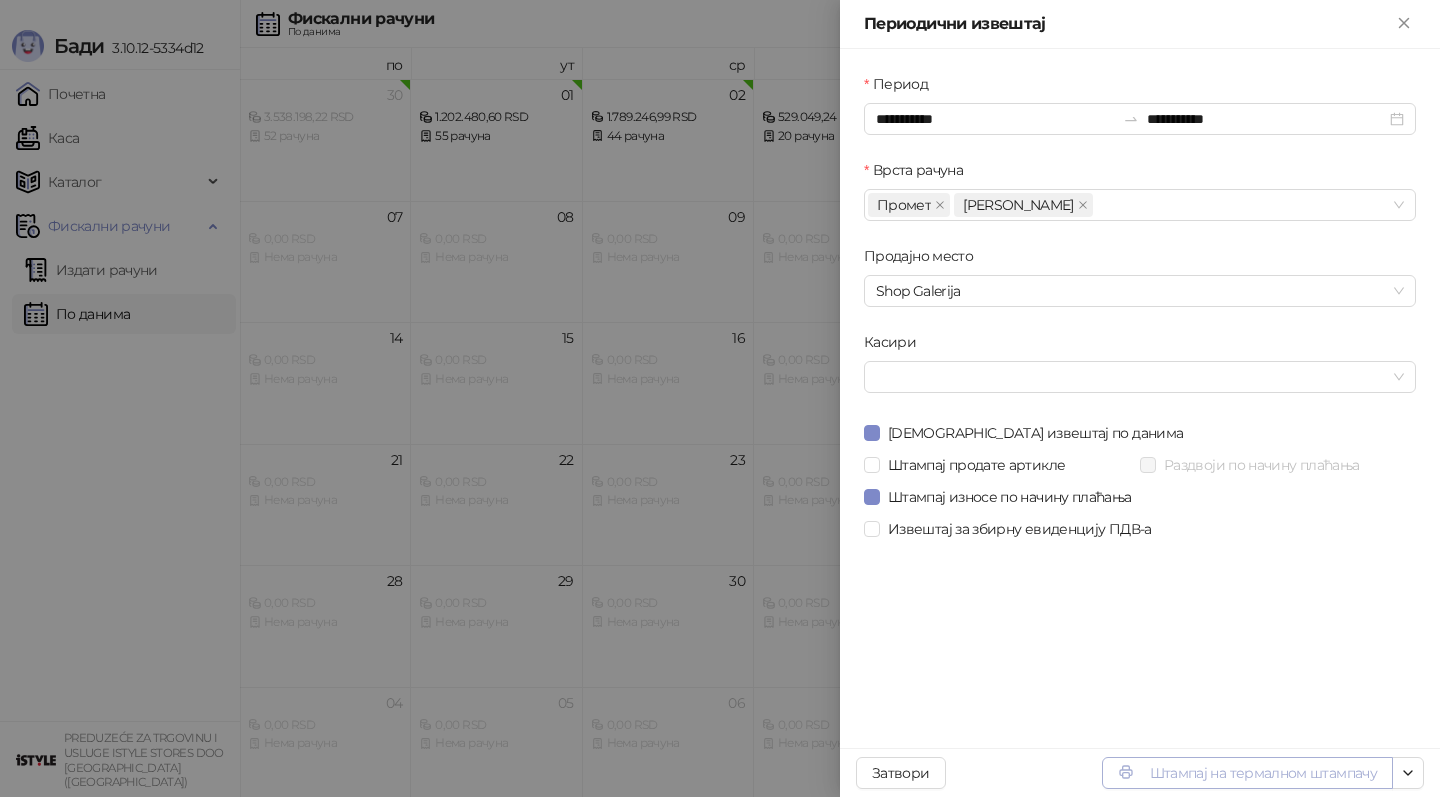 click on "Штампај на термалном штампачу" at bounding box center [1247, 773] 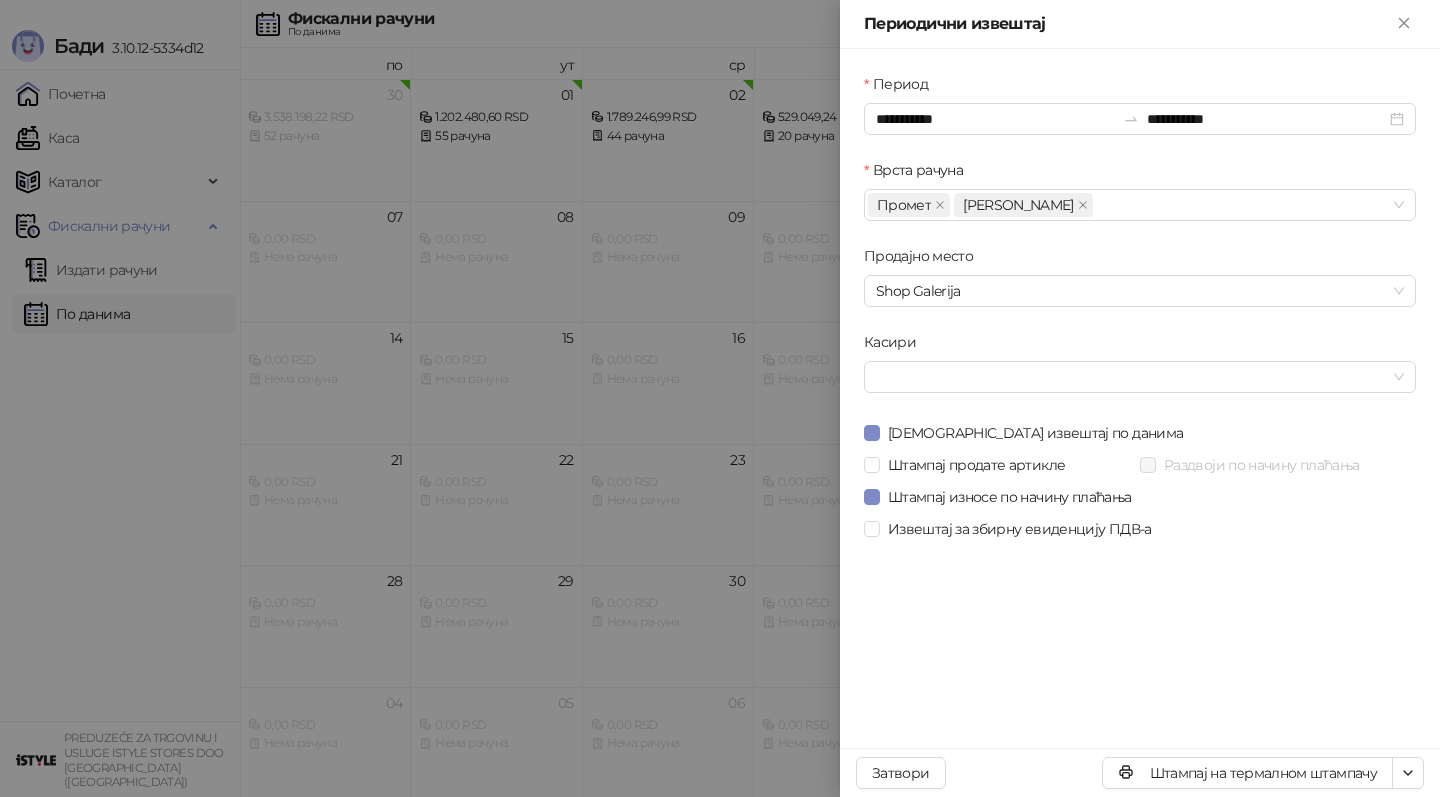click at bounding box center [720, 398] 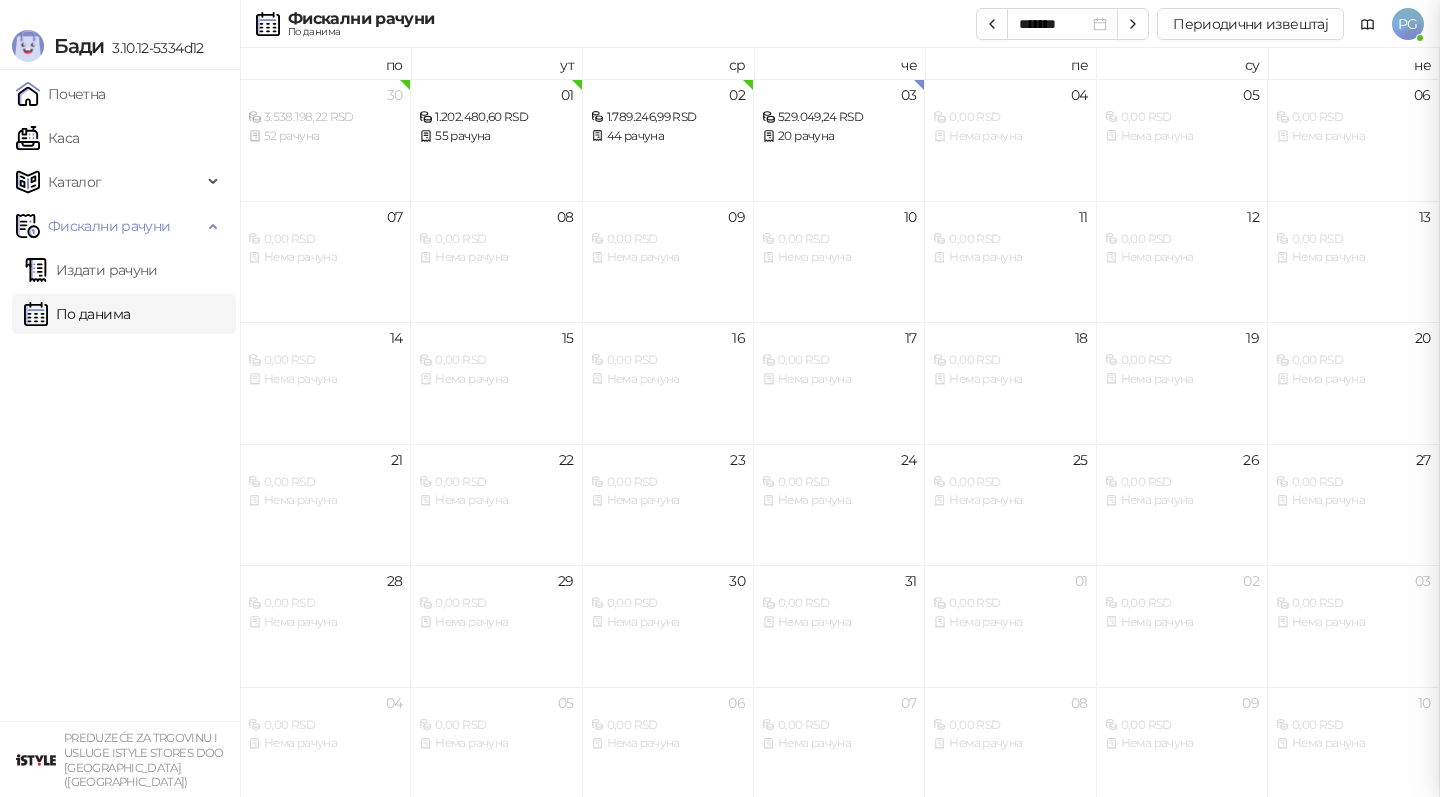 click at bounding box center (720, 398) 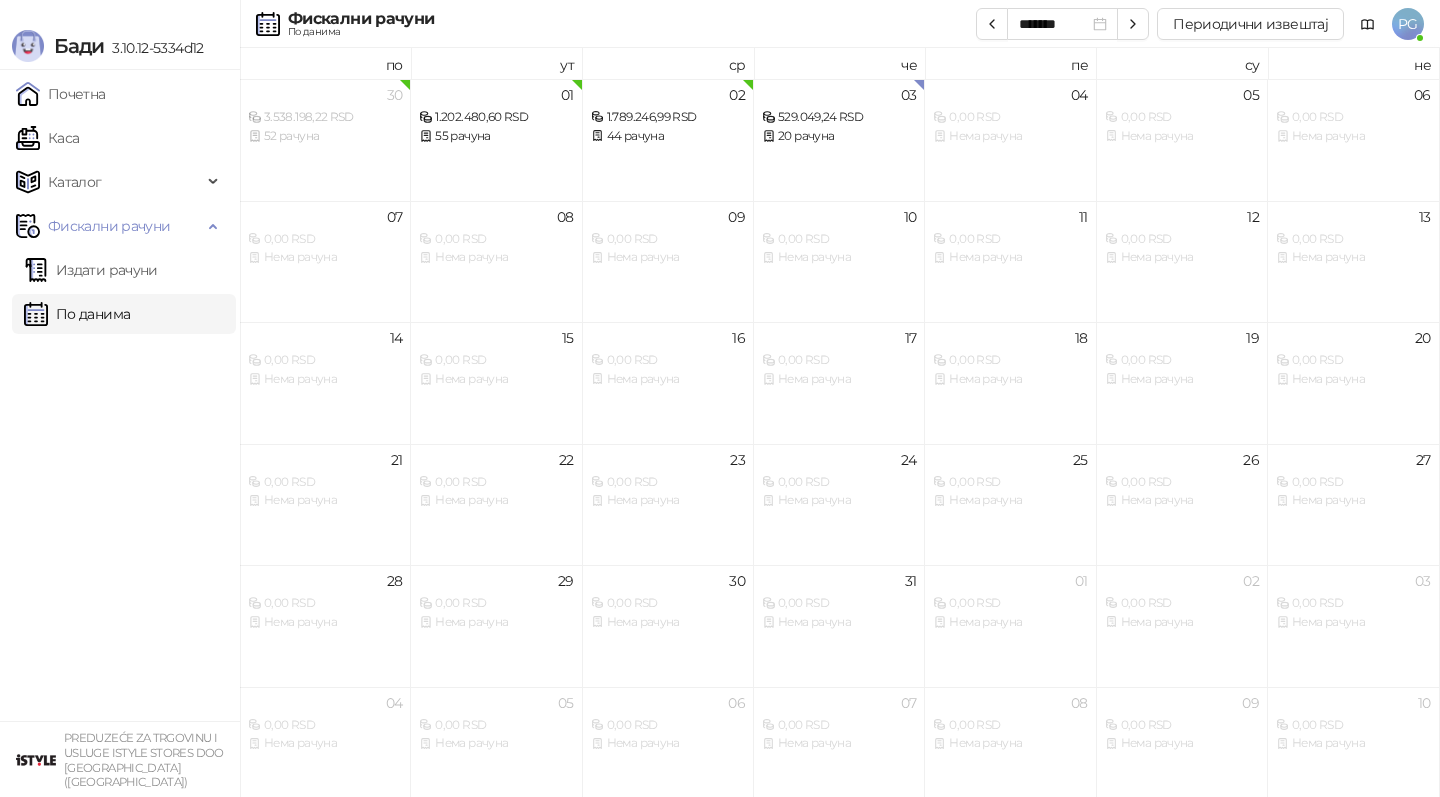 click on "Издати рачуни" at bounding box center (91, 270) 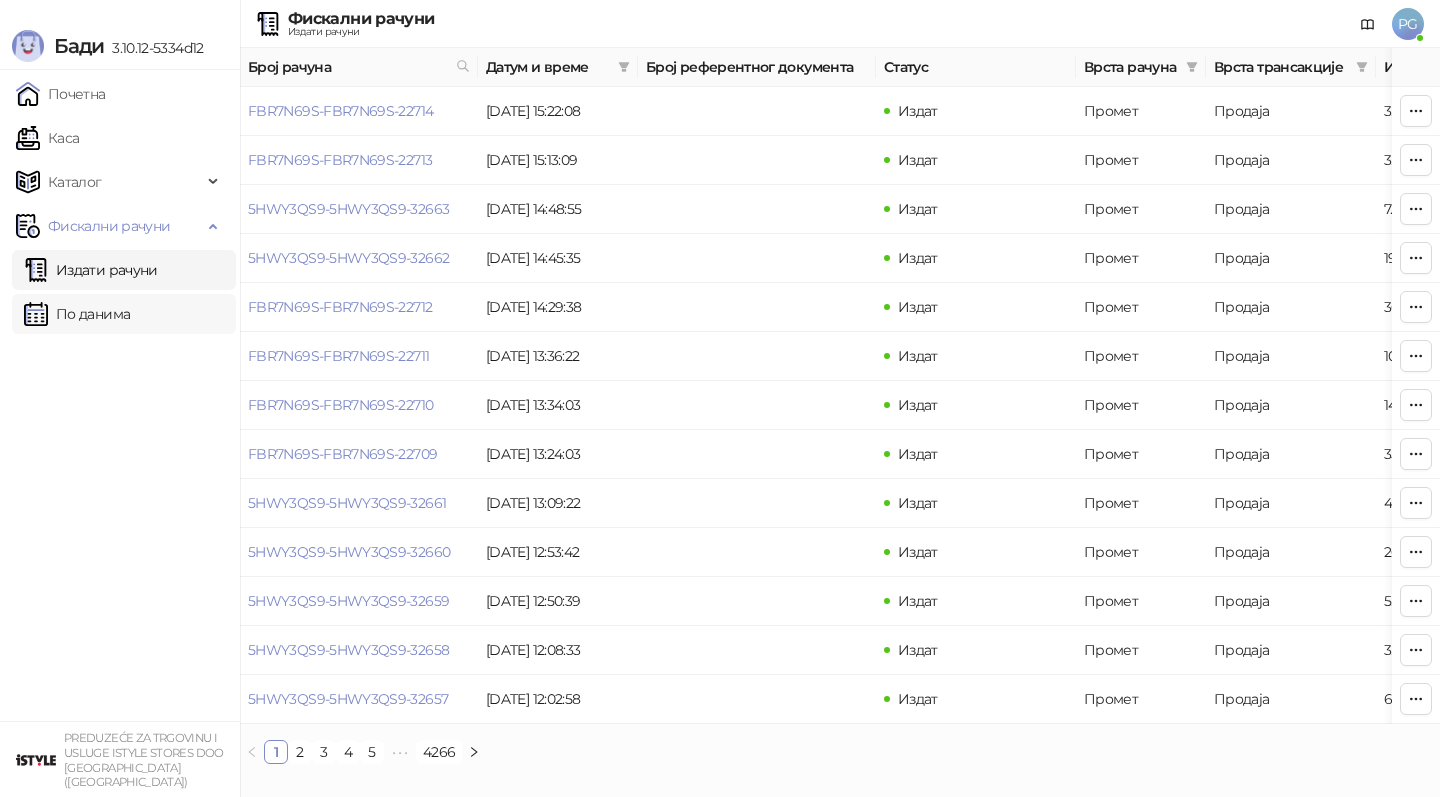 click on "По данима" at bounding box center [77, 314] 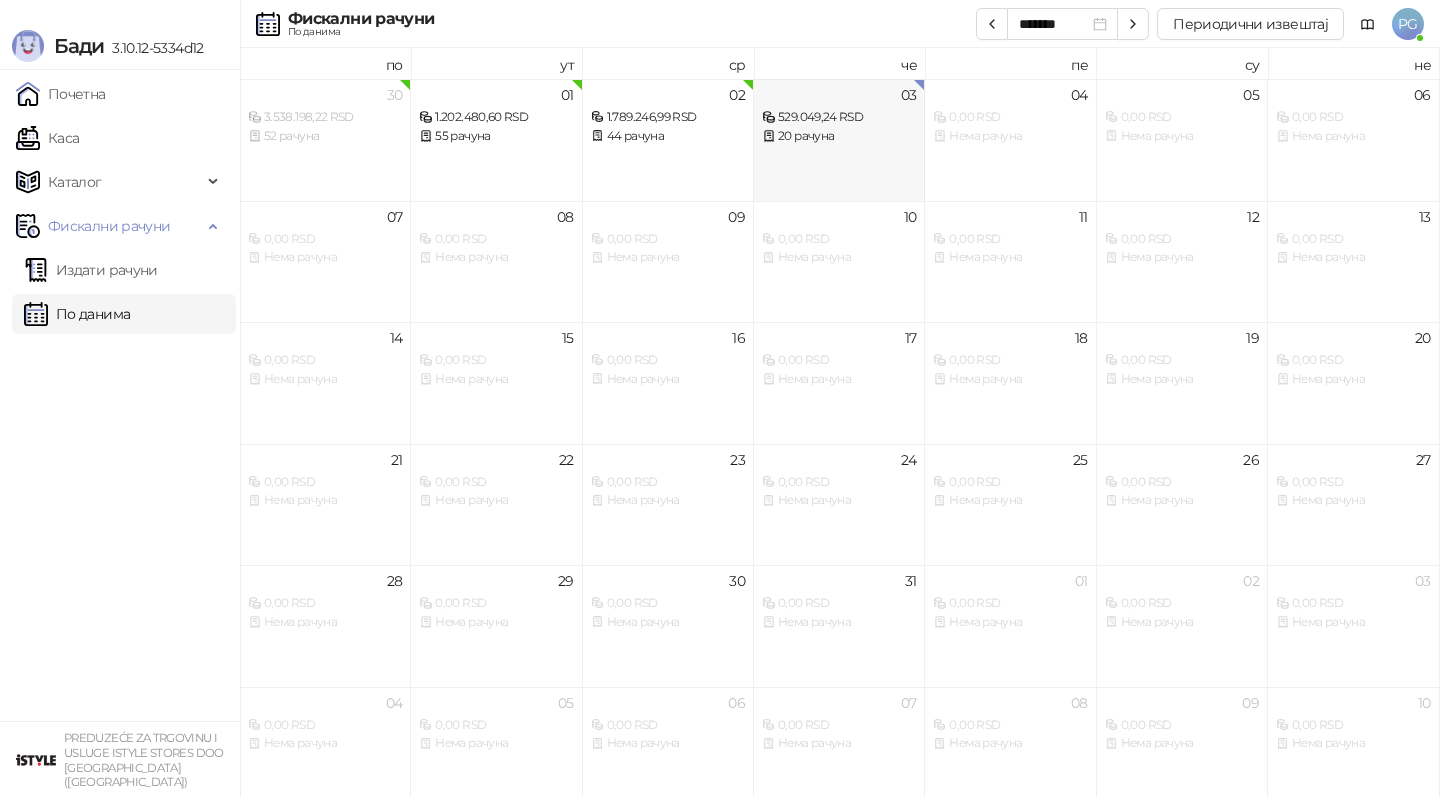 click on "20 рачуна" at bounding box center [839, 136] 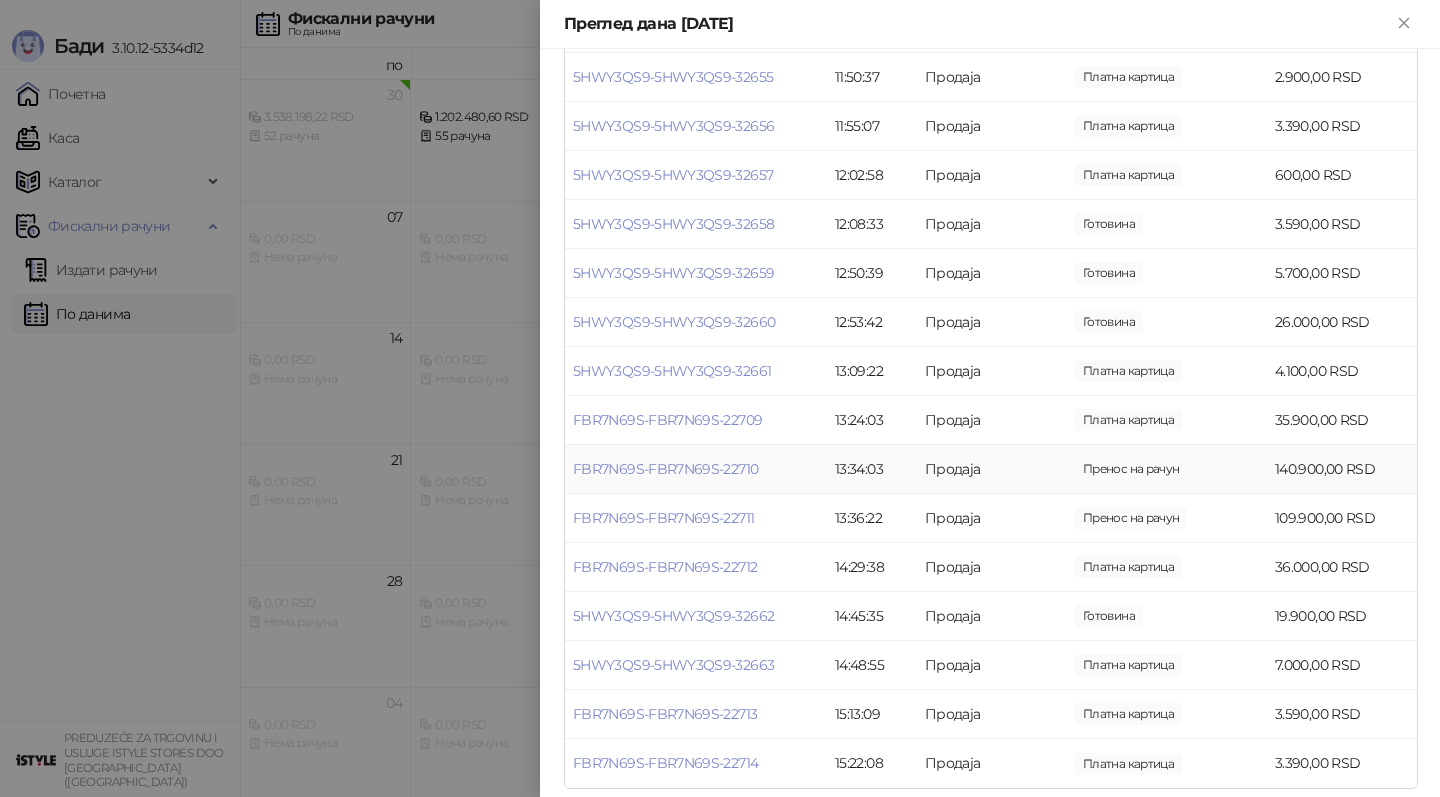 scroll, scrollTop: 606, scrollLeft: 0, axis: vertical 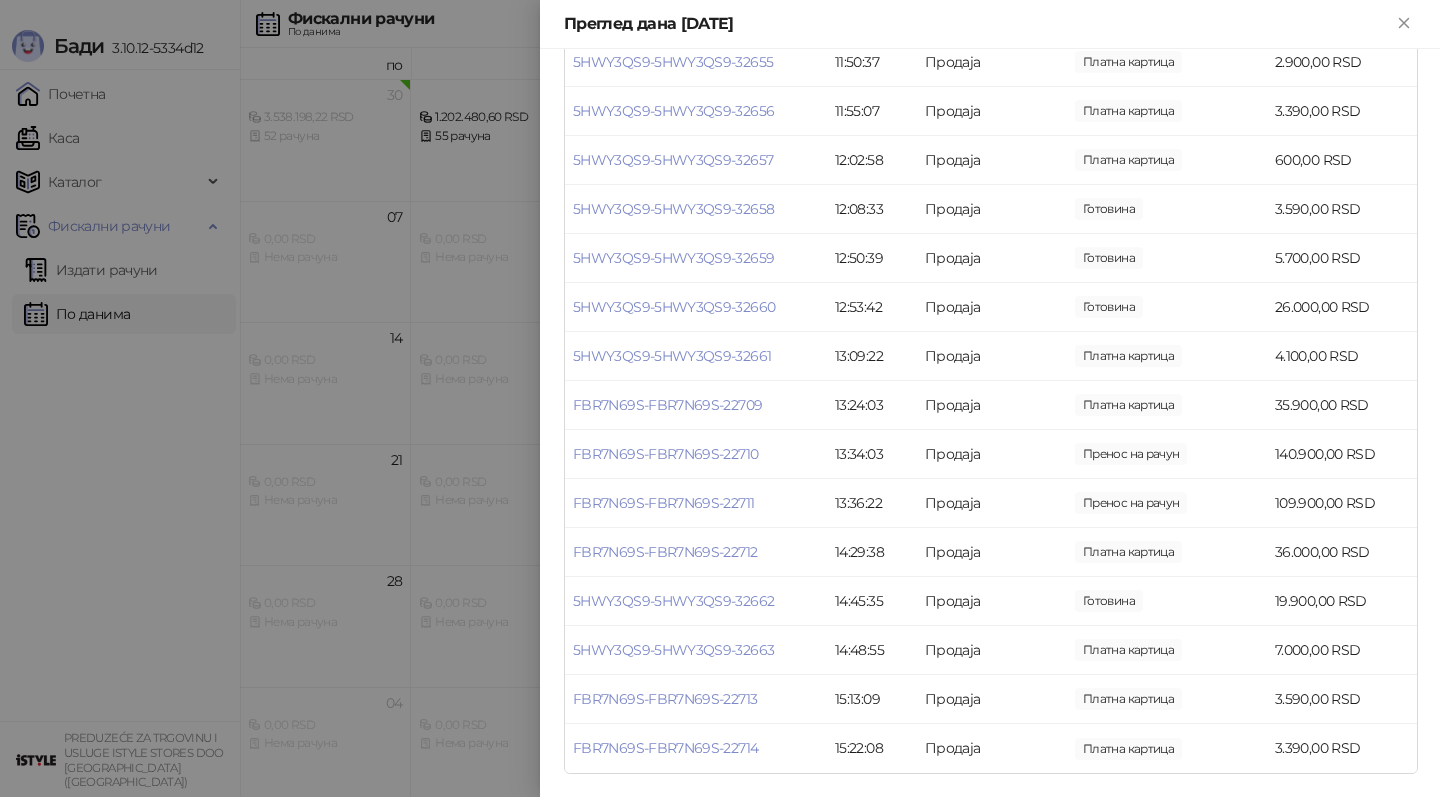 click at bounding box center [720, 398] 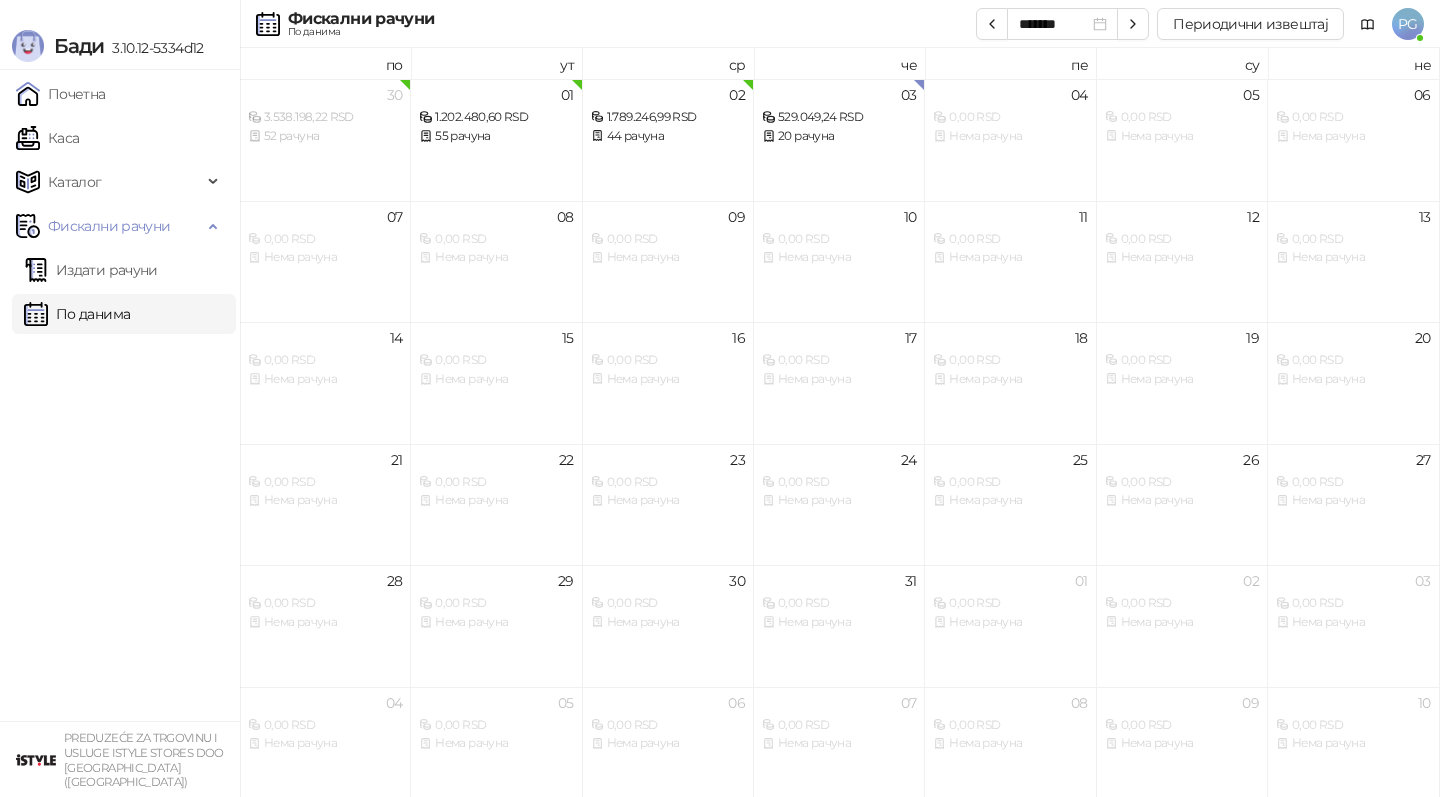 drag, startPoint x: 35, startPoint y: 126, endPoint x: 347, endPoint y: 6, distance: 334.2813 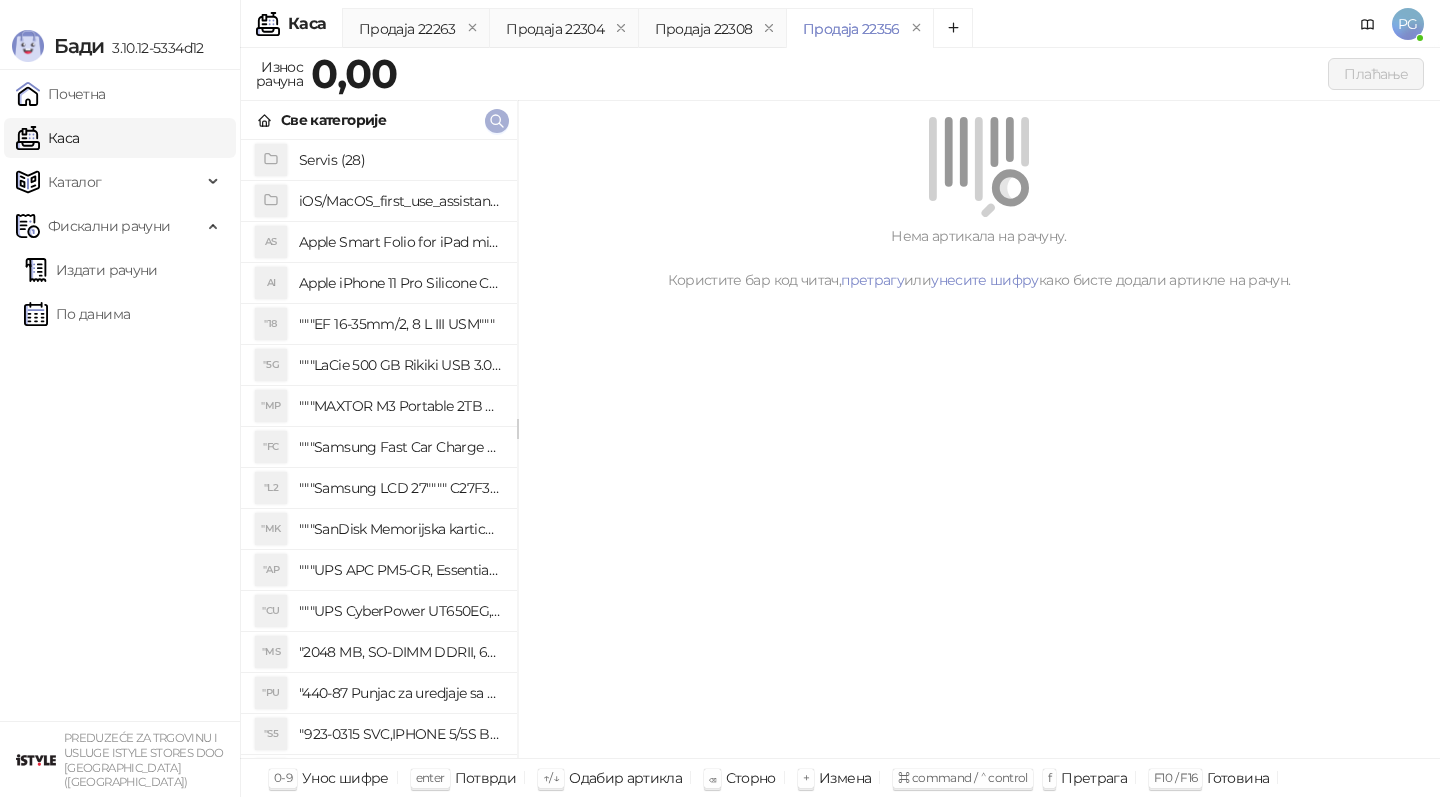 click 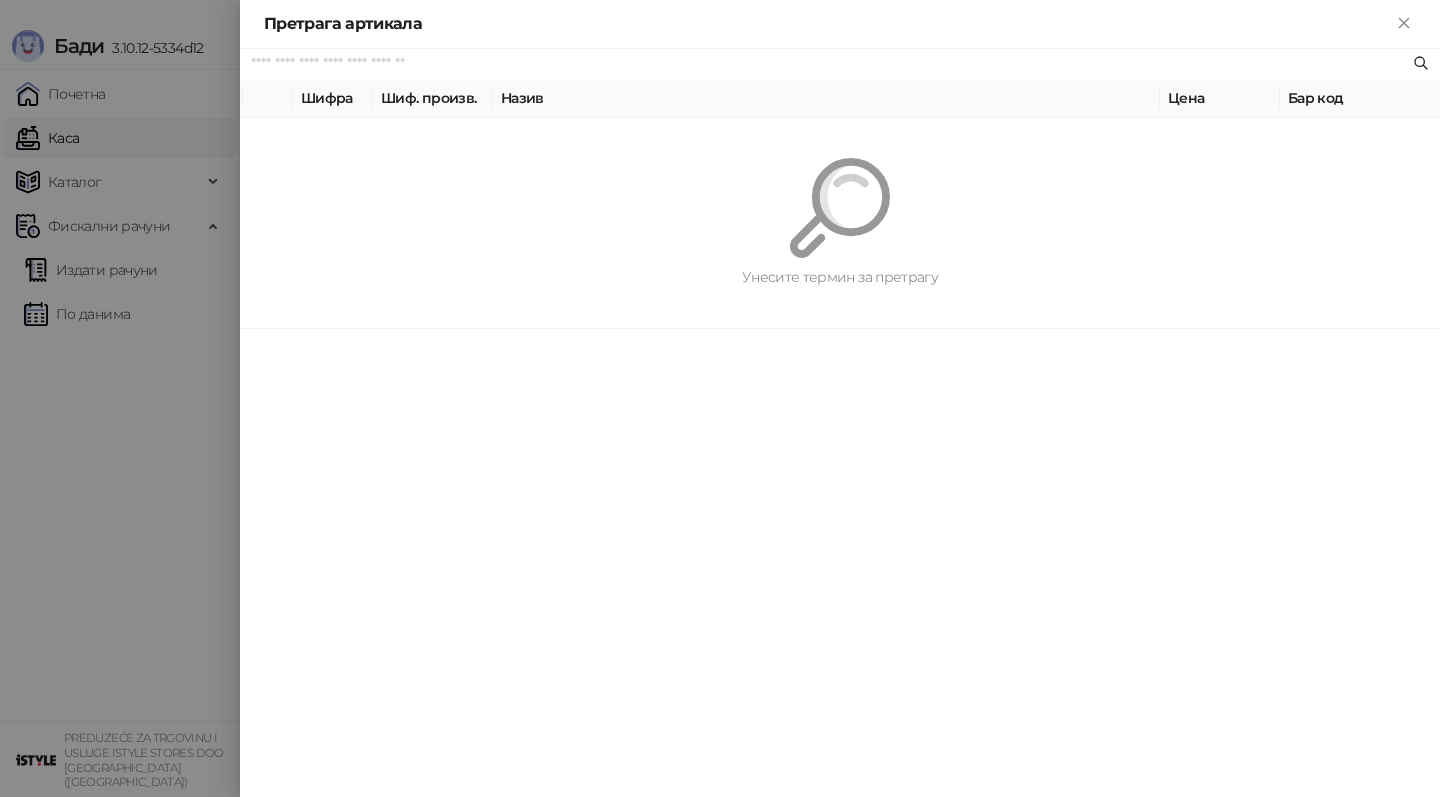 paste on "**********" 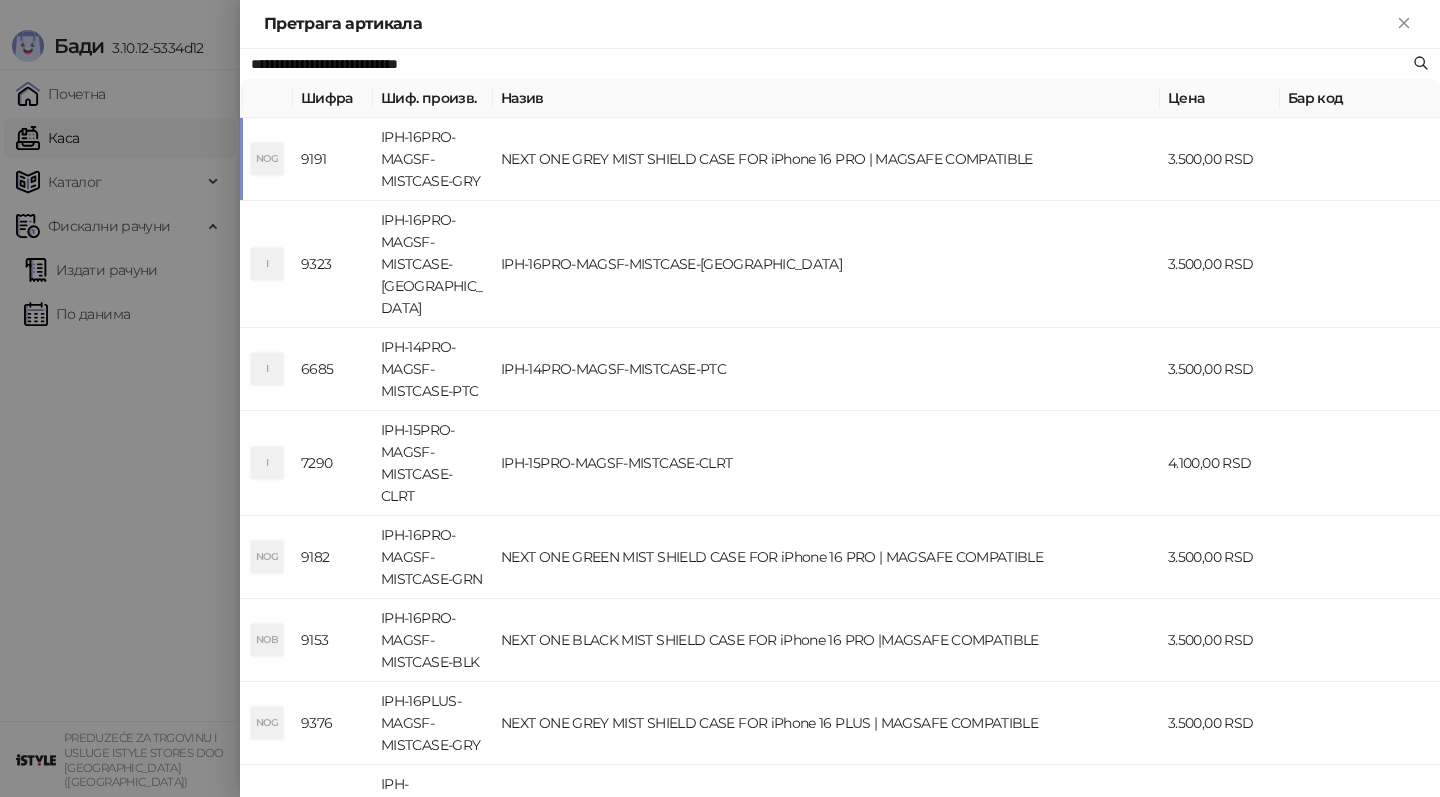type on "**********" 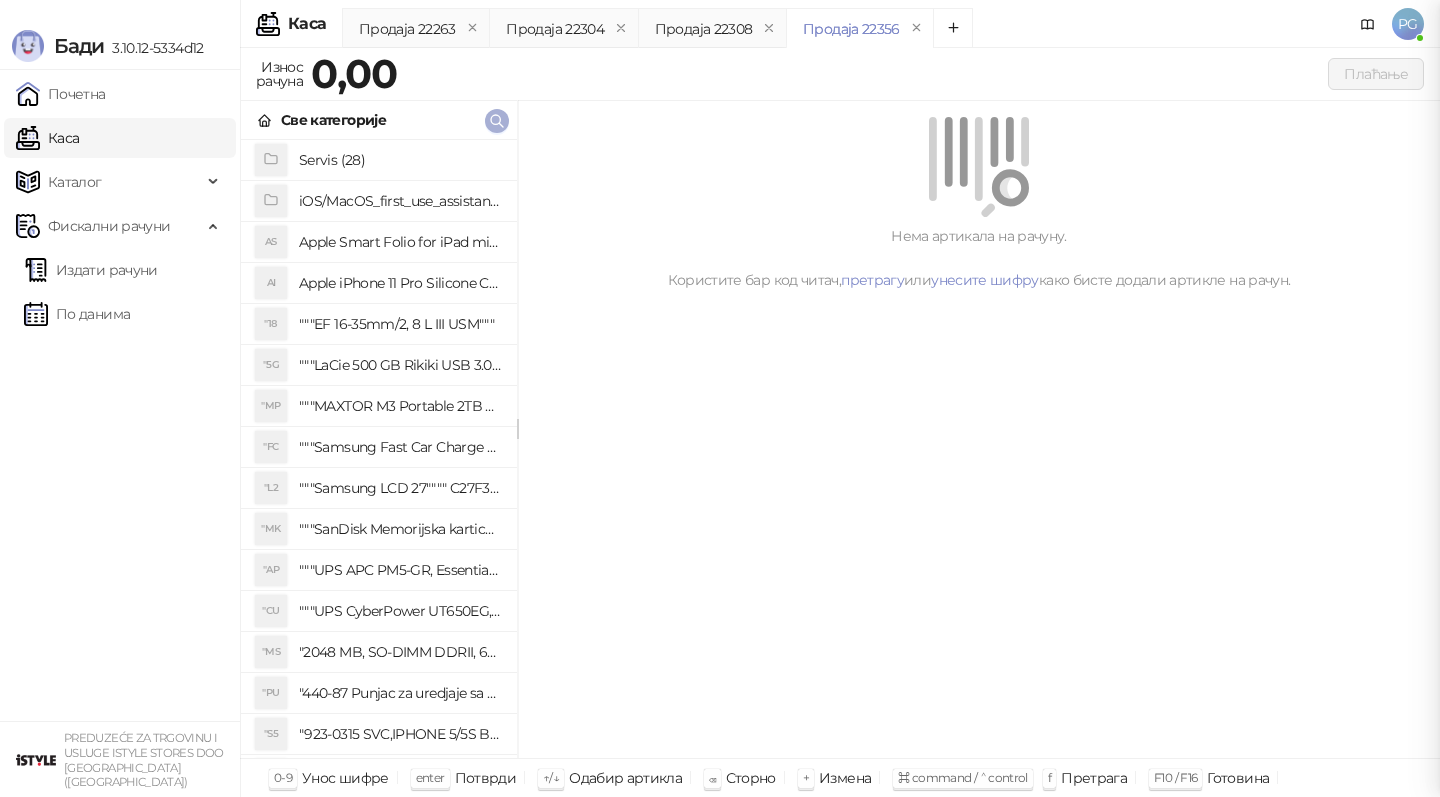 type 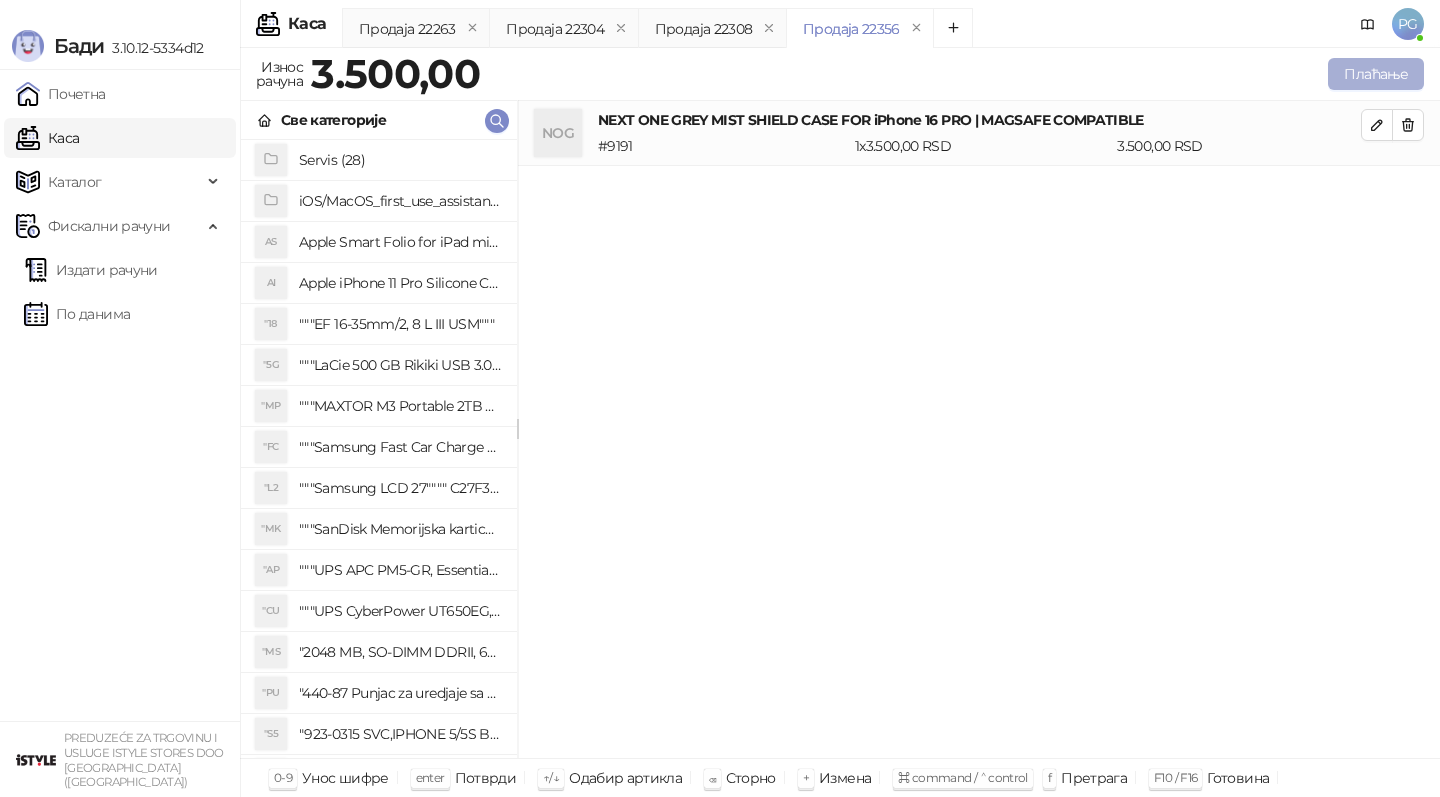 click on "Плаћање" at bounding box center [1376, 74] 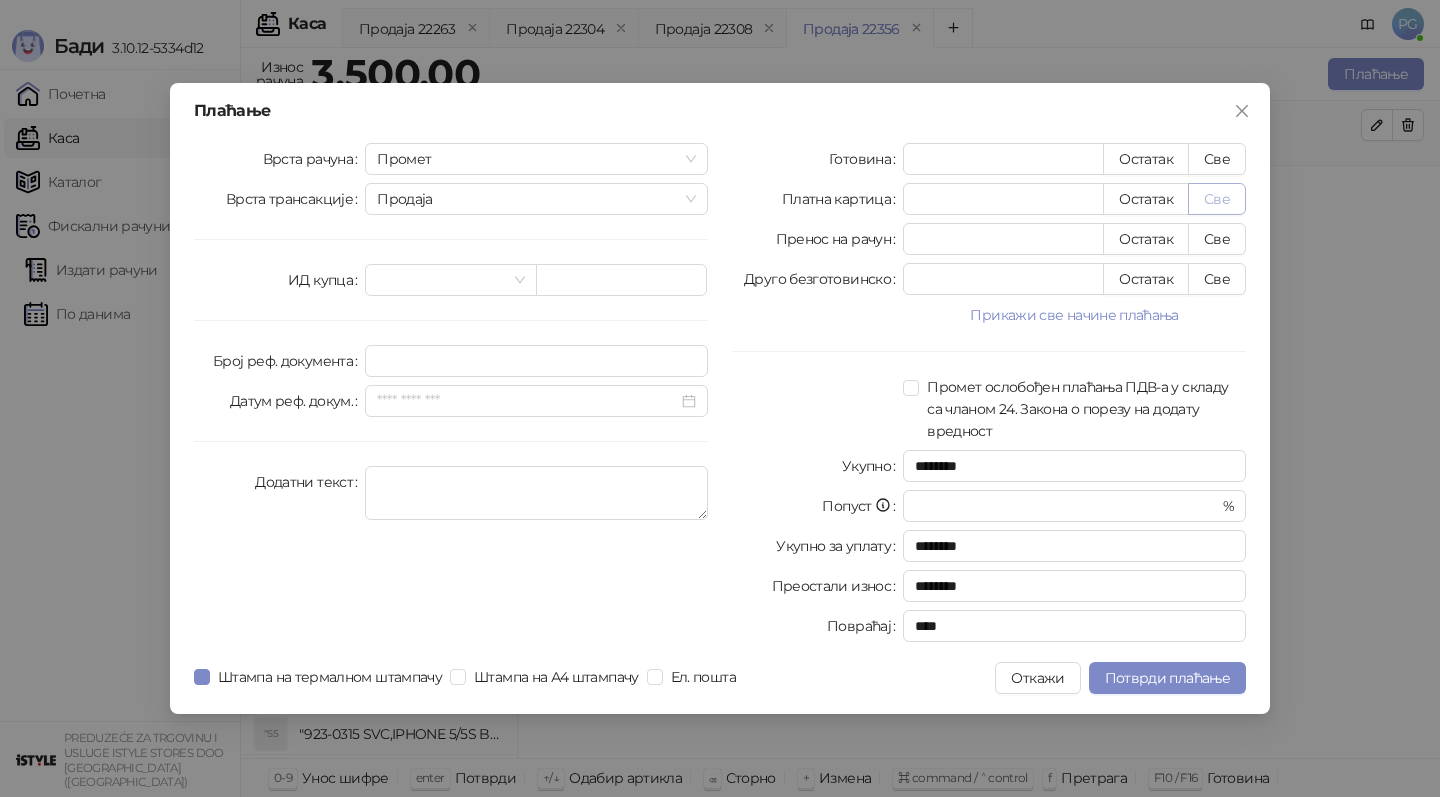click on "Све" at bounding box center (1217, 199) 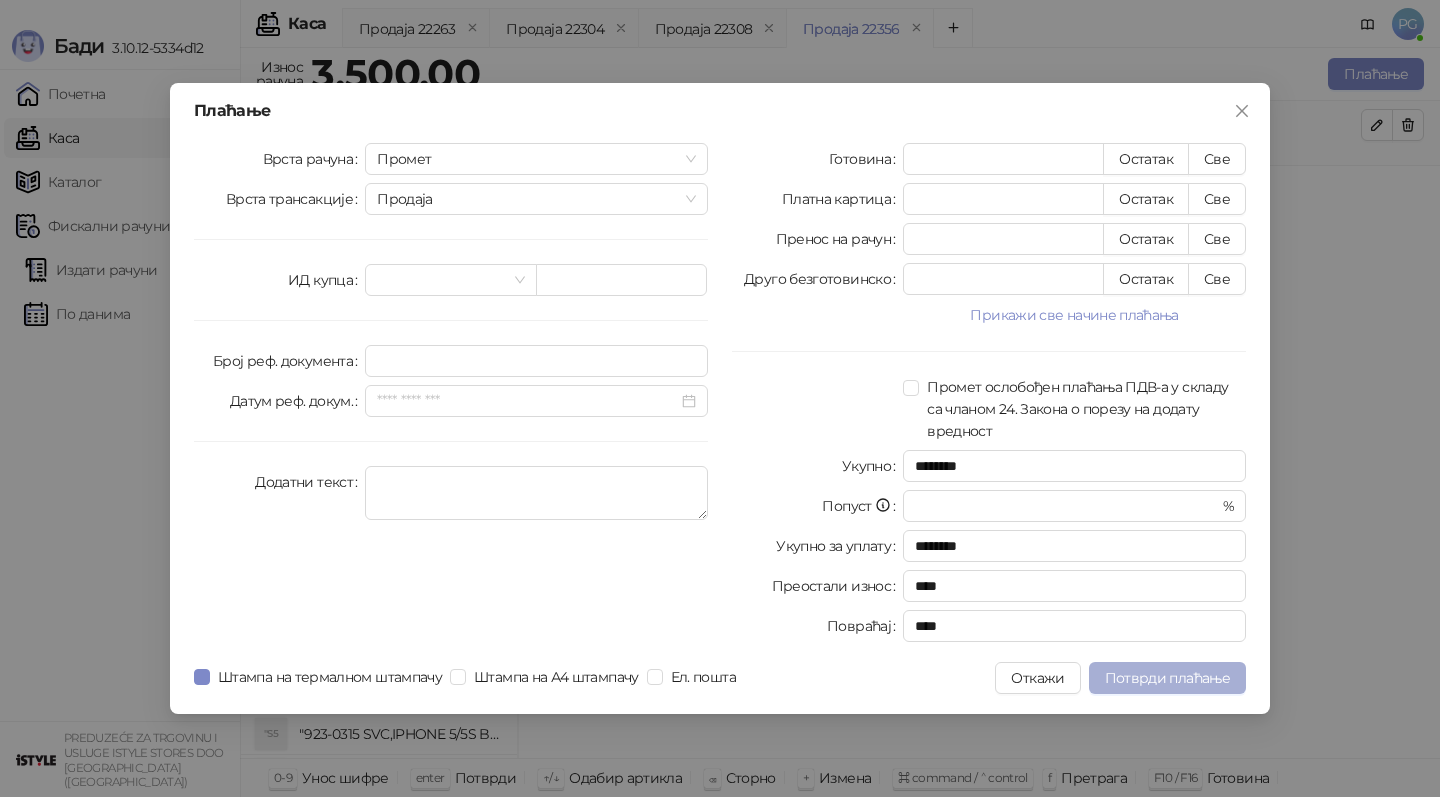 click on "Потврди плаћање" at bounding box center (1167, 678) 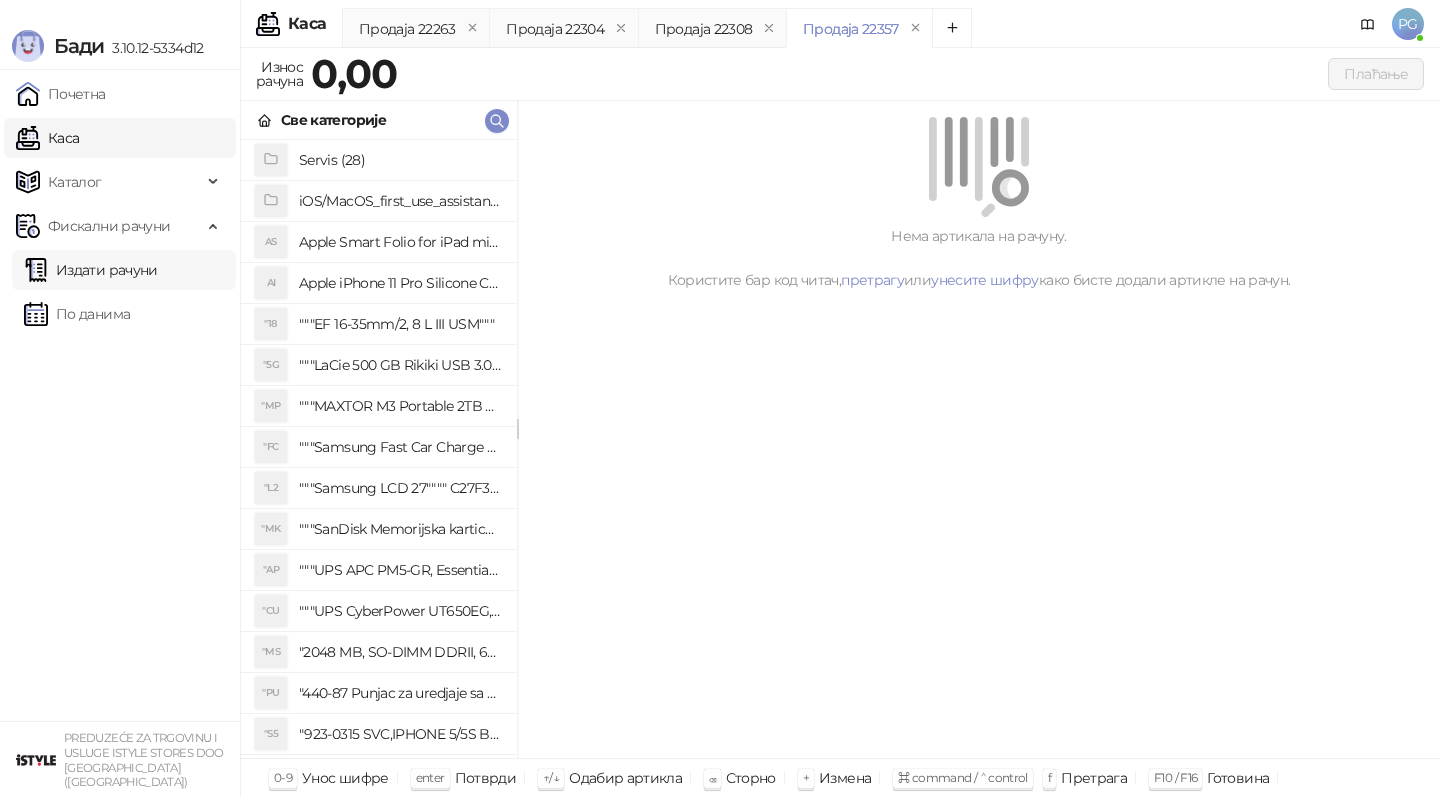 click on "Издати рачуни" at bounding box center (91, 270) 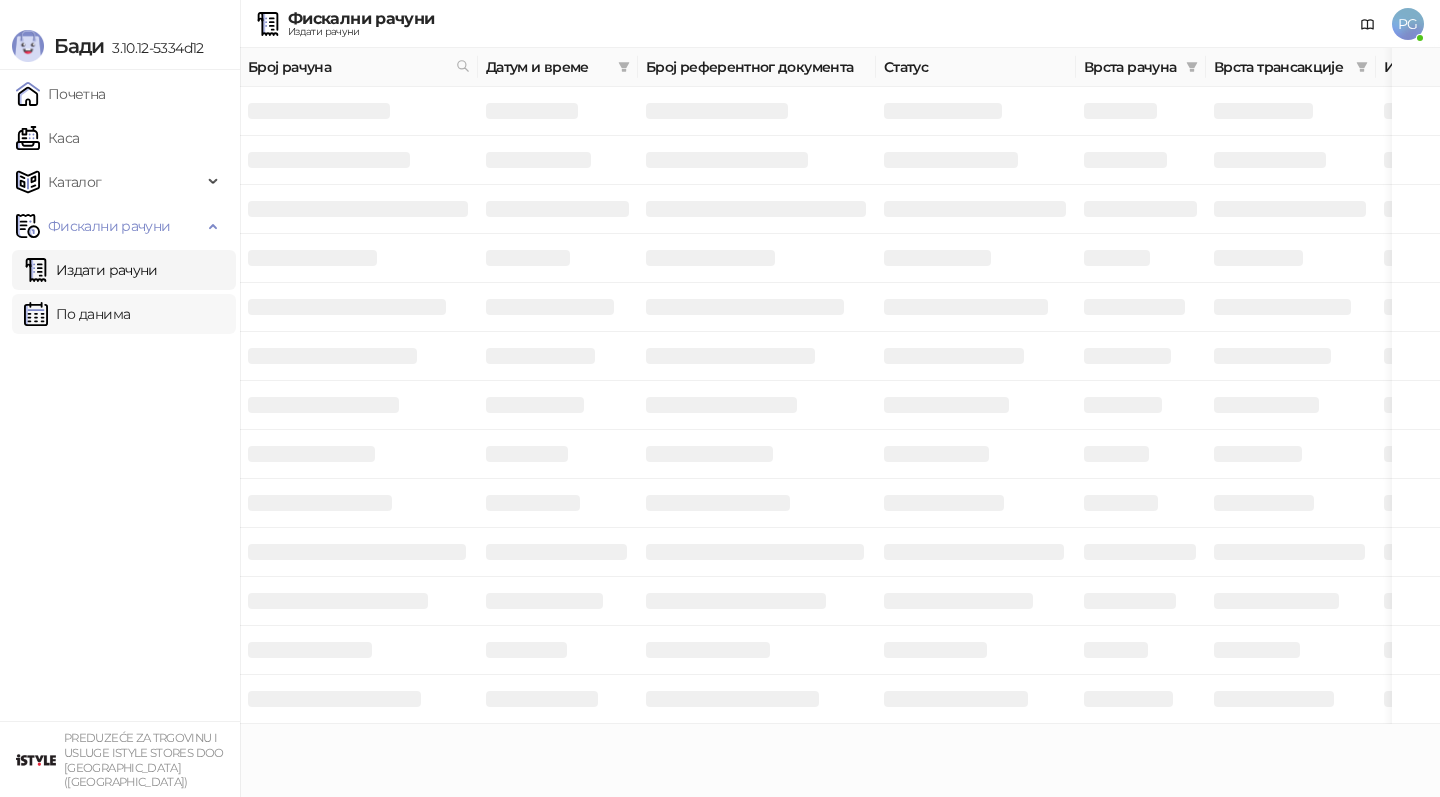 click on "По данима" at bounding box center (77, 314) 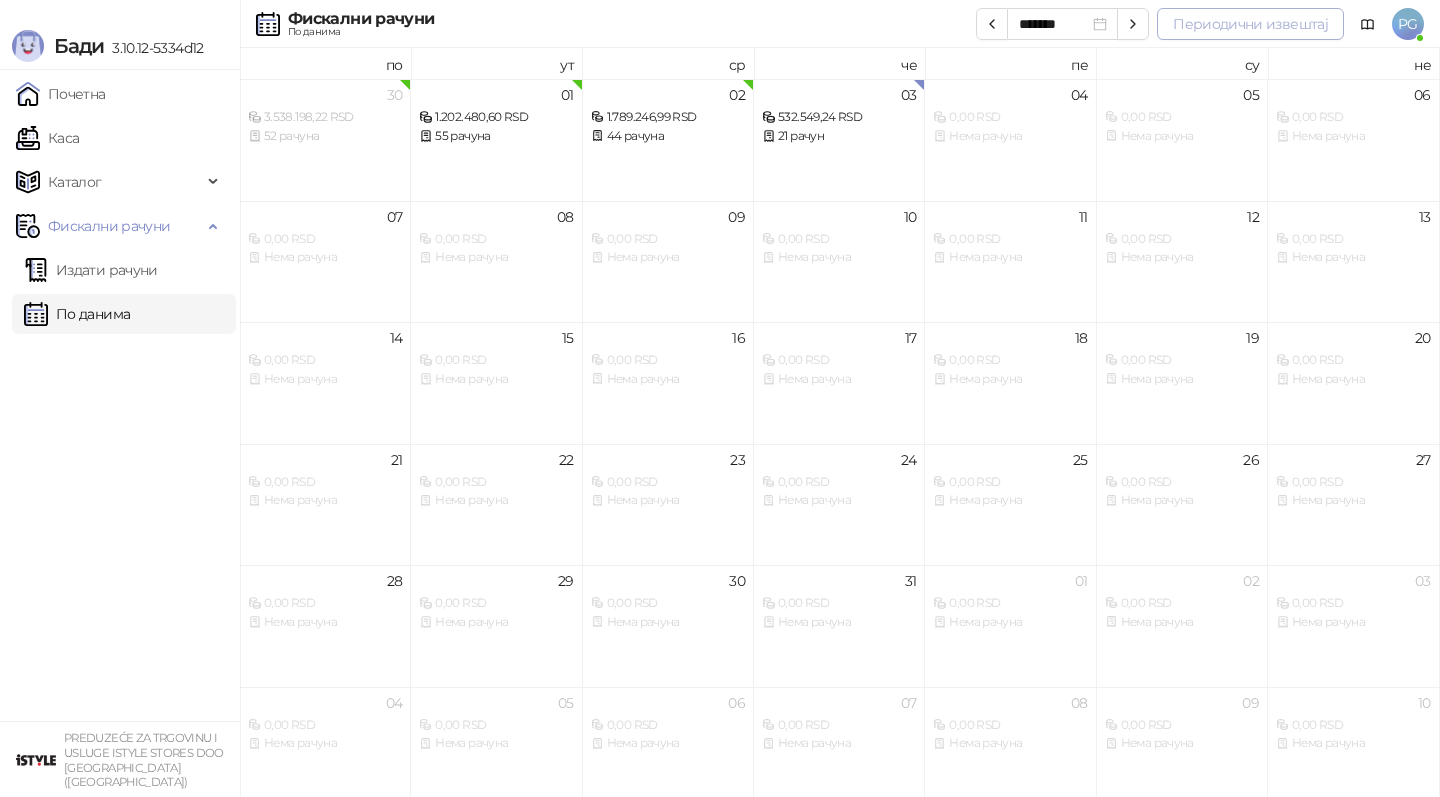 click on "Периодични извештај" at bounding box center [1250, 24] 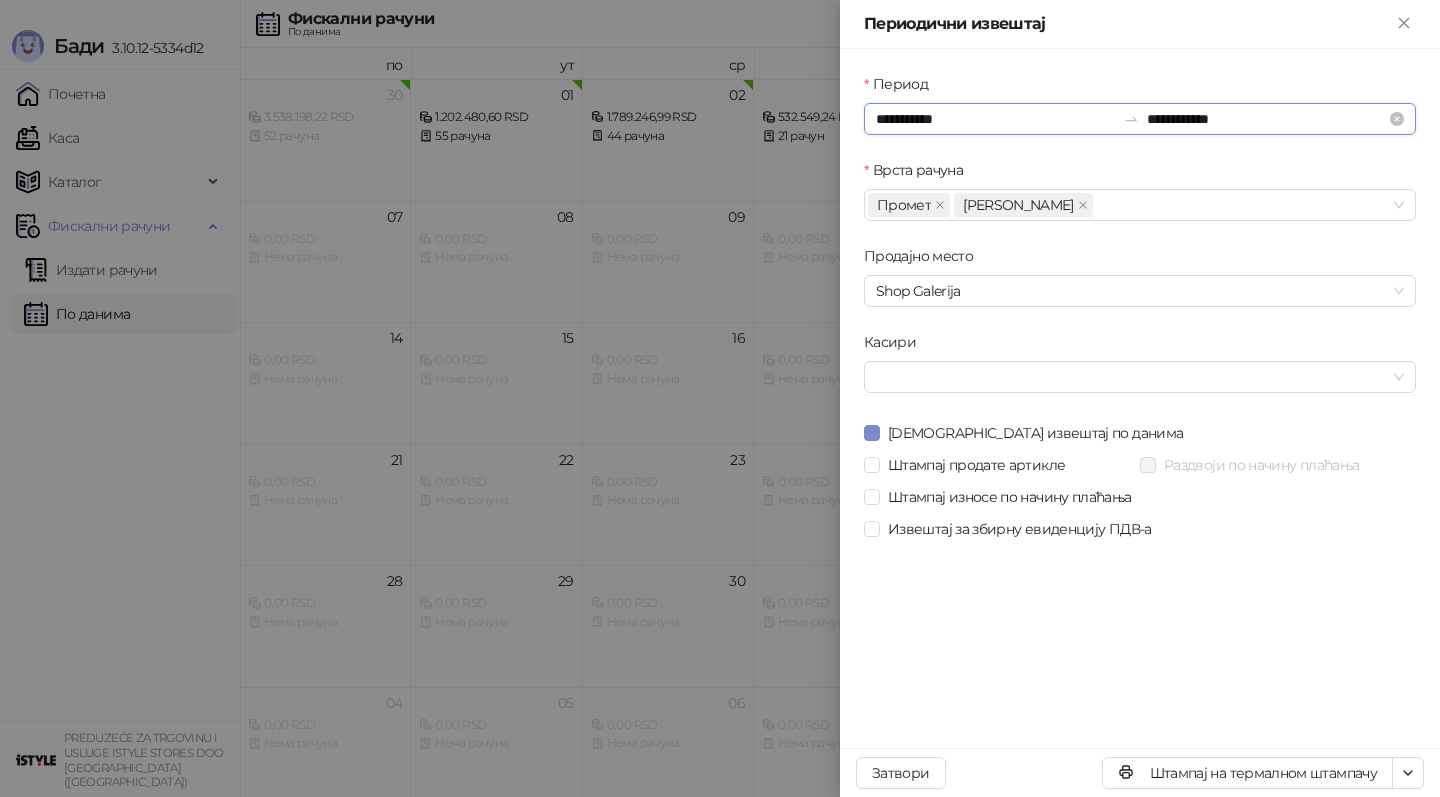 click on "**********" at bounding box center [995, 119] 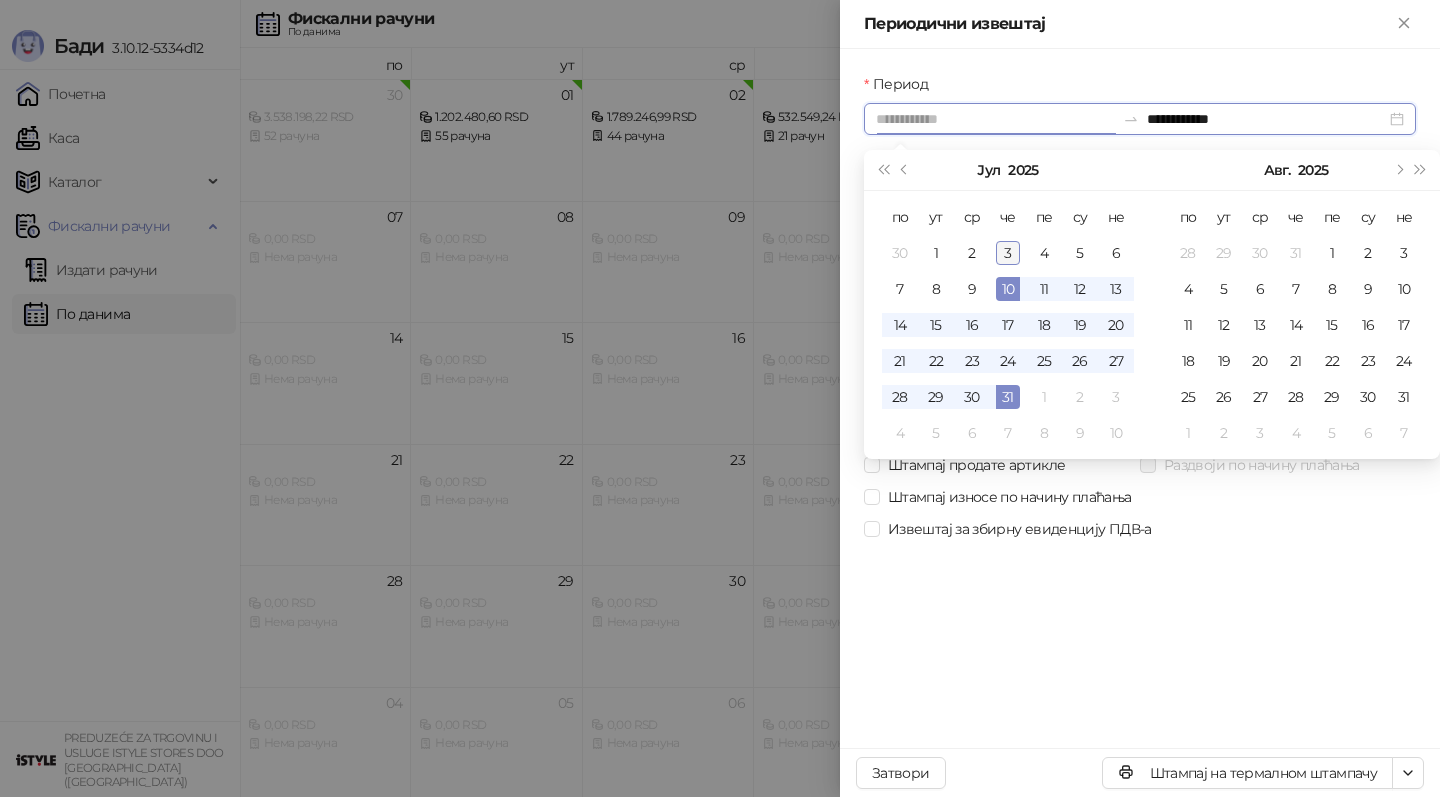 type on "**********" 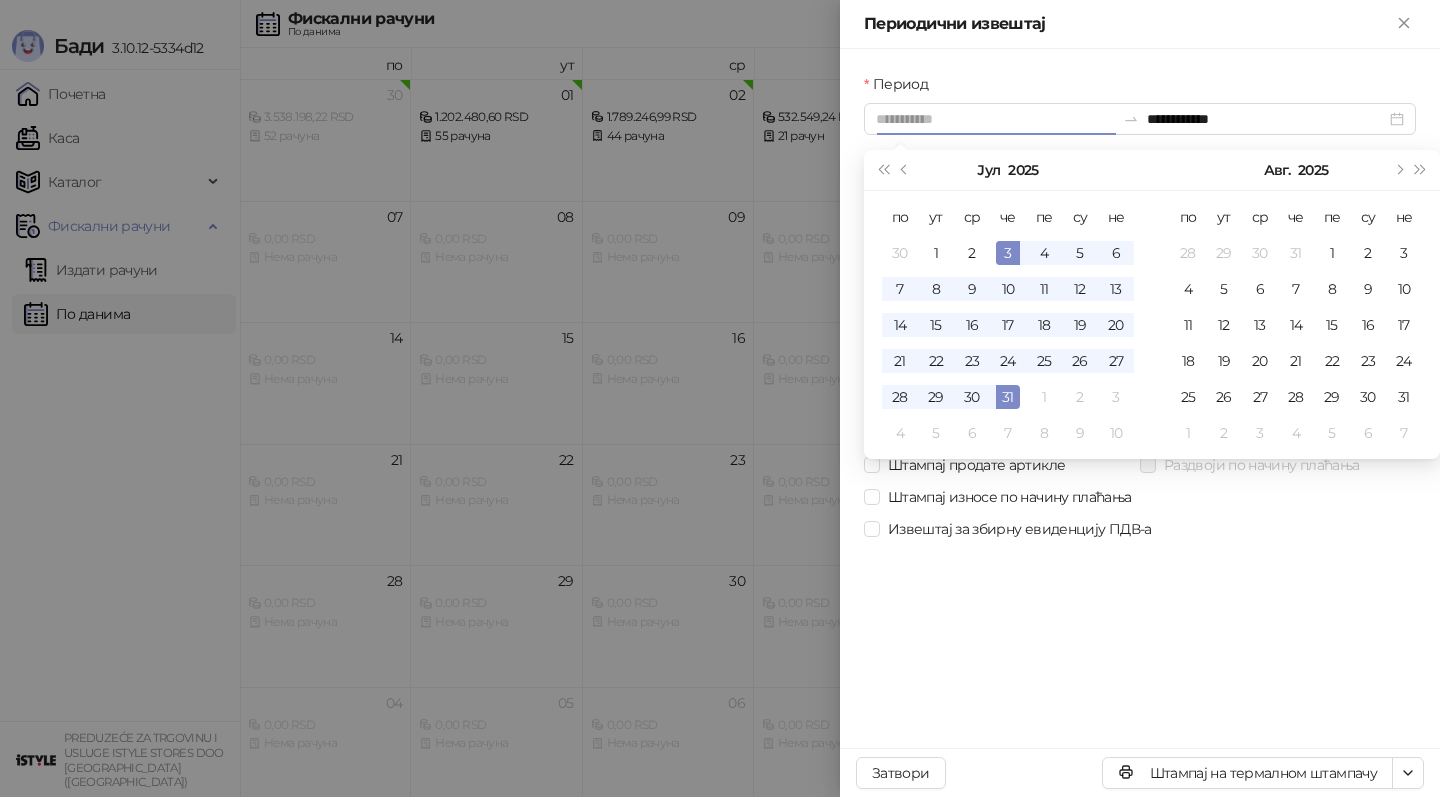 click on "3" at bounding box center (1008, 253) 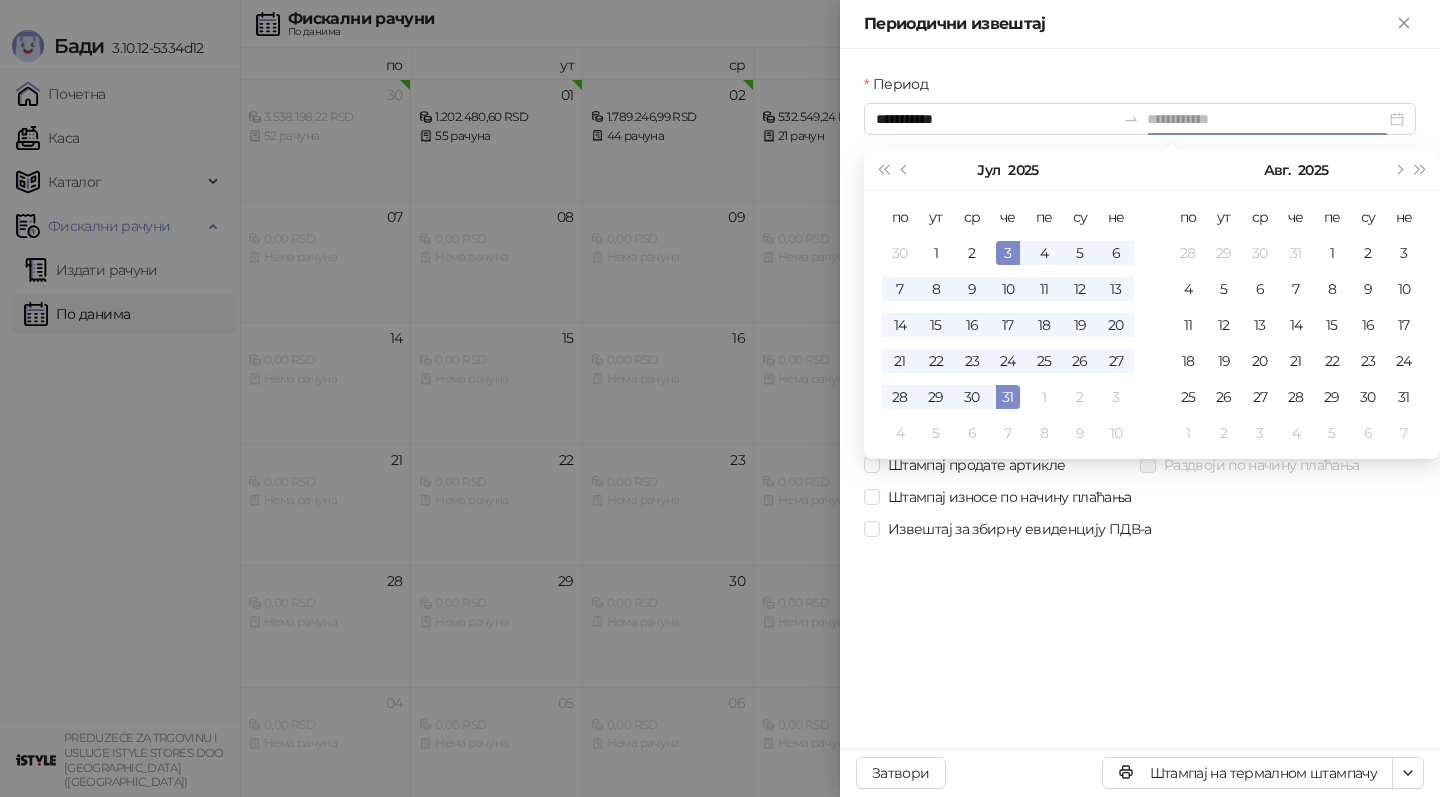 click on "3" at bounding box center [1008, 253] 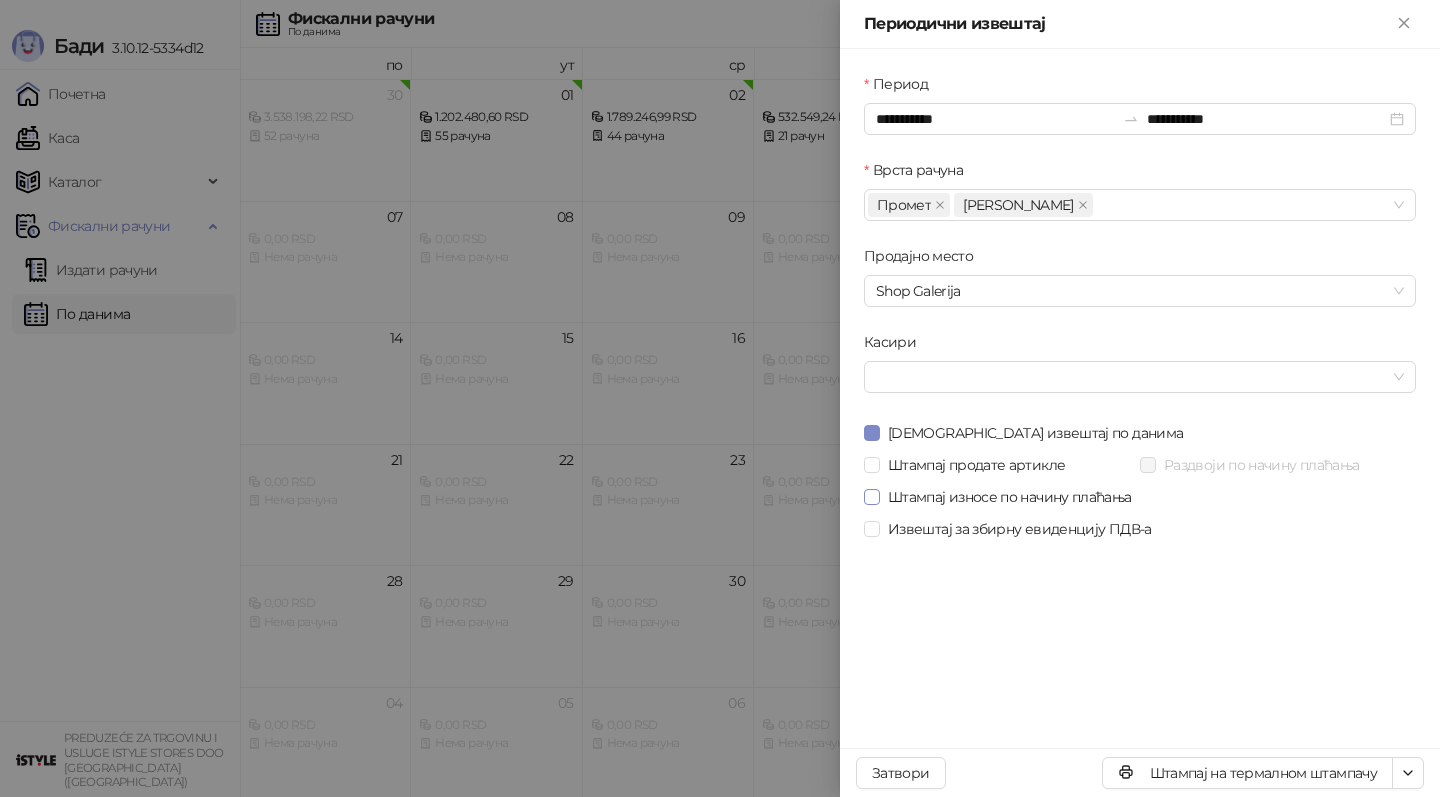 click on "Штампај износе по начину плаћања" at bounding box center (1010, 497) 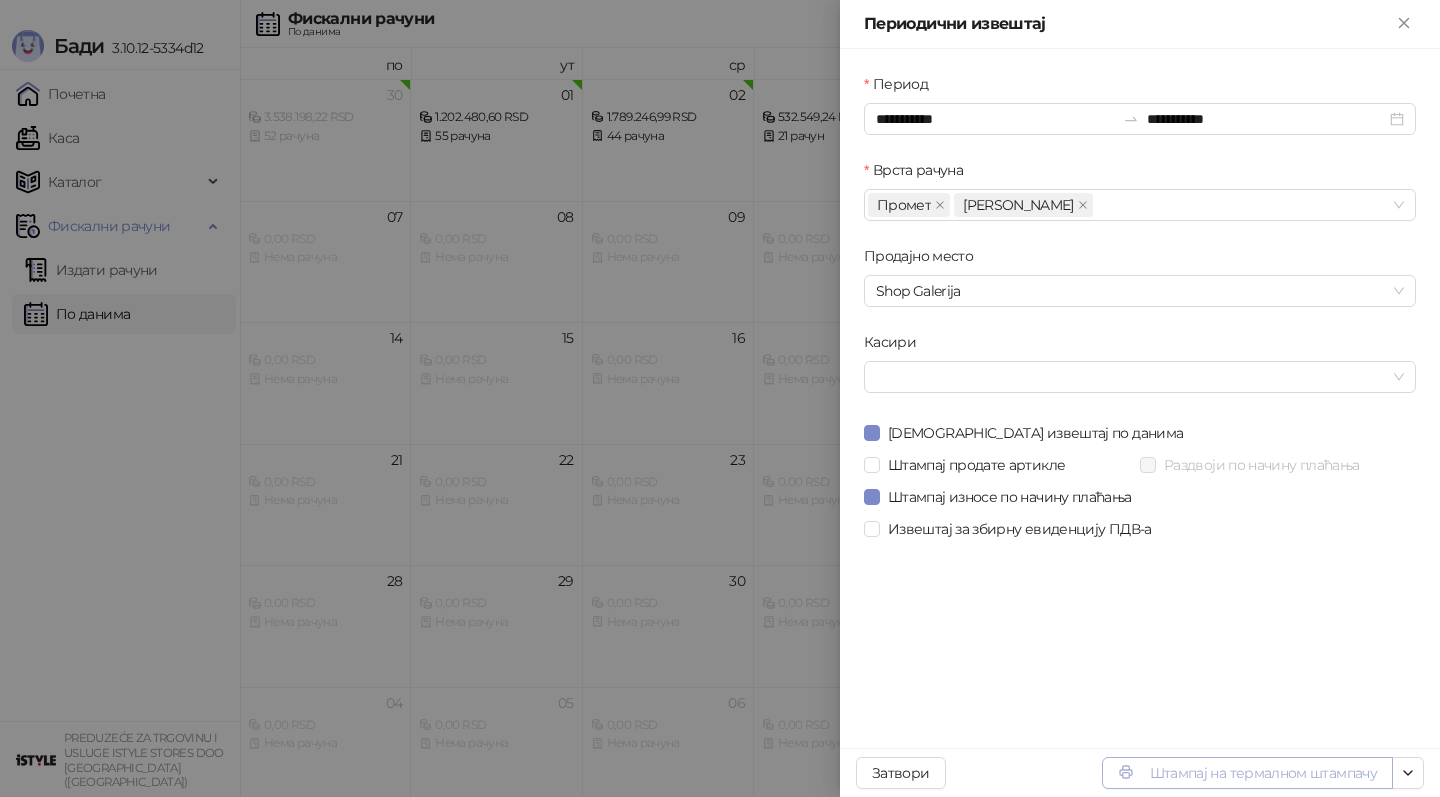 click on "Штампај на термалном штампачу" at bounding box center [1247, 773] 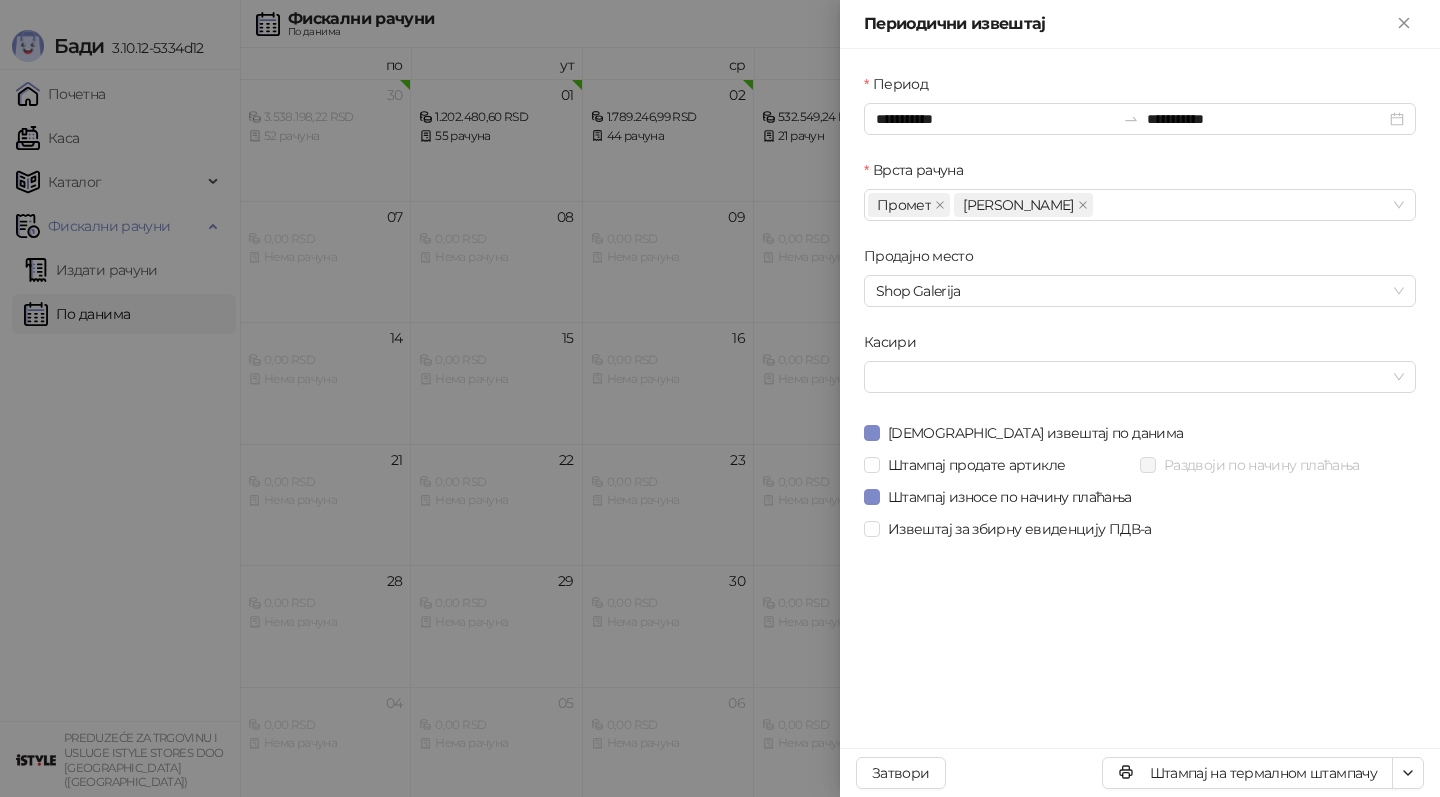 click at bounding box center [720, 398] 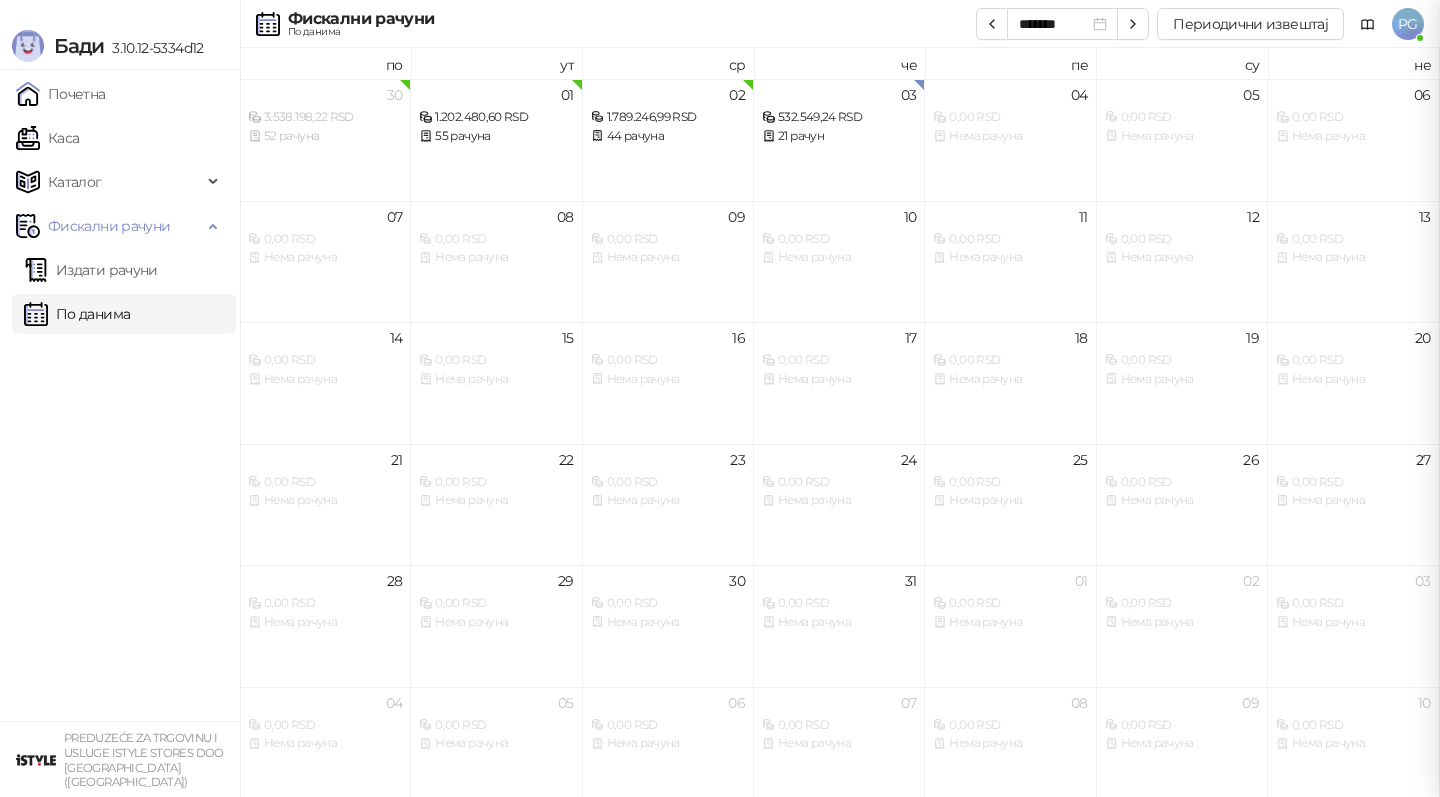 click at bounding box center [720, 398] 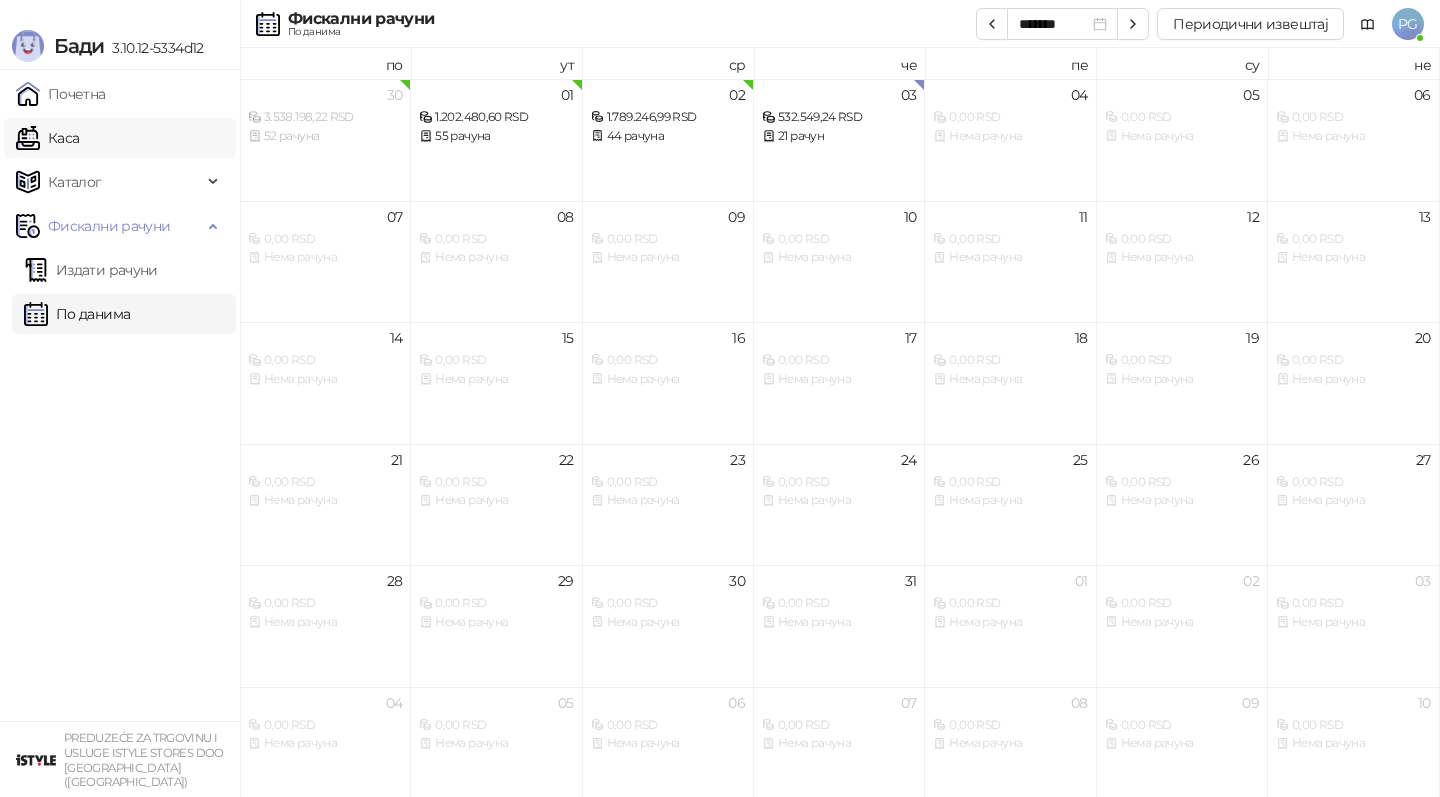 click on "Каса" at bounding box center [47, 138] 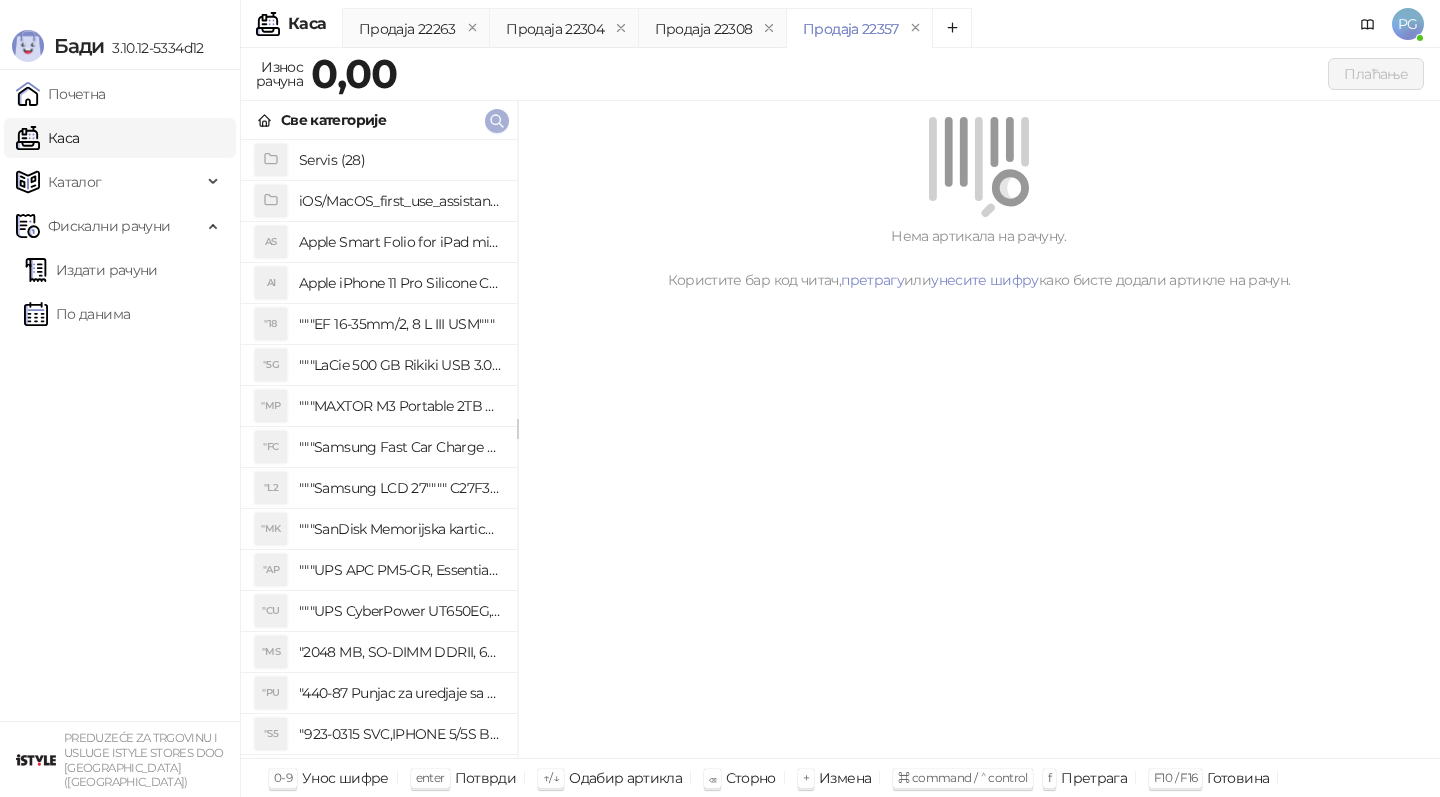 click 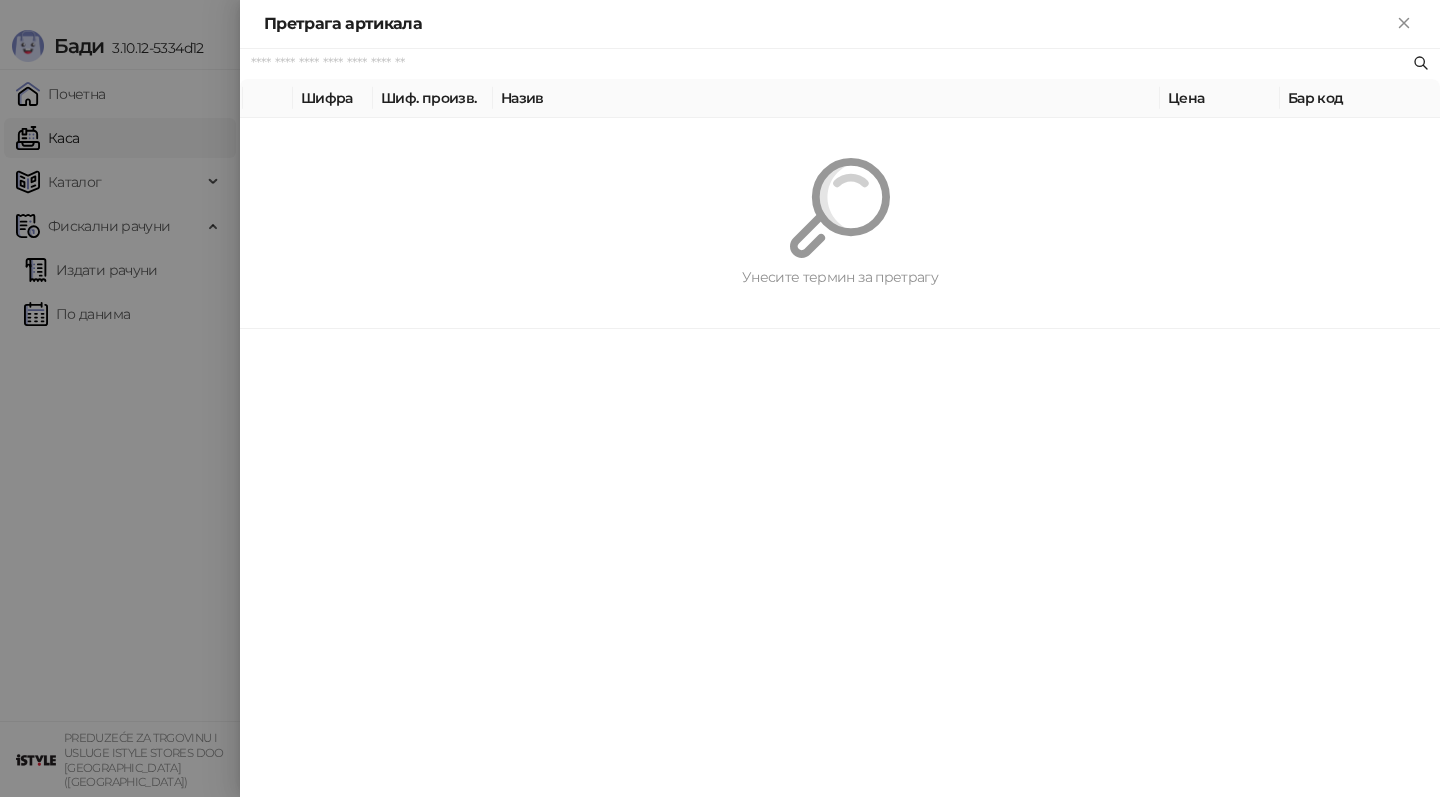 paste on "*********" 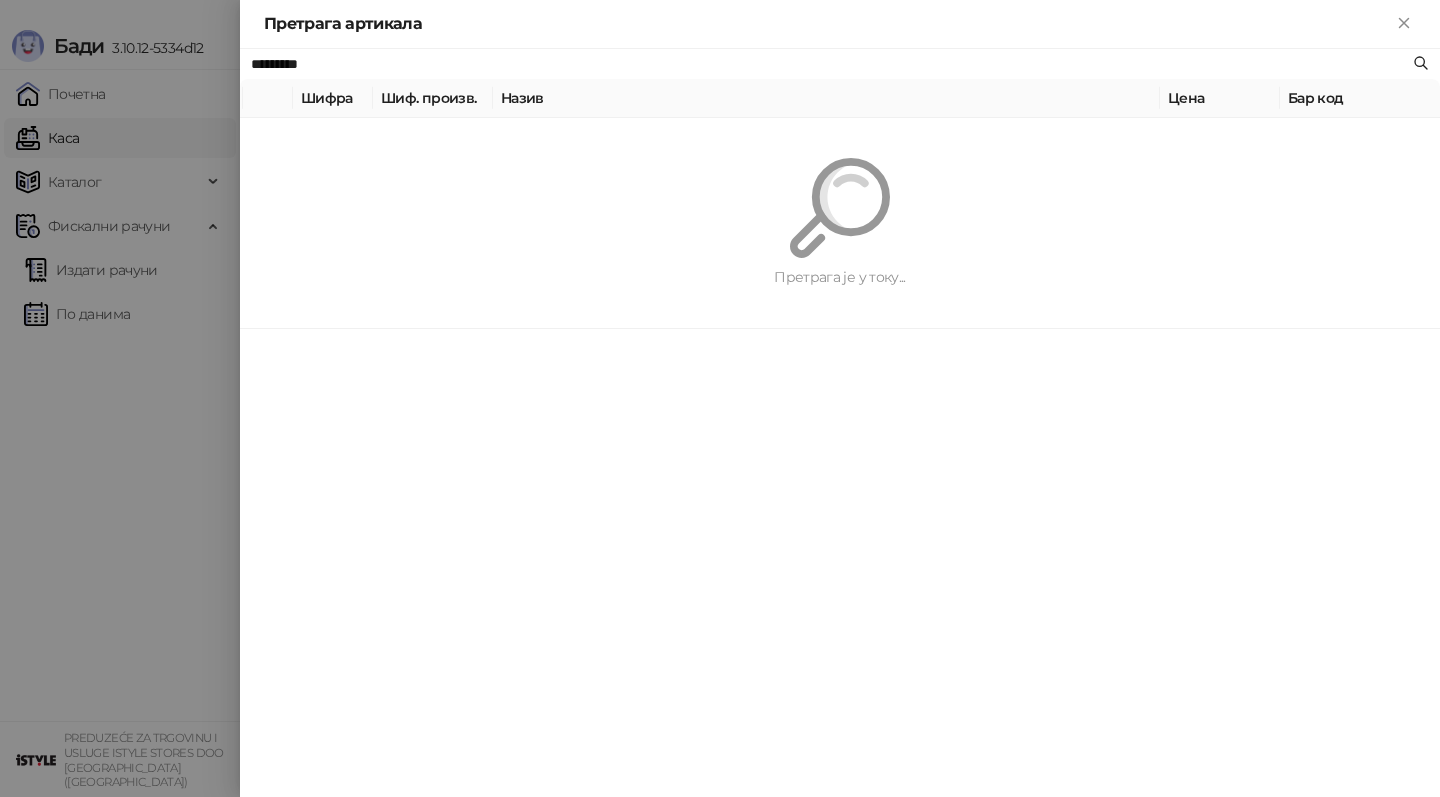 type on "*********" 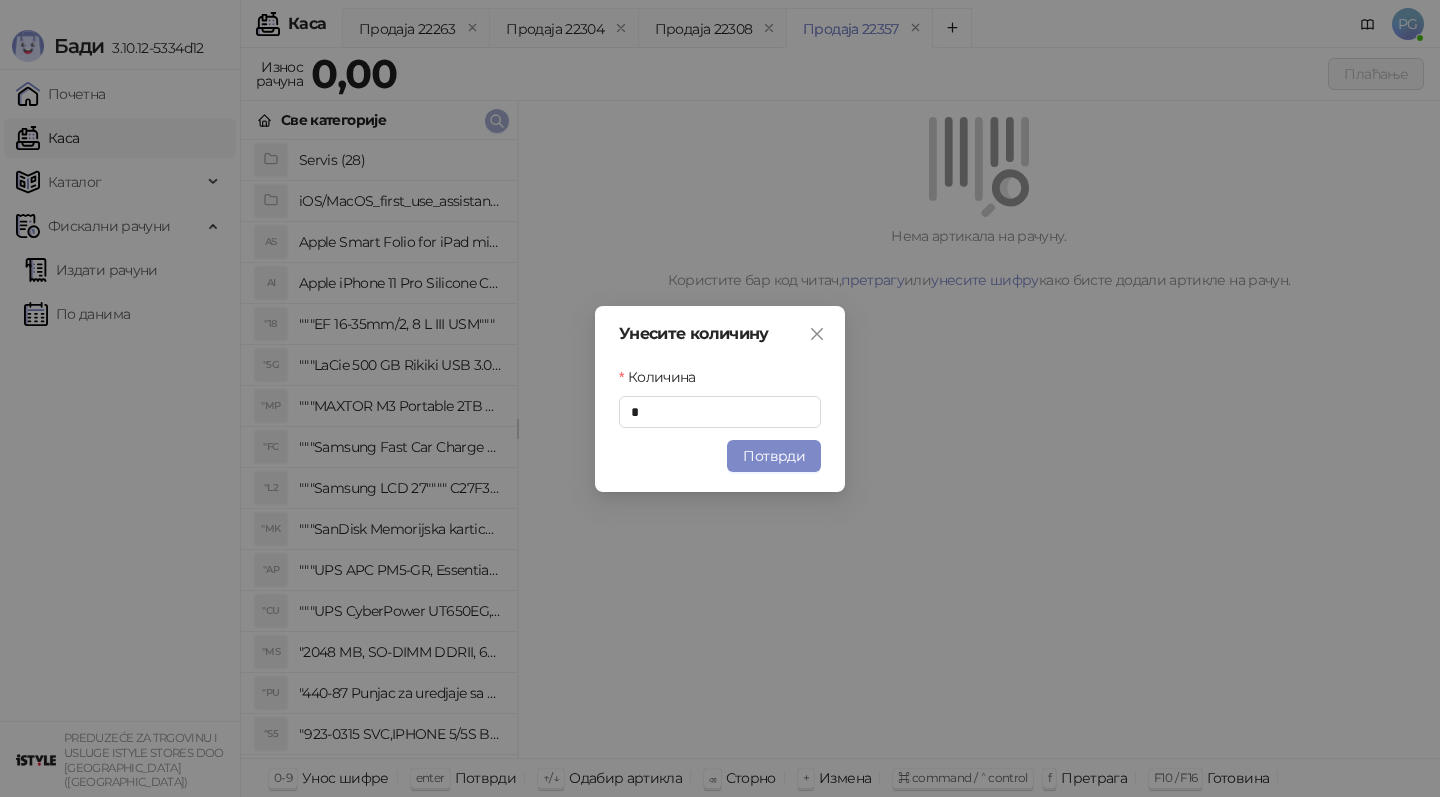 type 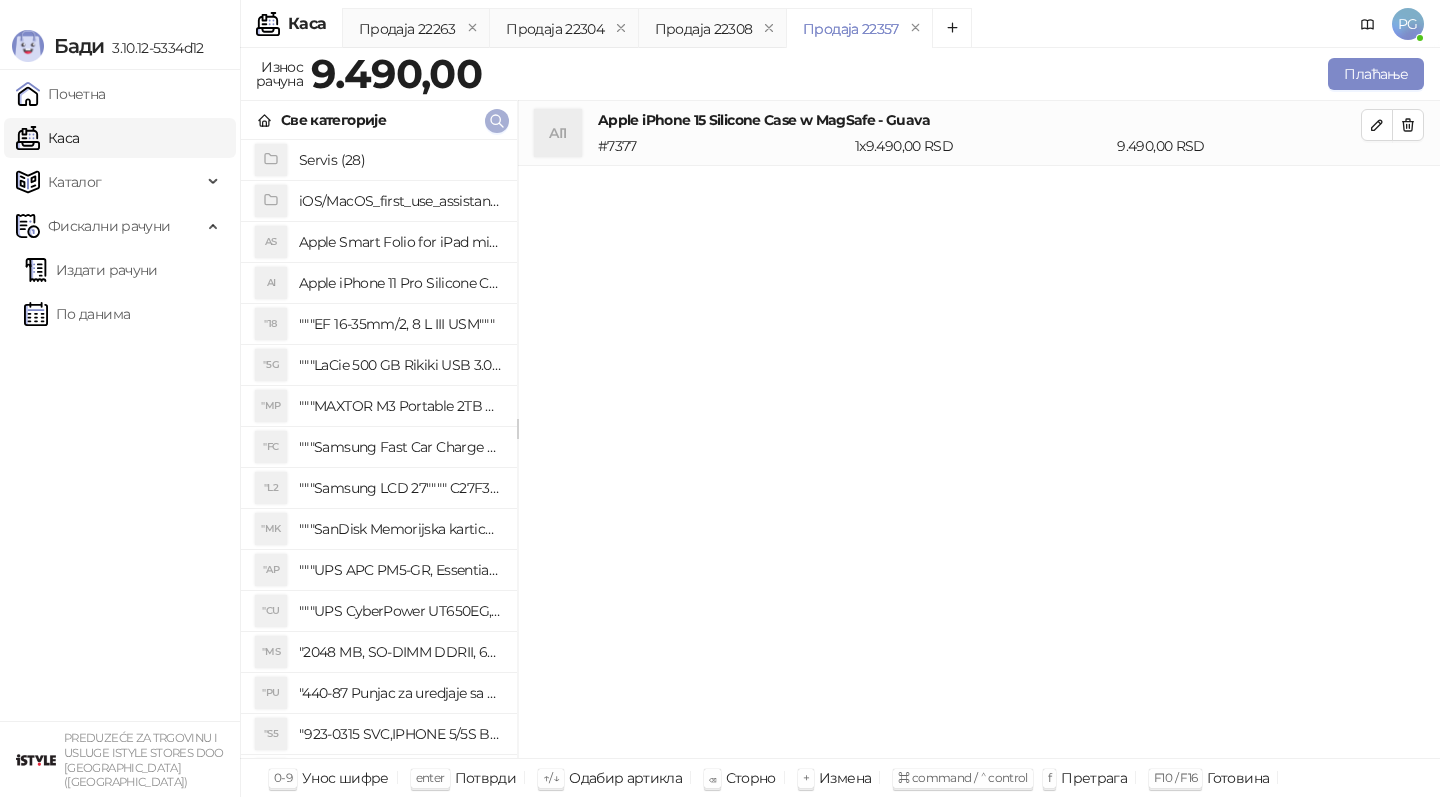 click 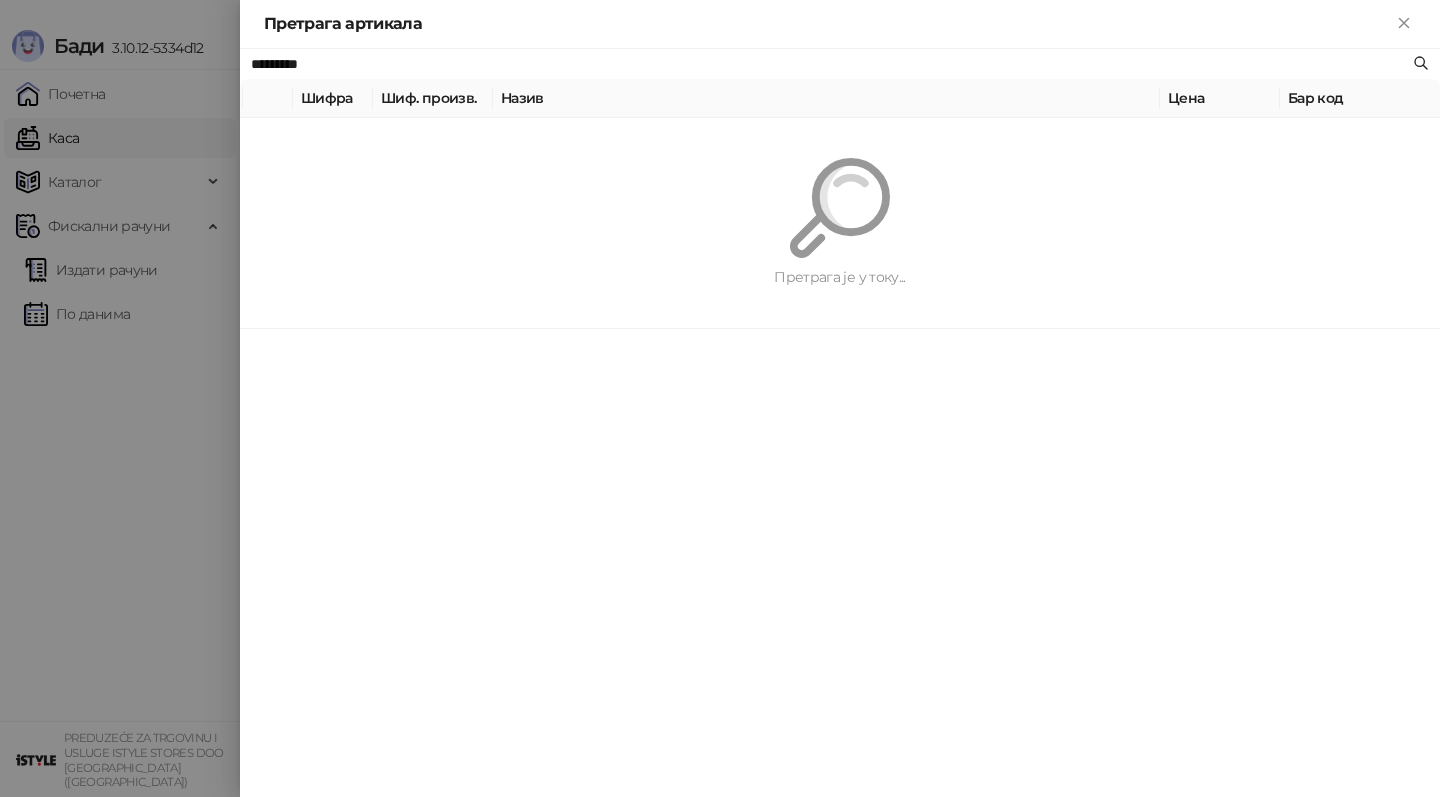 paste 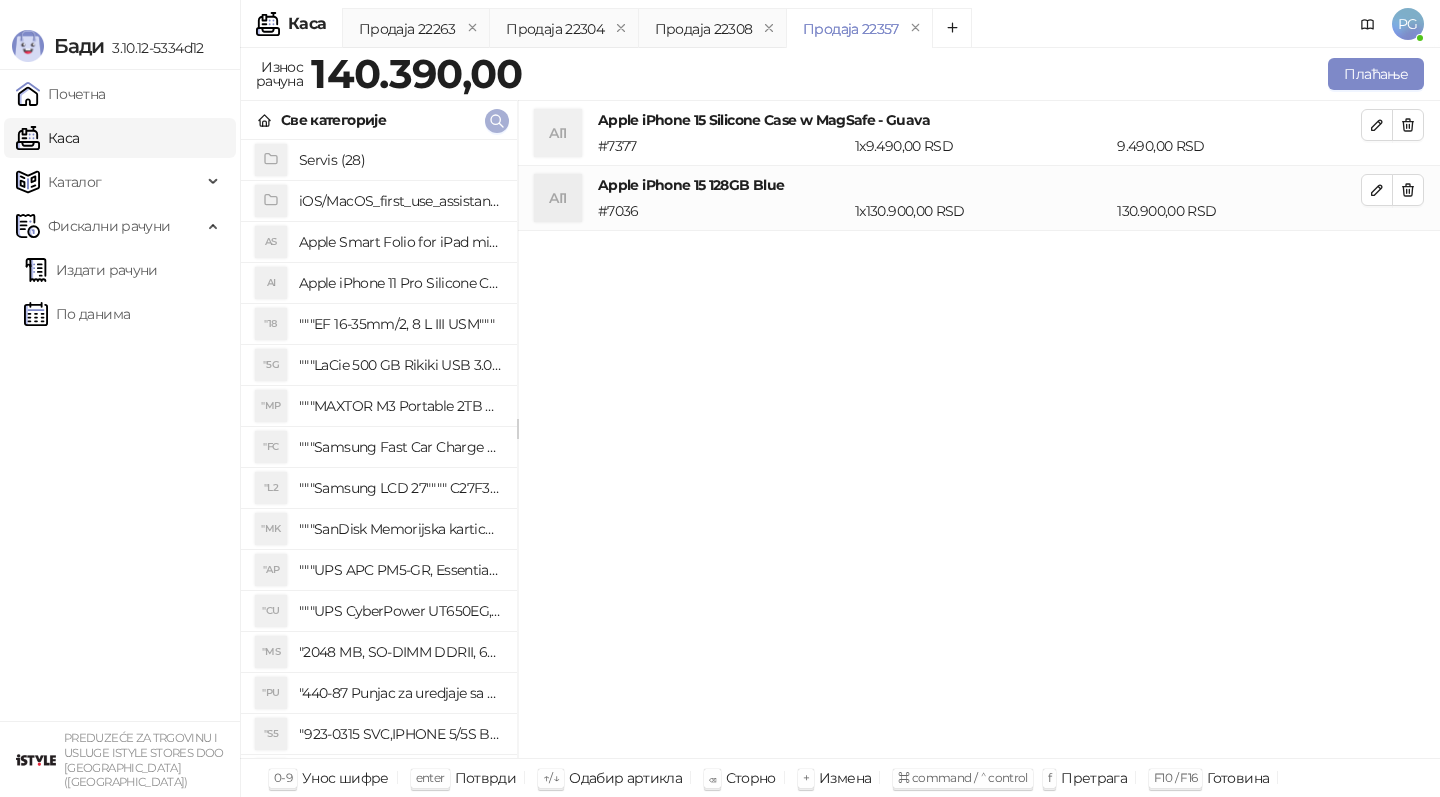 click at bounding box center (497, 120) 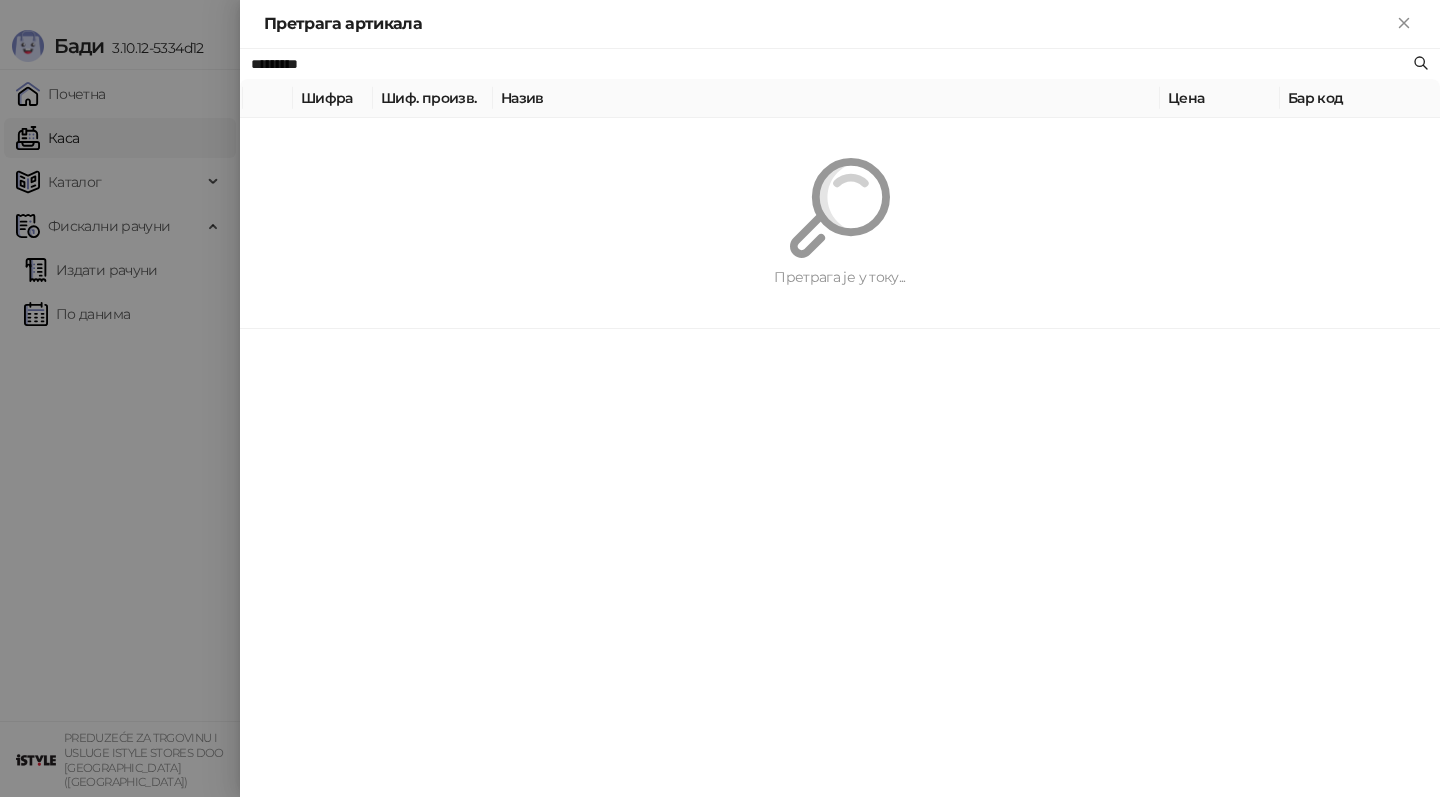 click on "Претрага је у току..." at bounding box center [840, 223] 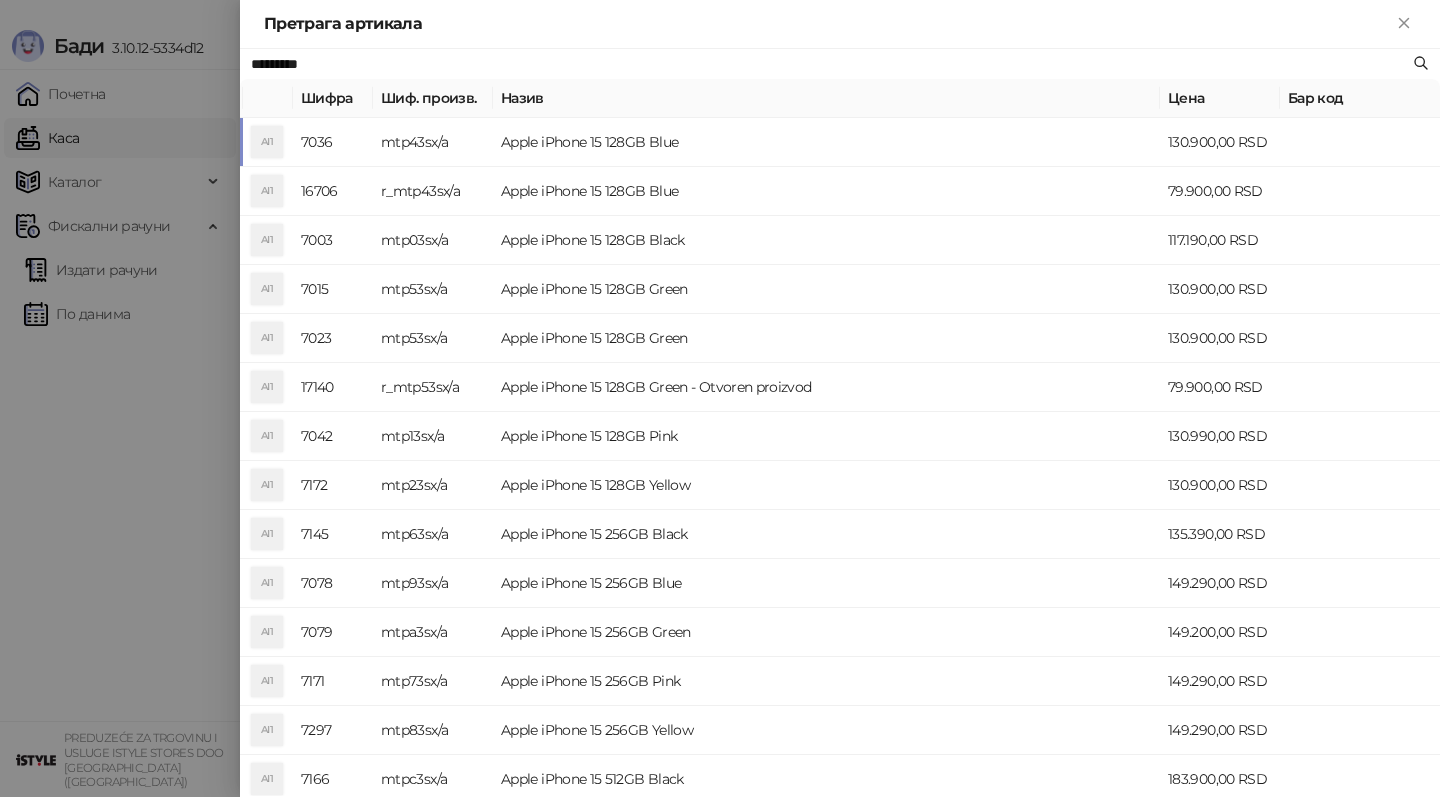 drag, startPoint x: 441, startPoint y: 60, endPoint x: 93, endPoint y: 57, distance: 348.01294 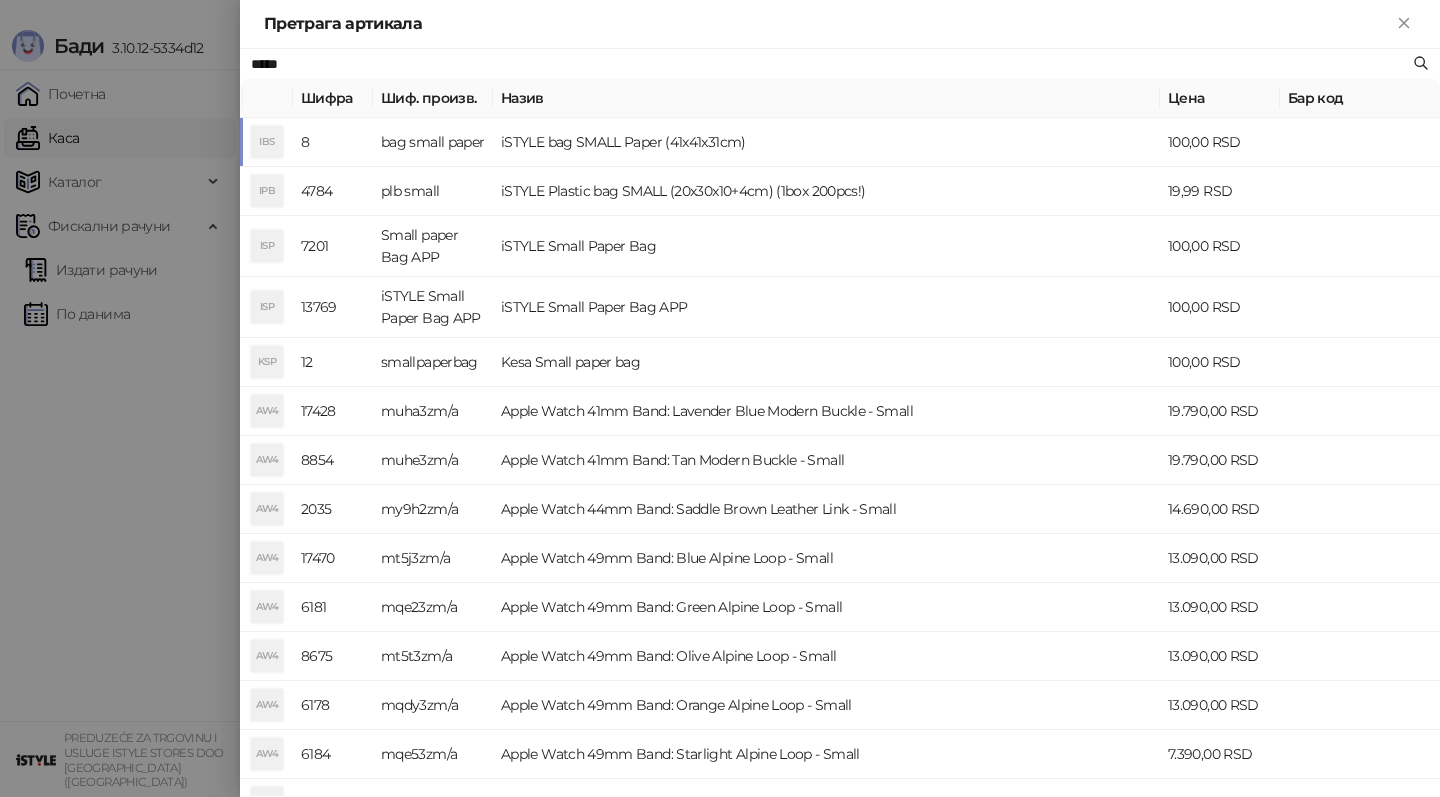 type on "*****" 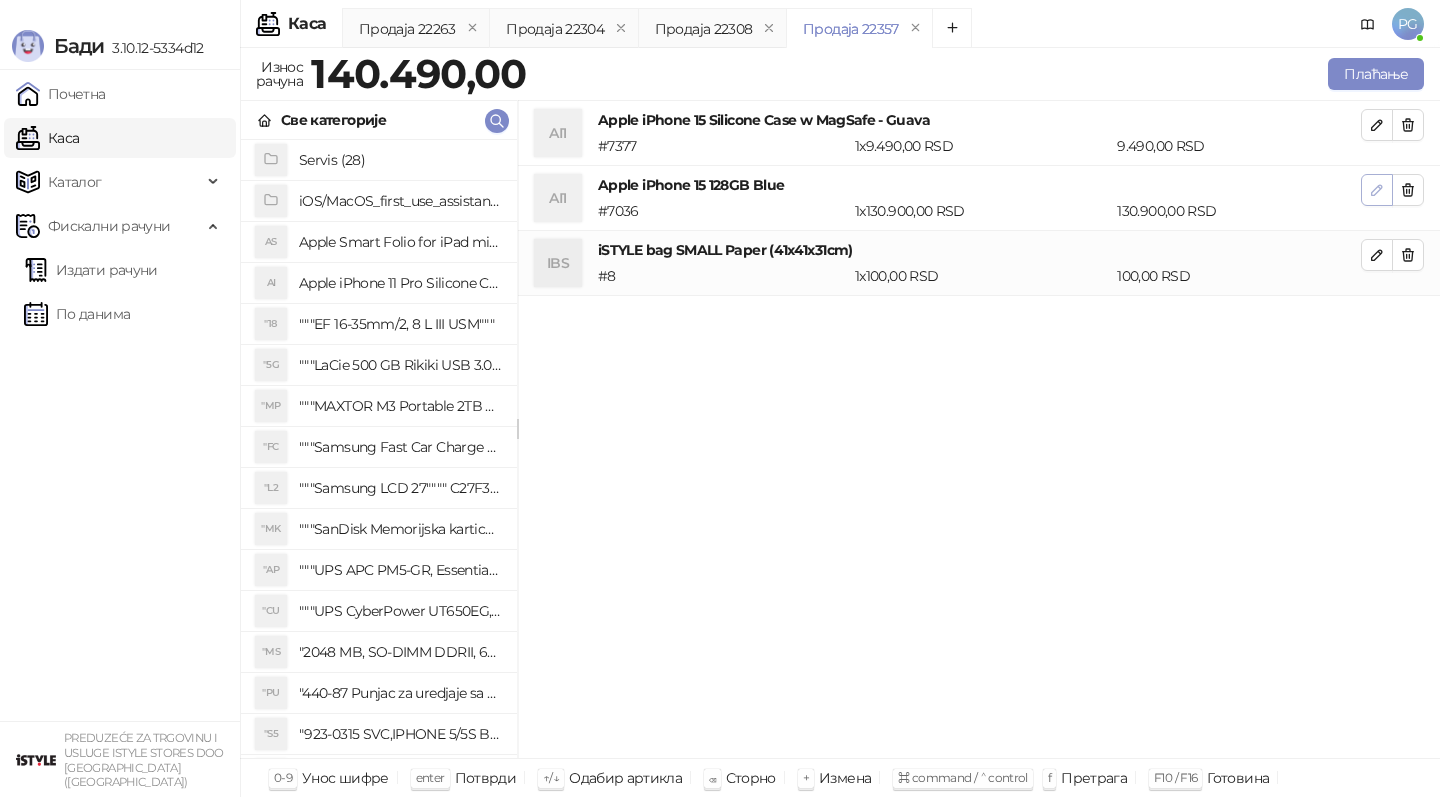 click at bounding box center [1377, 189] 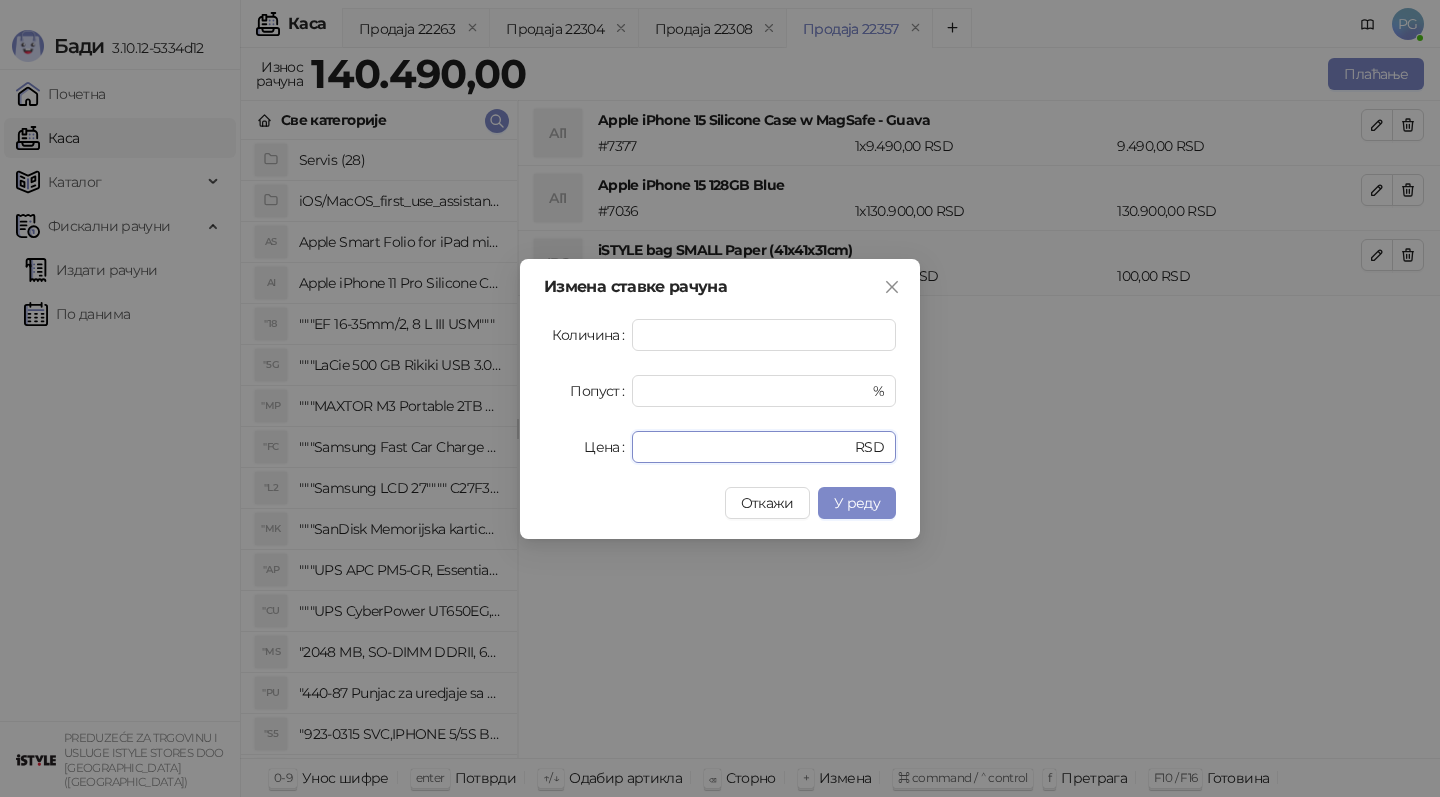 drag, startPoint x: 714, startPoint y: 443, endPoint x: 435, endPoint y: 442, distance: 279.0018 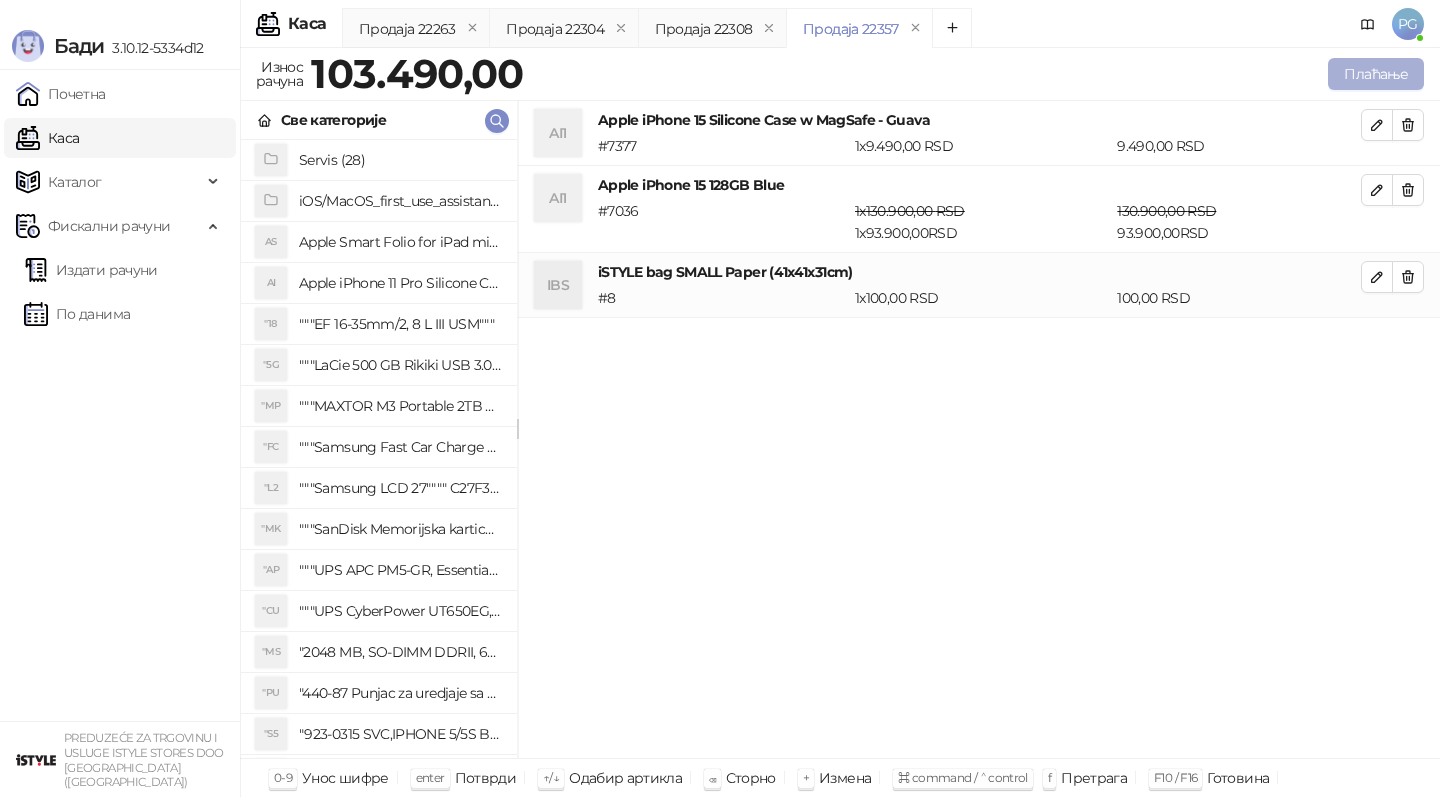 click on "Плаћање" at bounding box center [1376, 74] 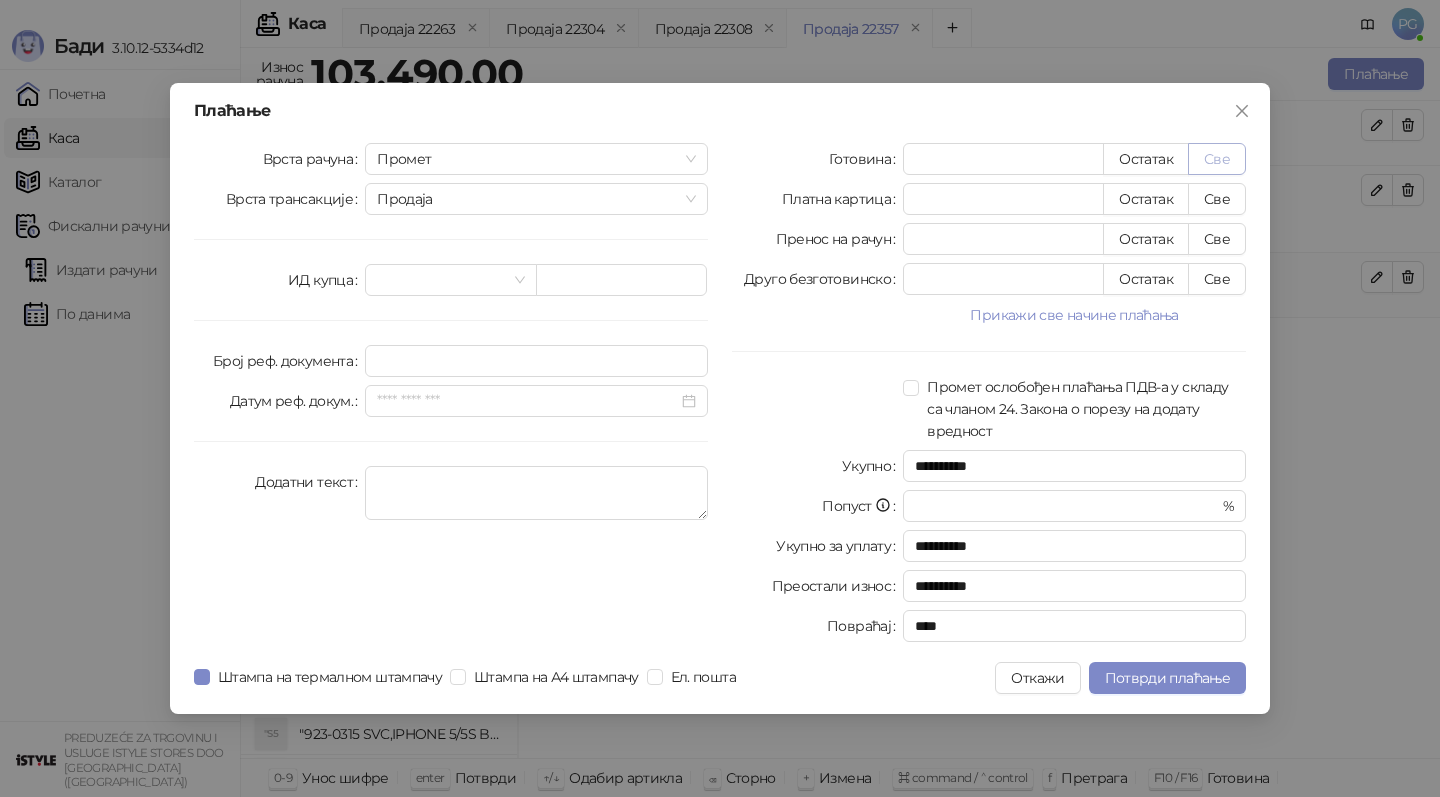 click on "Све" at bounding box center (1217, 159) 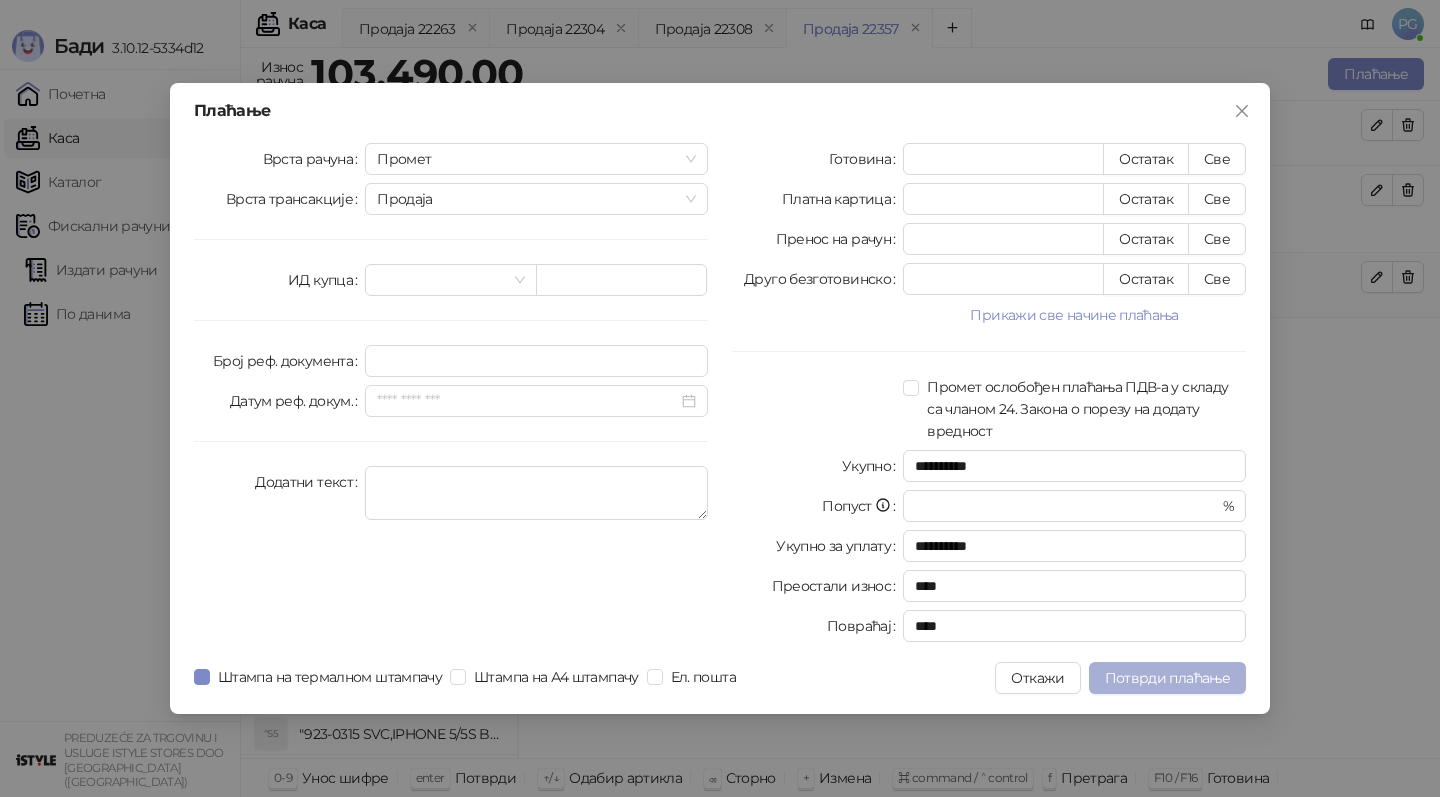 click on "Потврди плаћање" at bounding box center (1167, 678) 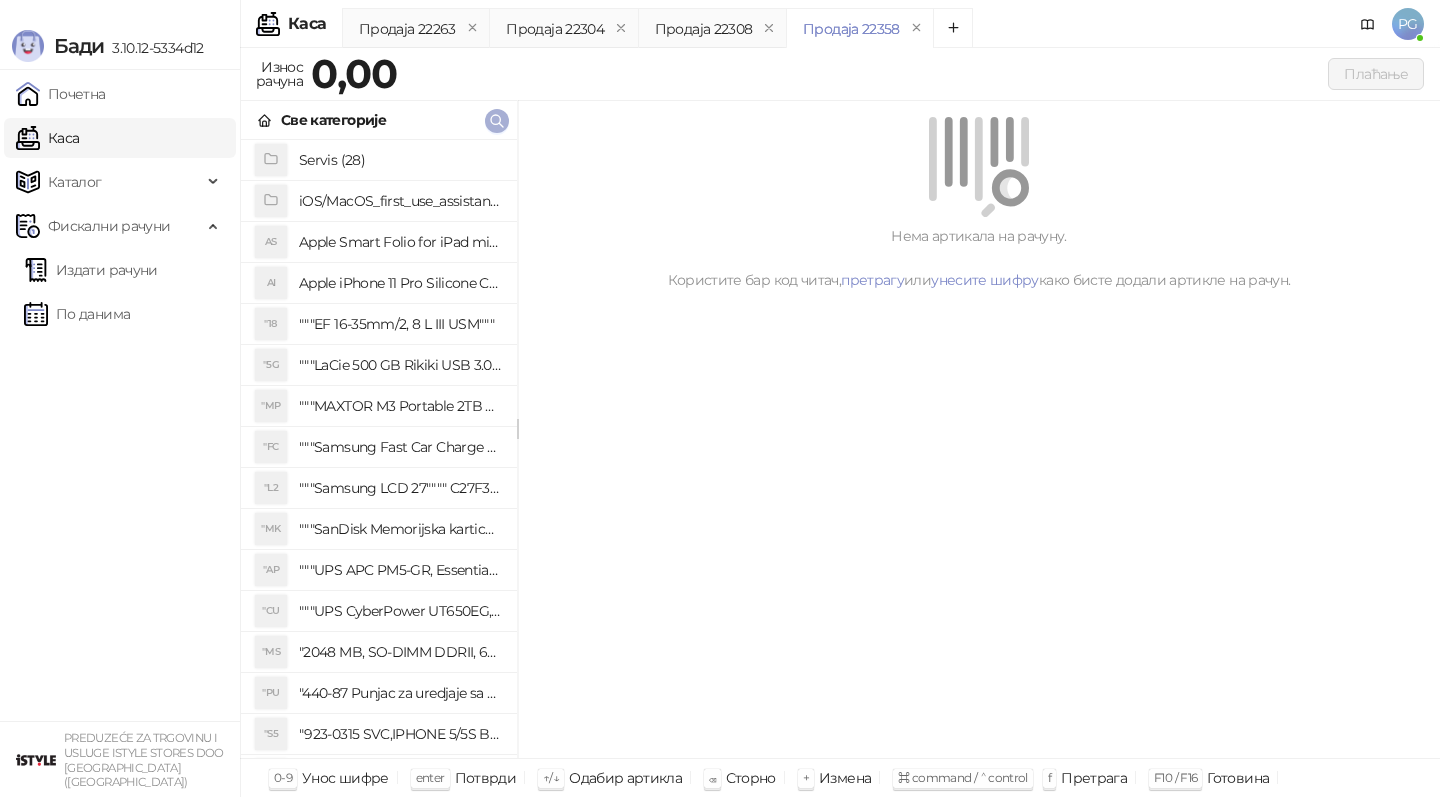 click 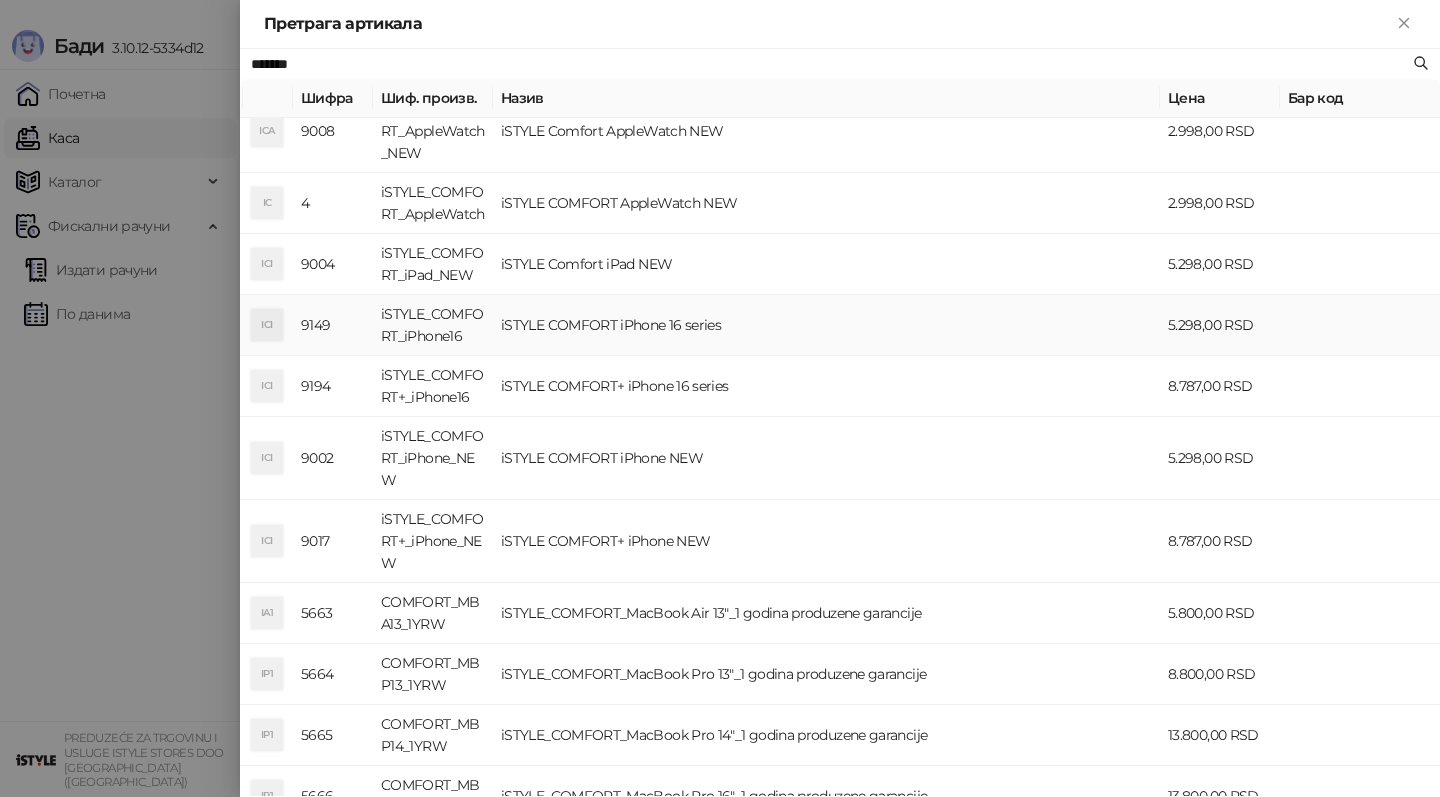 scroll, scrollTop: 119, scrollLeft: 0, axis: vertical 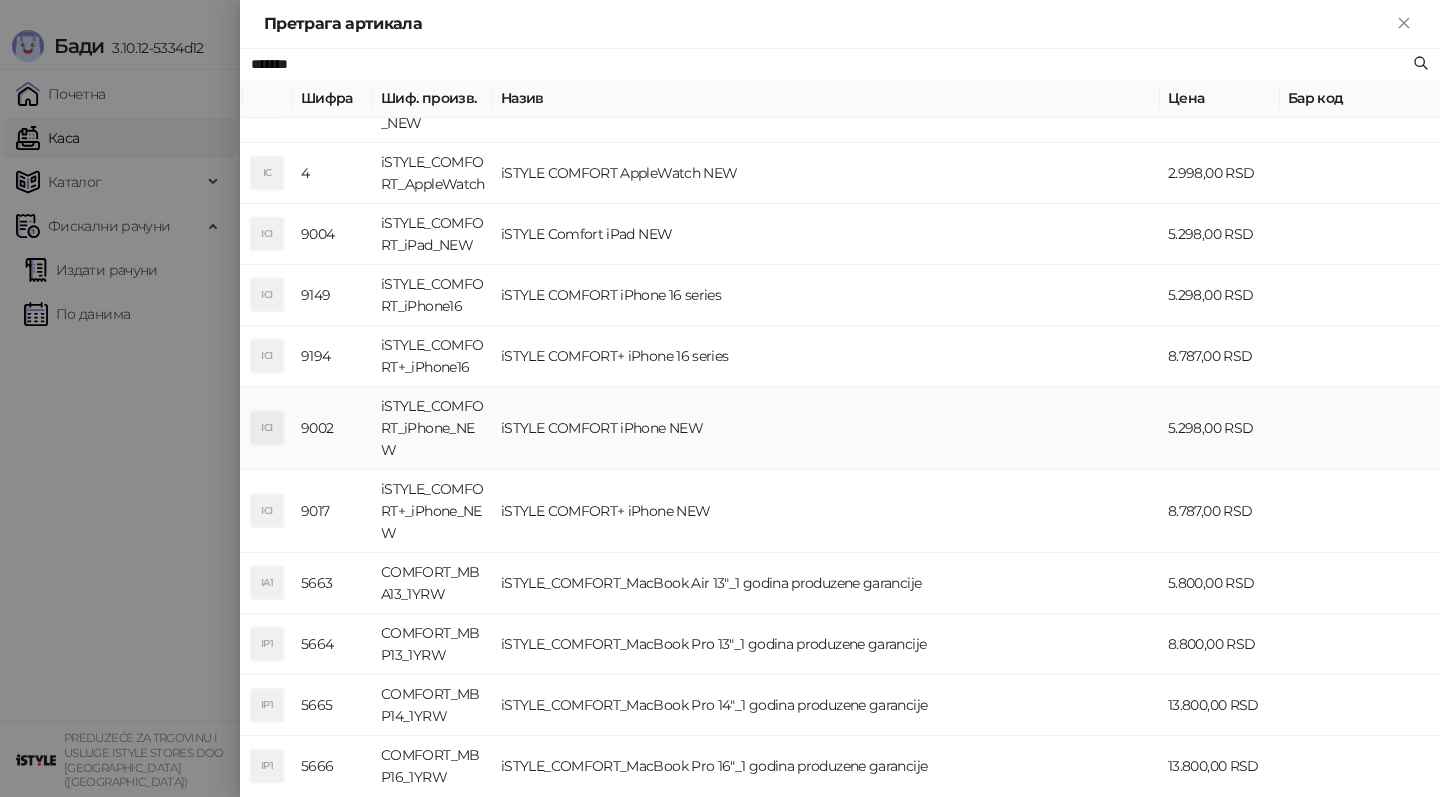 click on "iSTYLE COMFORT iPhone NEW" at bounding box center (826, 428) 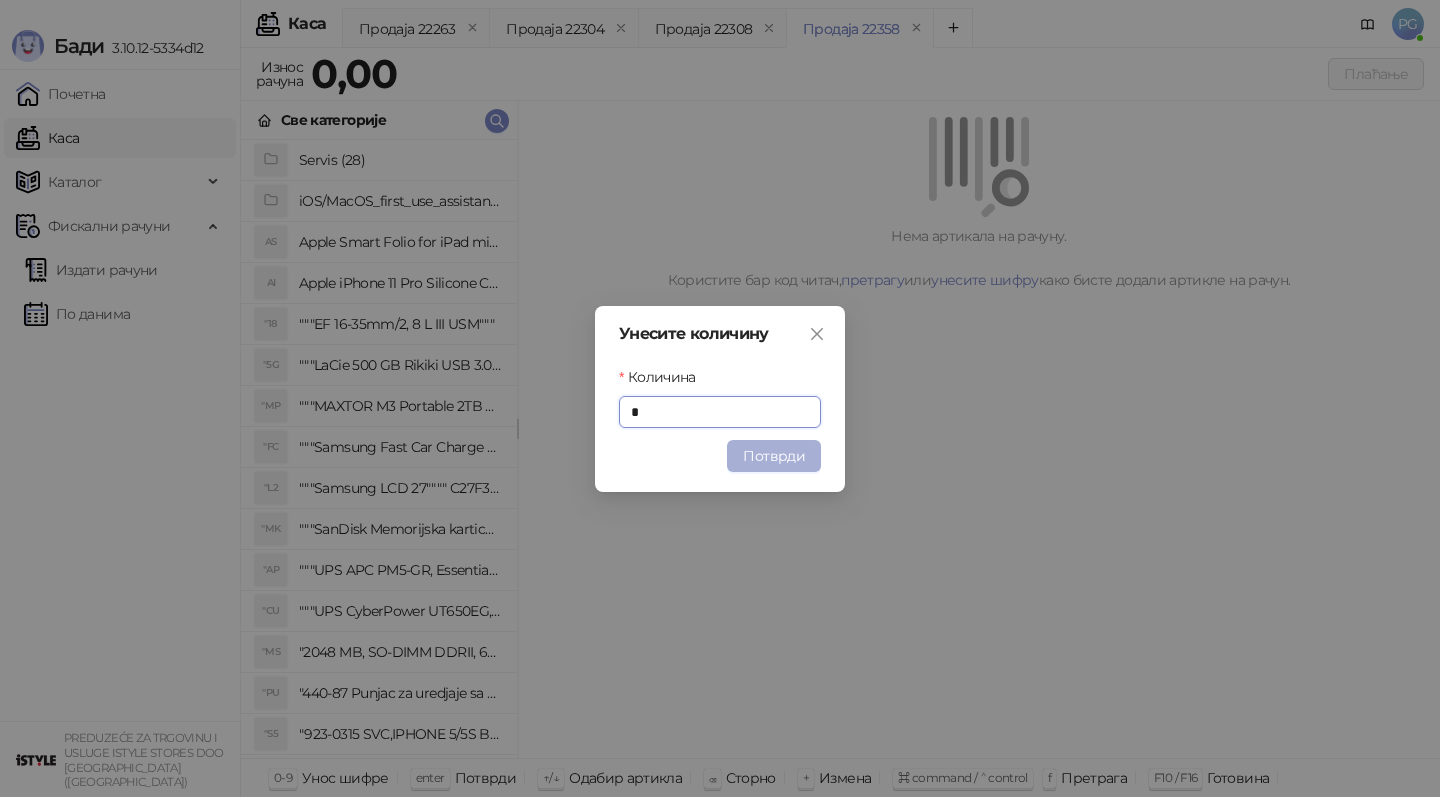 click on "Потврди" at bounding box center (774, 456) 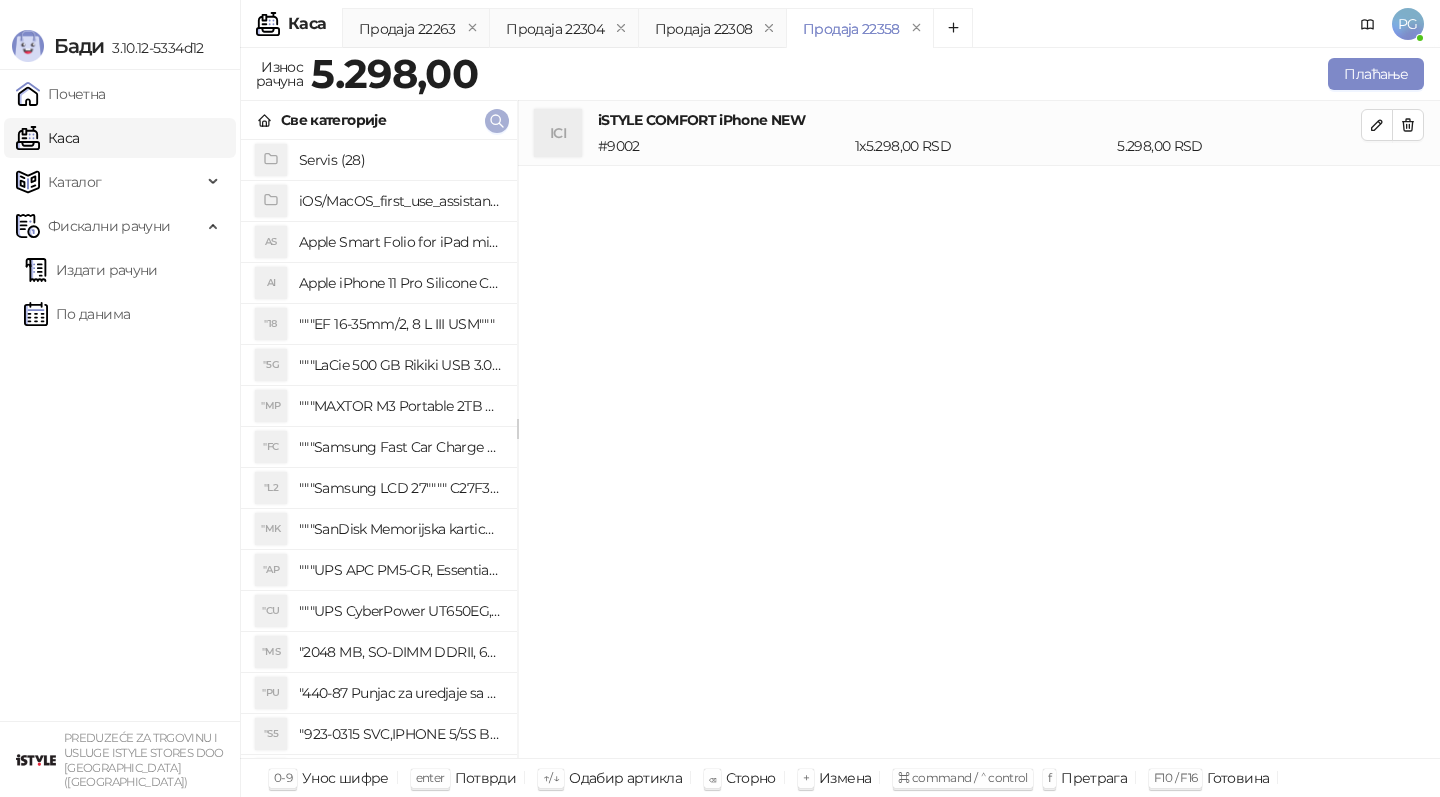 click 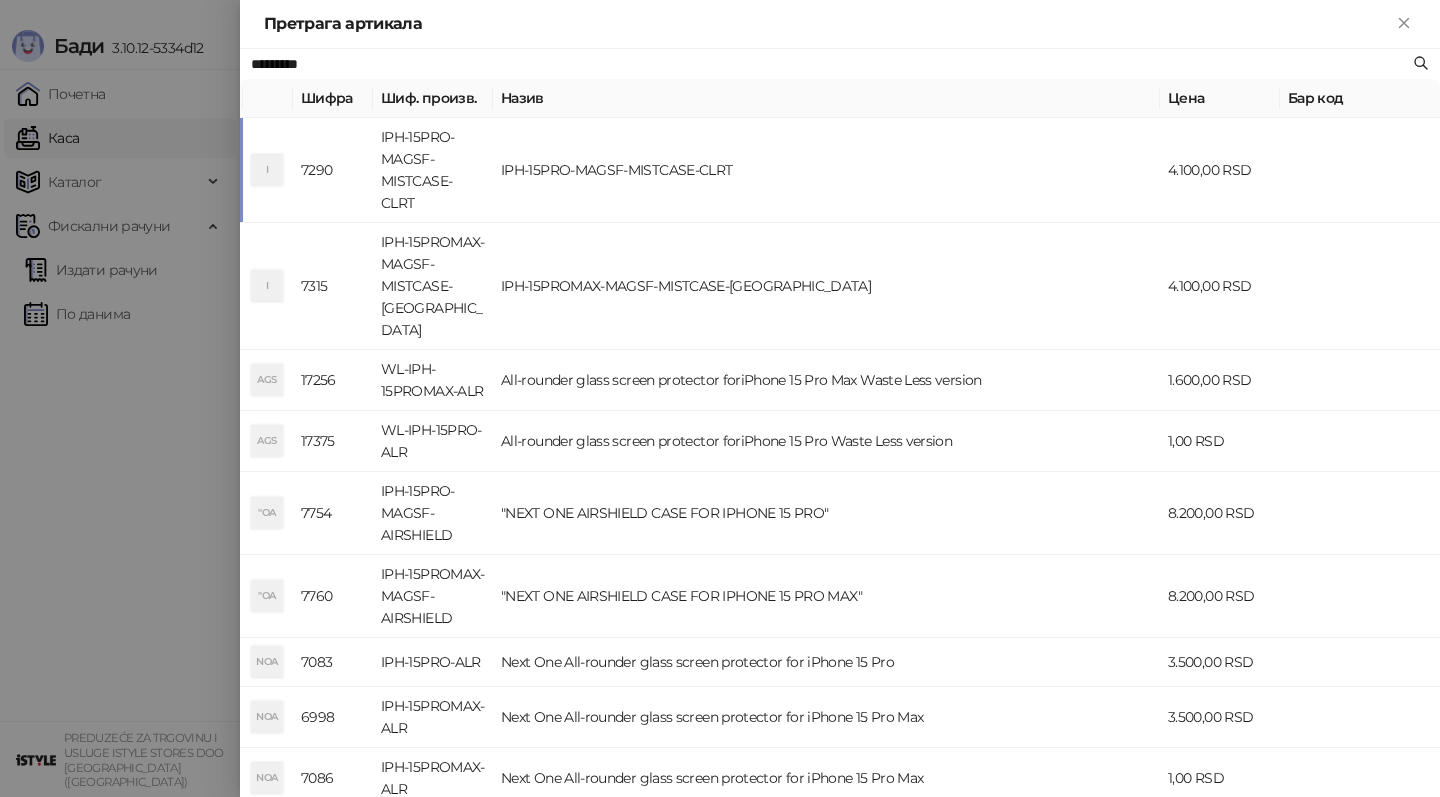 click at bounding box center [720, 398] 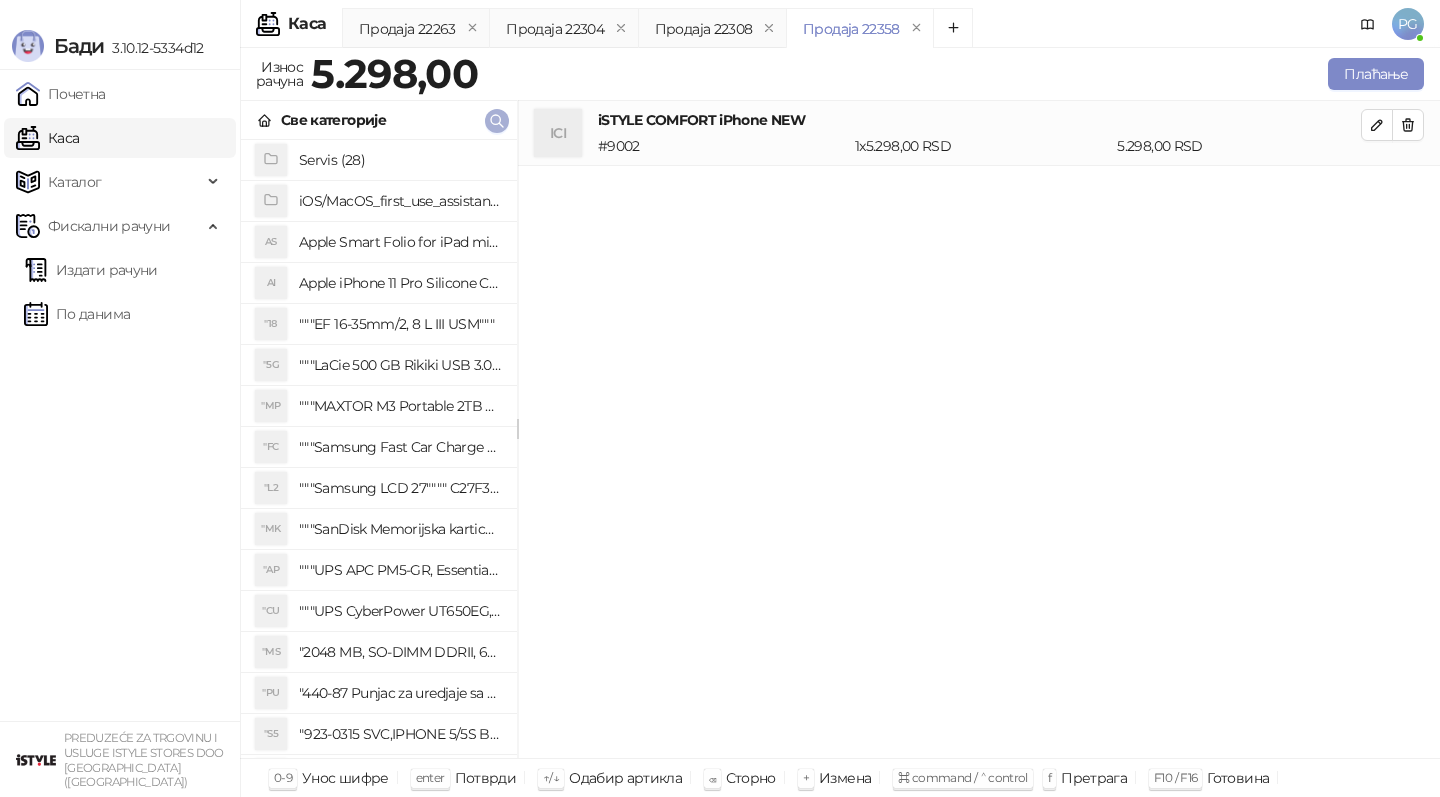 click 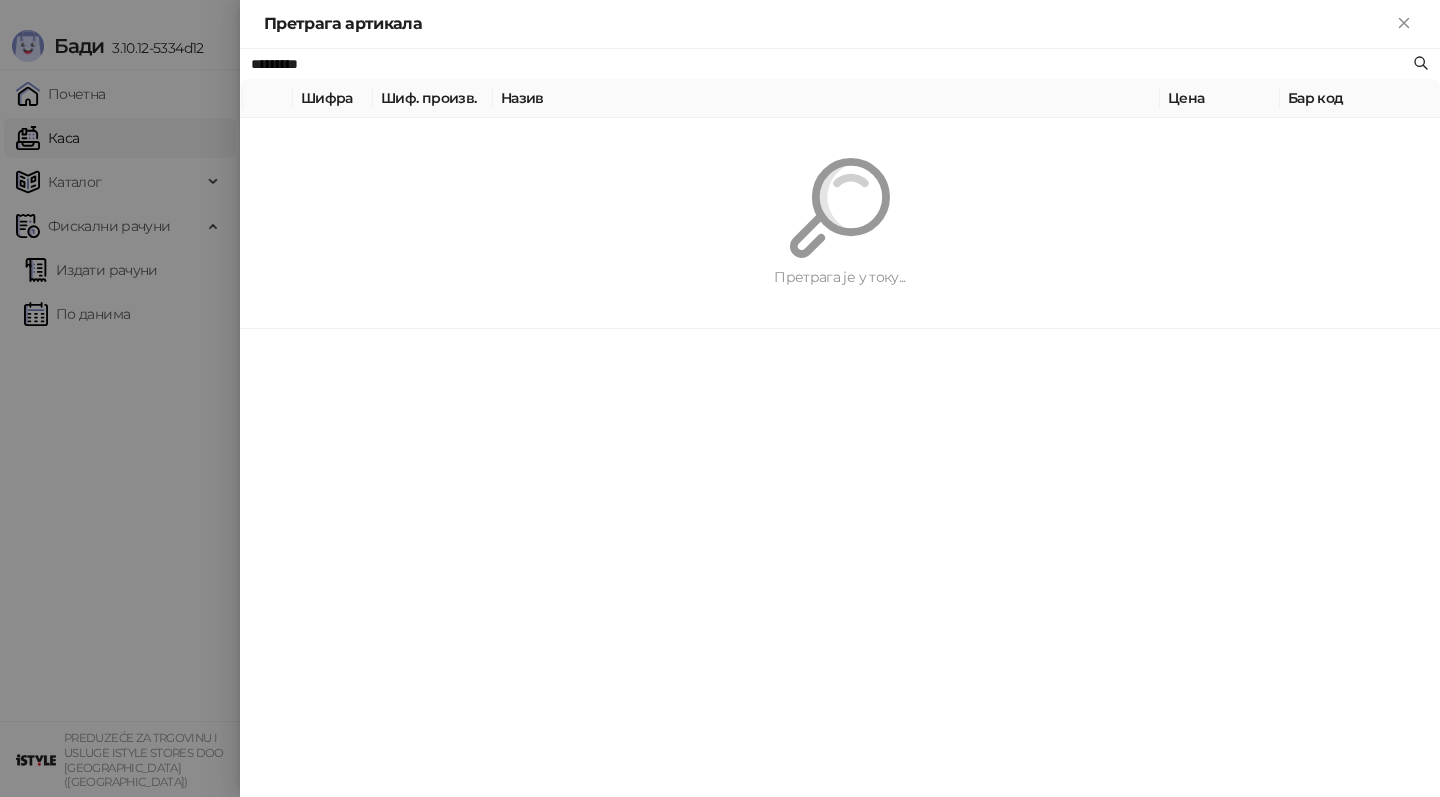 paste on "**********" 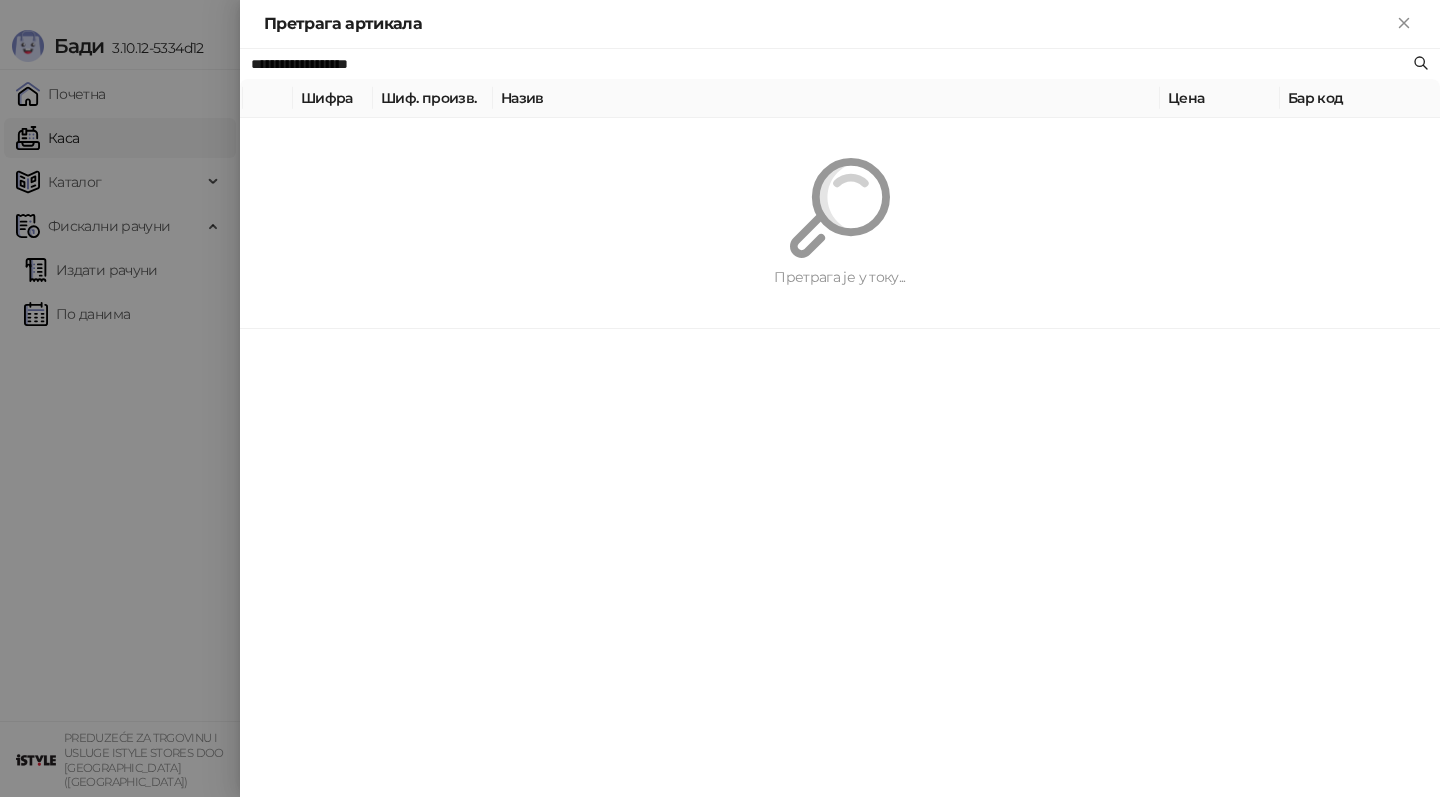 type on "**********" 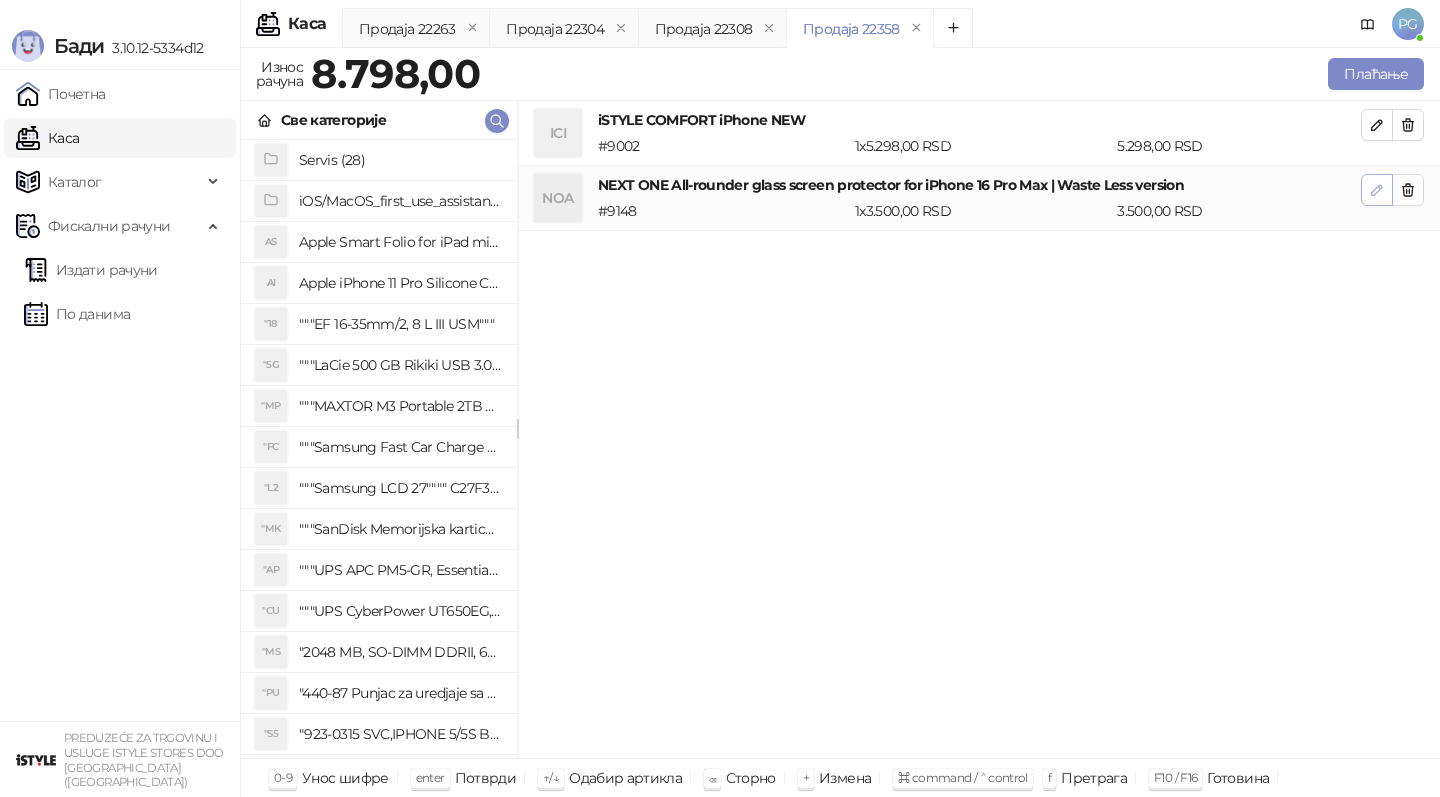 click at bounding box center [1377, 190] 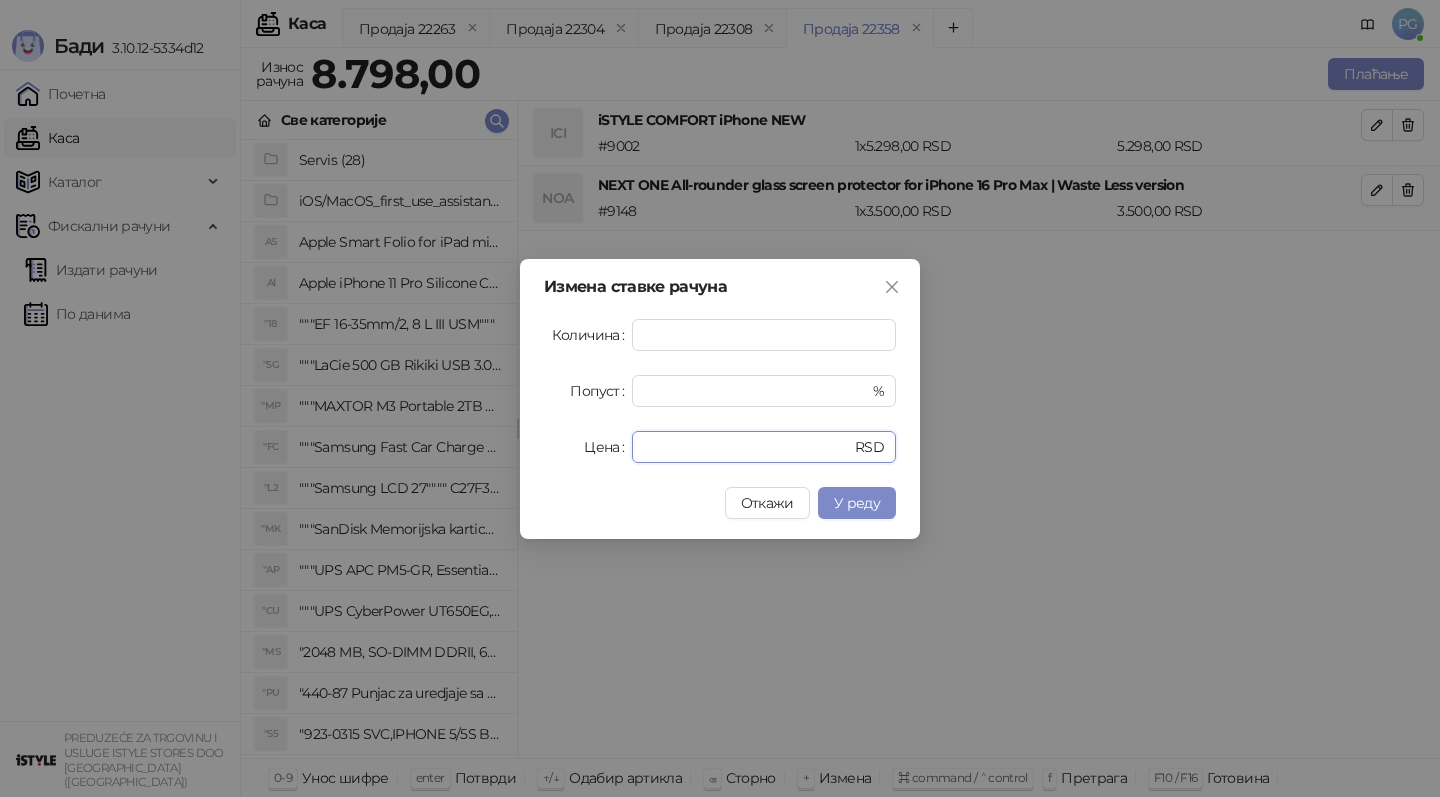 drag, startPoint x: 688, startPoint y: 455, endPoint x: 409, endPoint y: 455, distance: 279 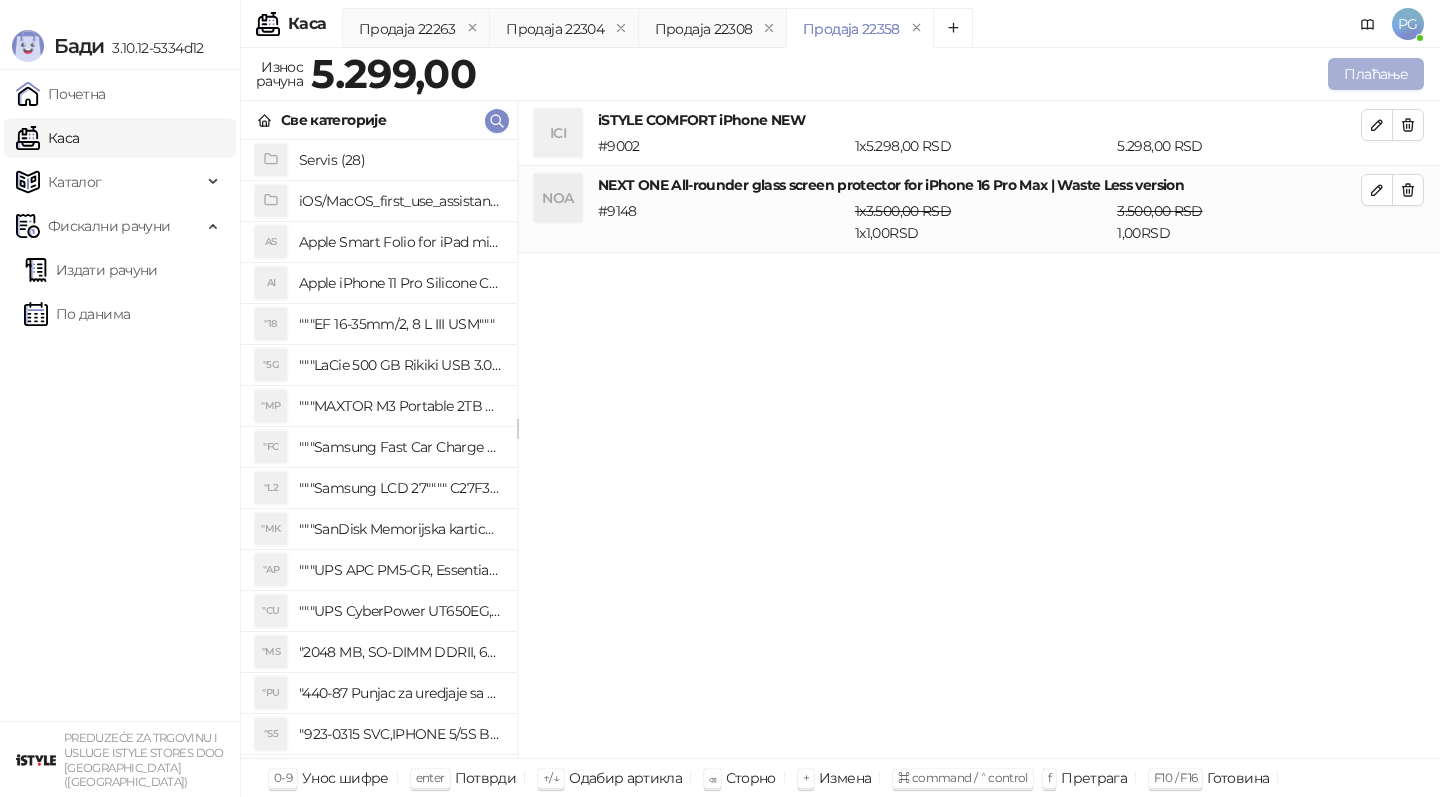 click on "Плаћање" at bounding box center [1376, 74] 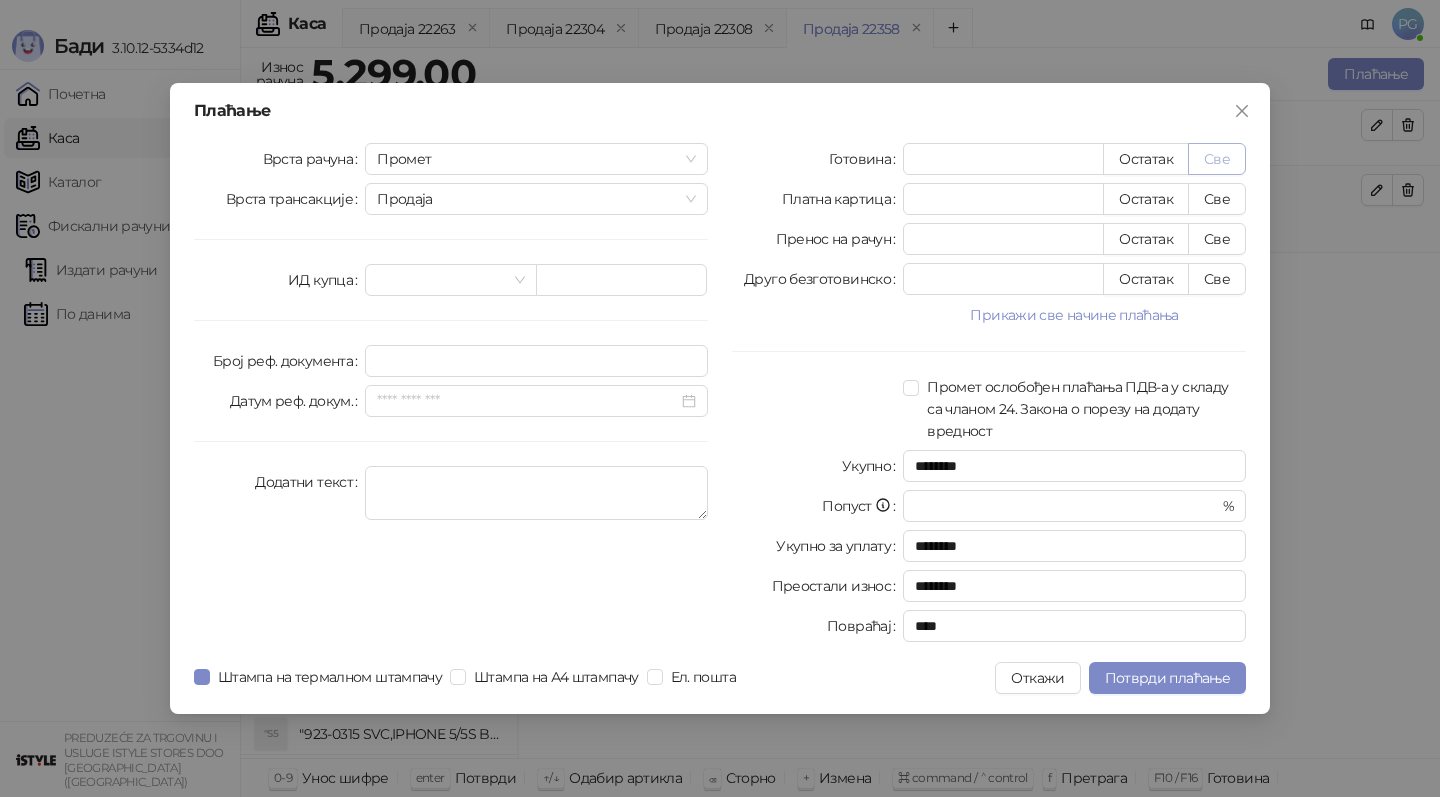 click on "Све" at bounding box center [1217, 159] 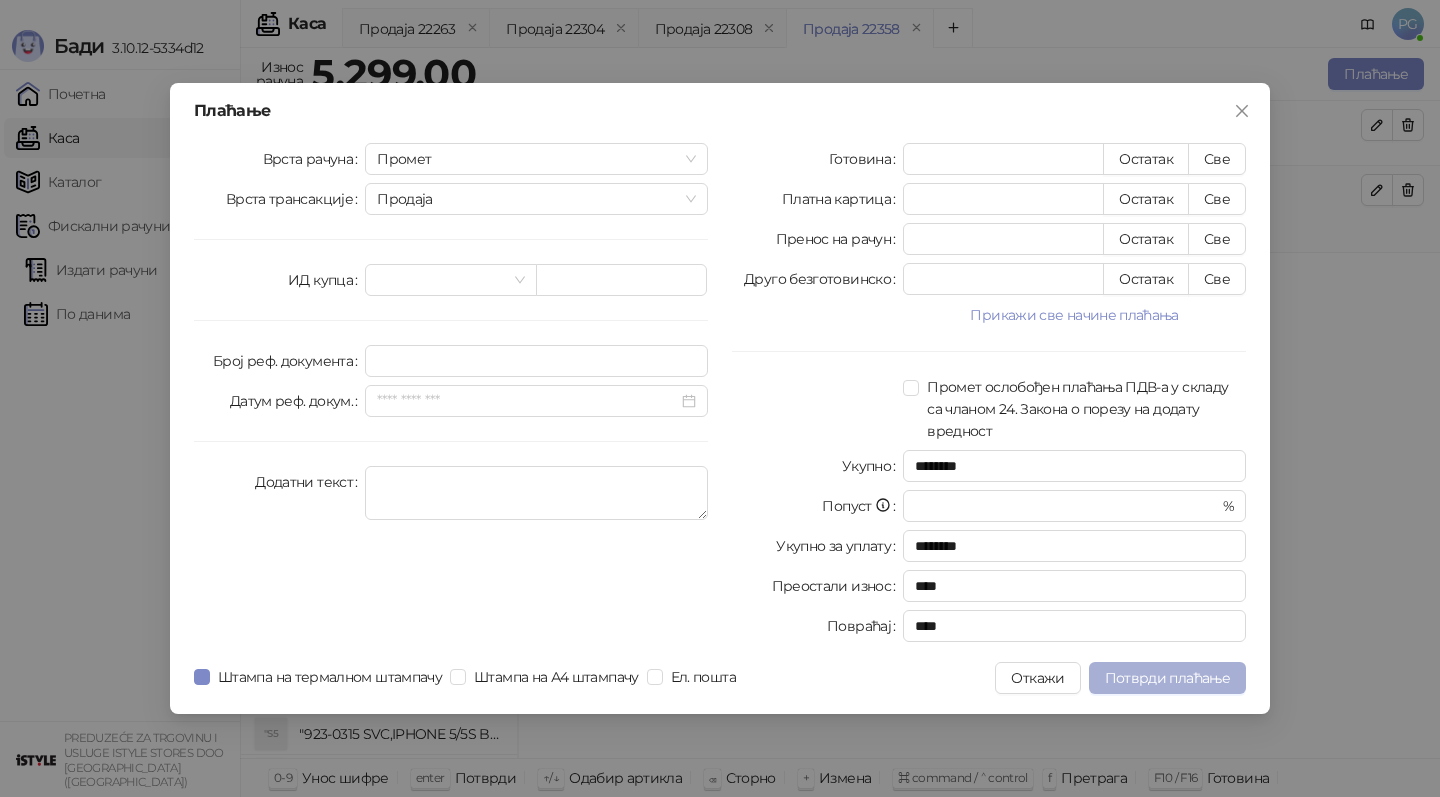 click on "Потврди плаћање" at bounding box center [1167, 678] 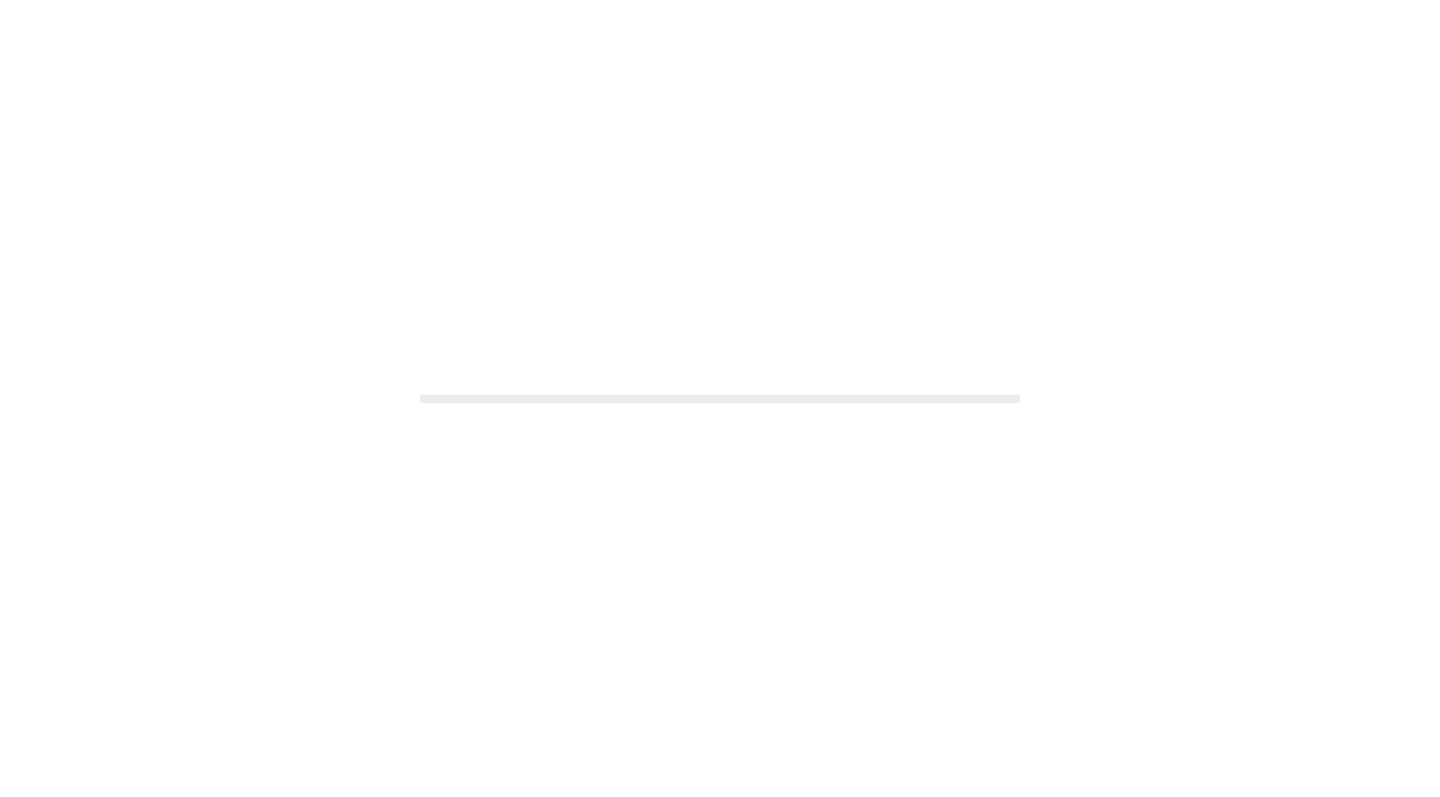 scroll, scrollTop: 0, scrollLeft: 0, axis: both 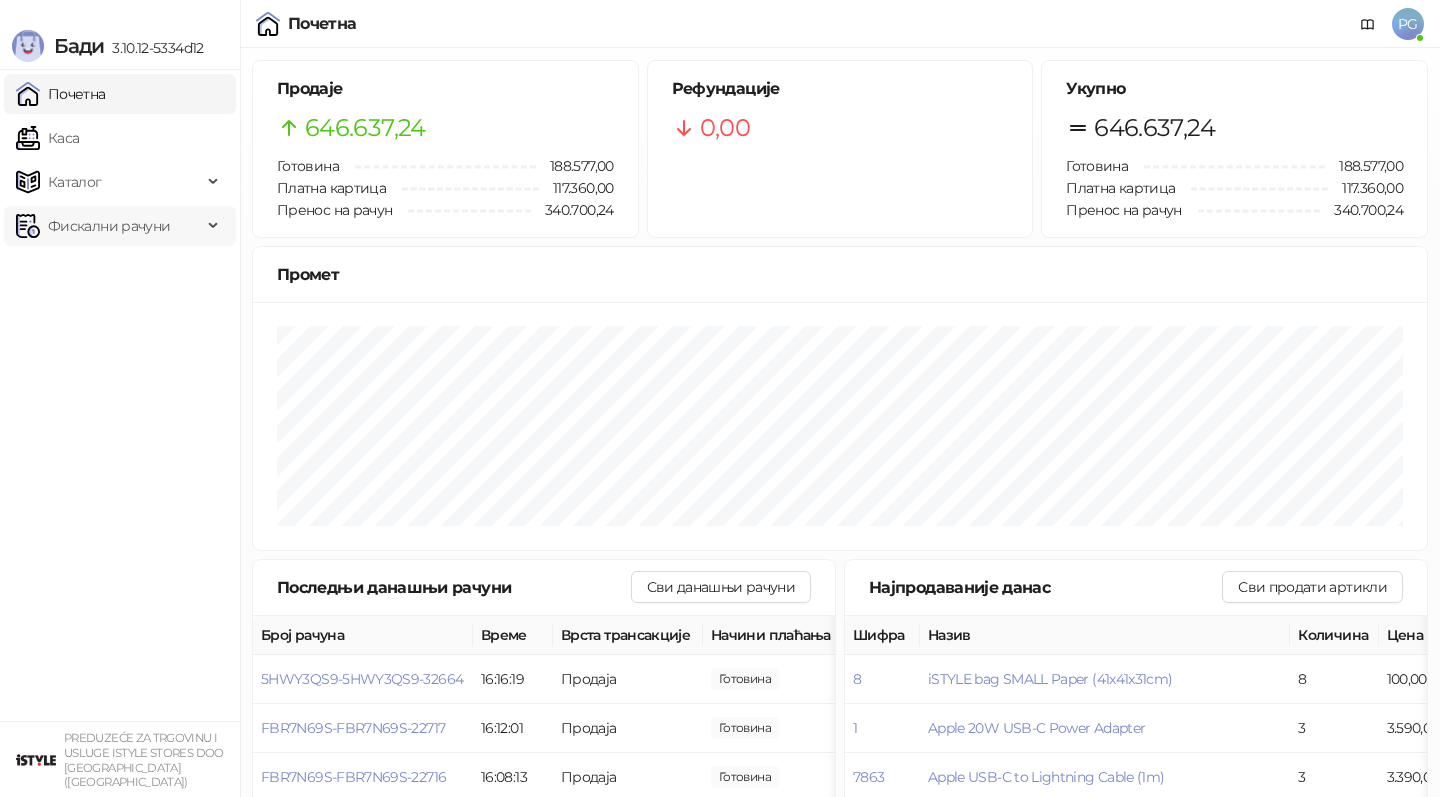 click on "Фискални рачуни" at bounding box center [109, 226] 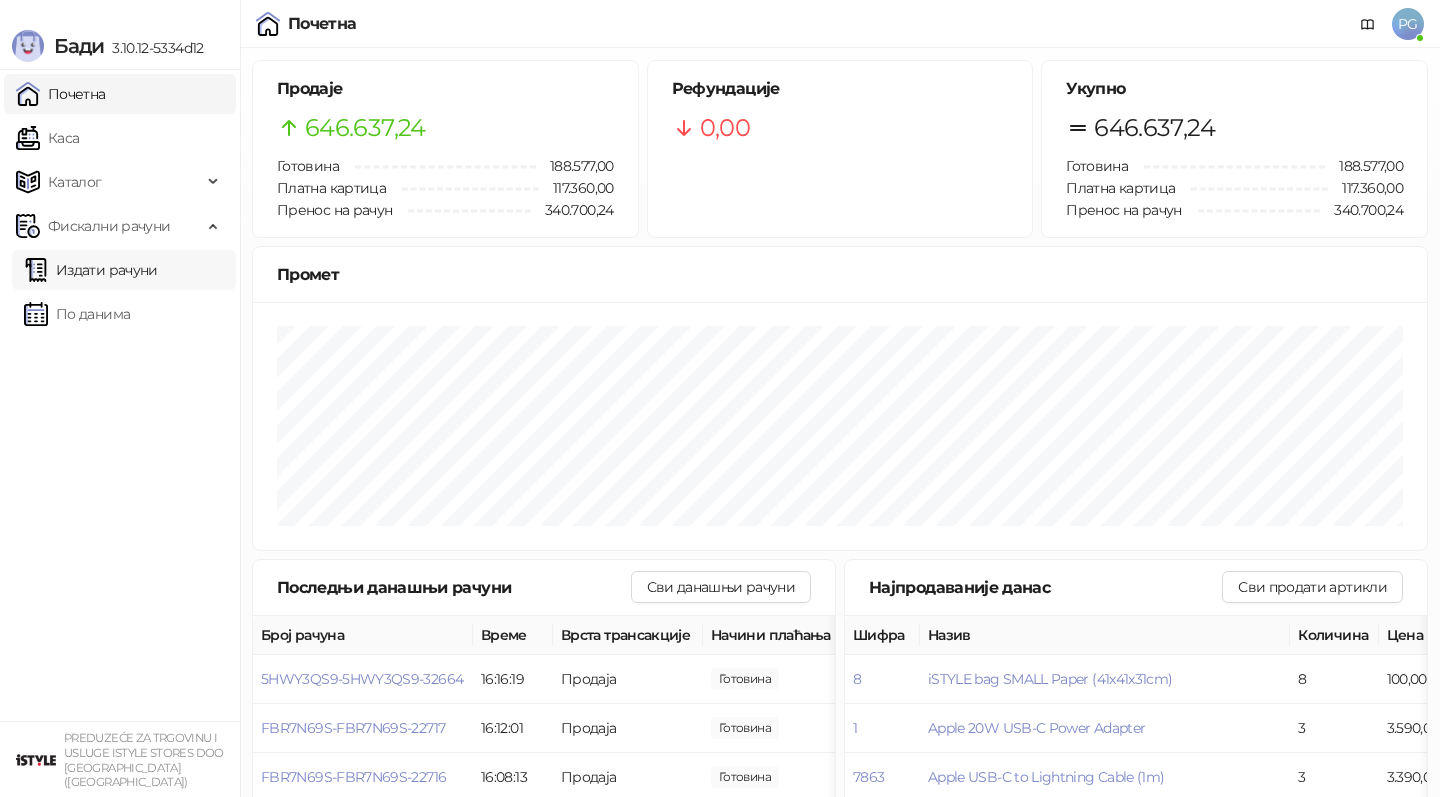 click on "Издати рачуни" at bounding box center (91, 270) 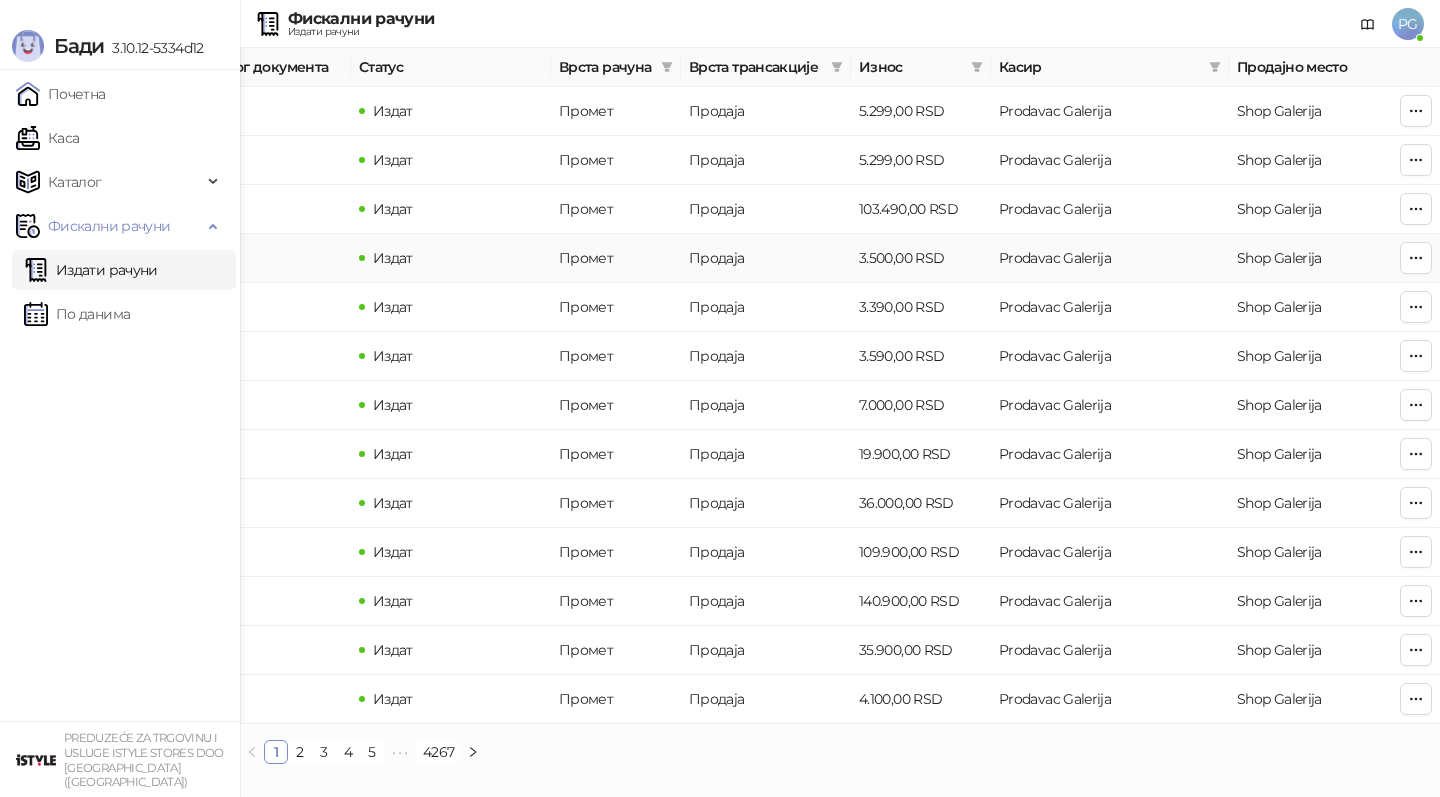 scroll, scrollTop: 0, scrollLeft: 600, axis: horizontal 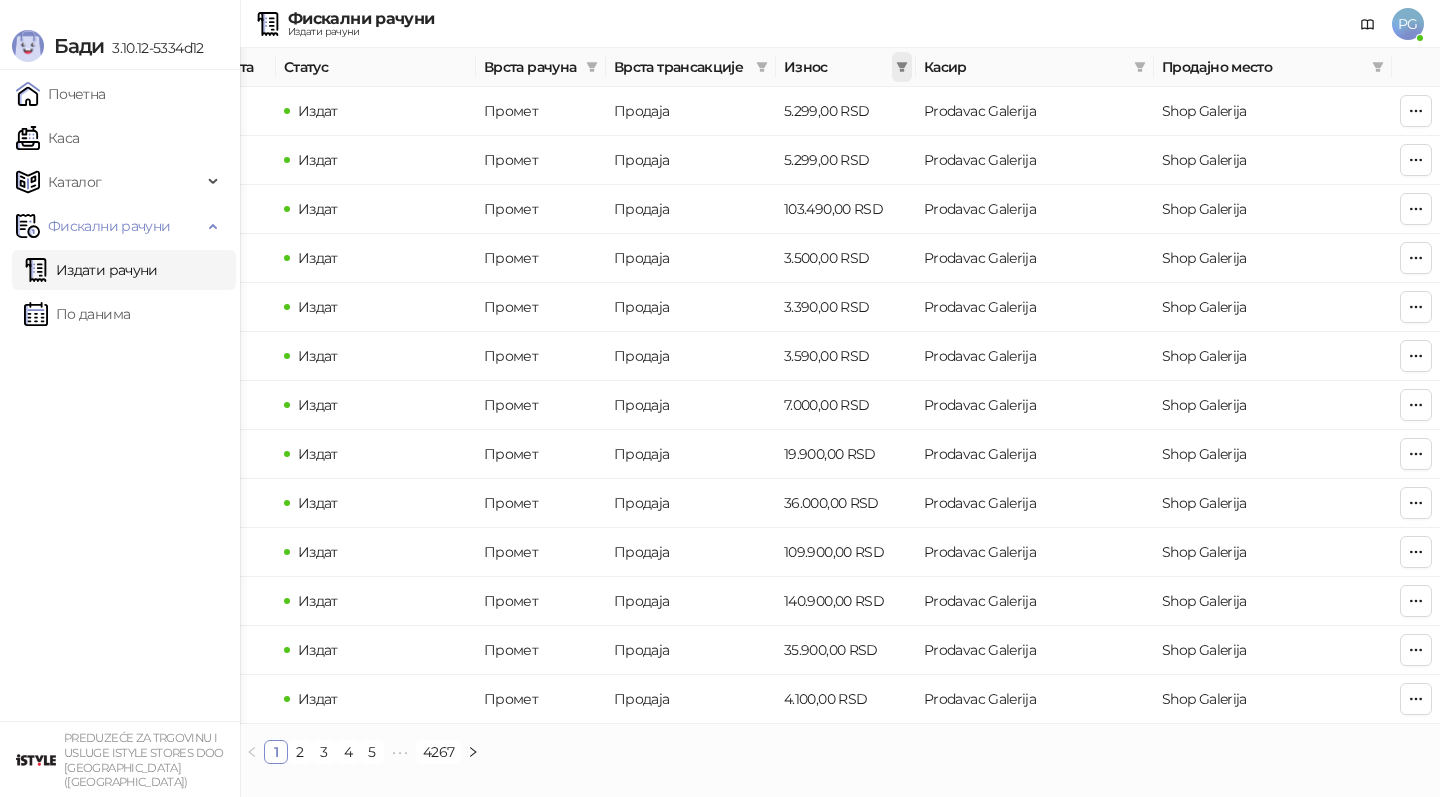 click 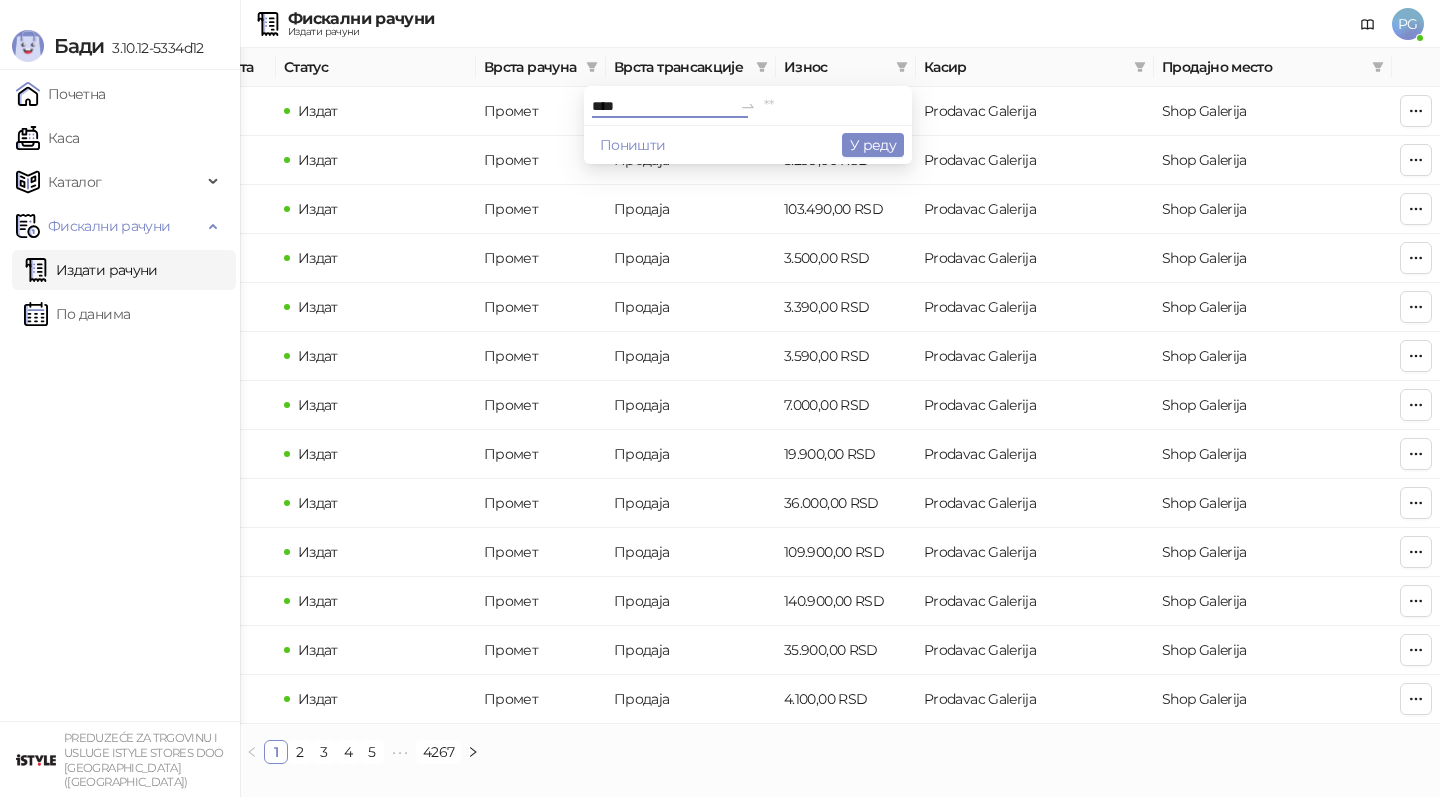 type on "****" 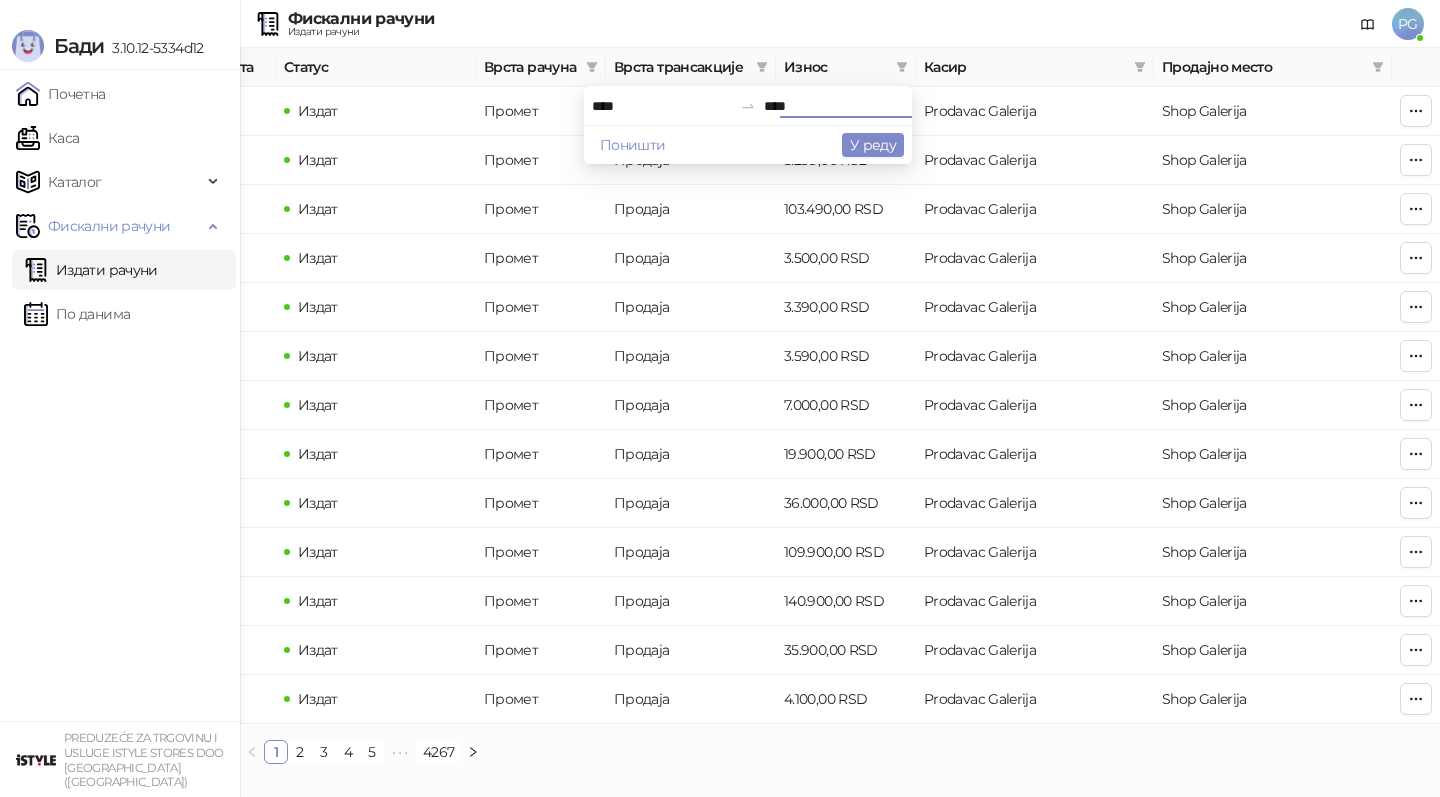 type on "****" 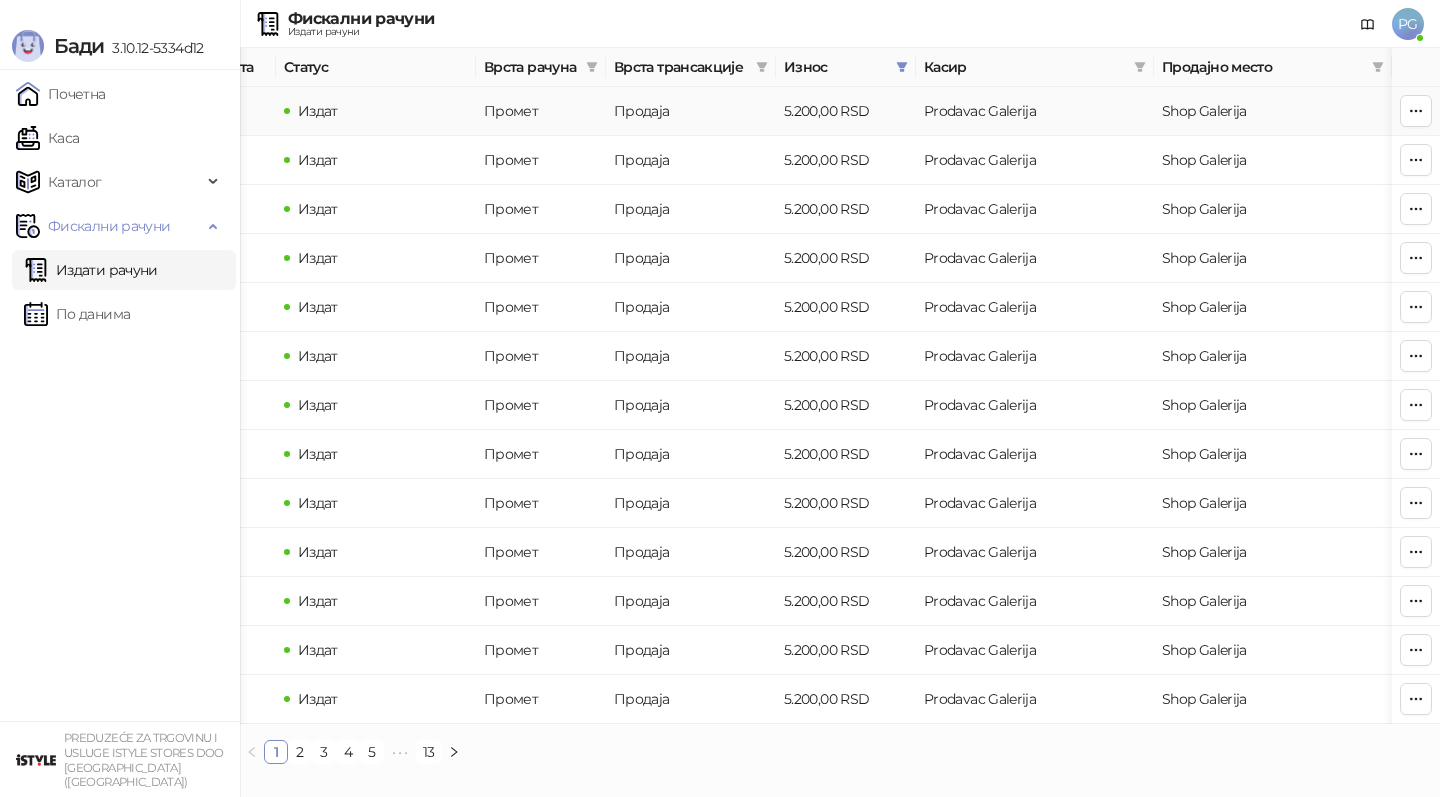 scroll, scrollTop: 0, scrollLeft: 0, axis: both 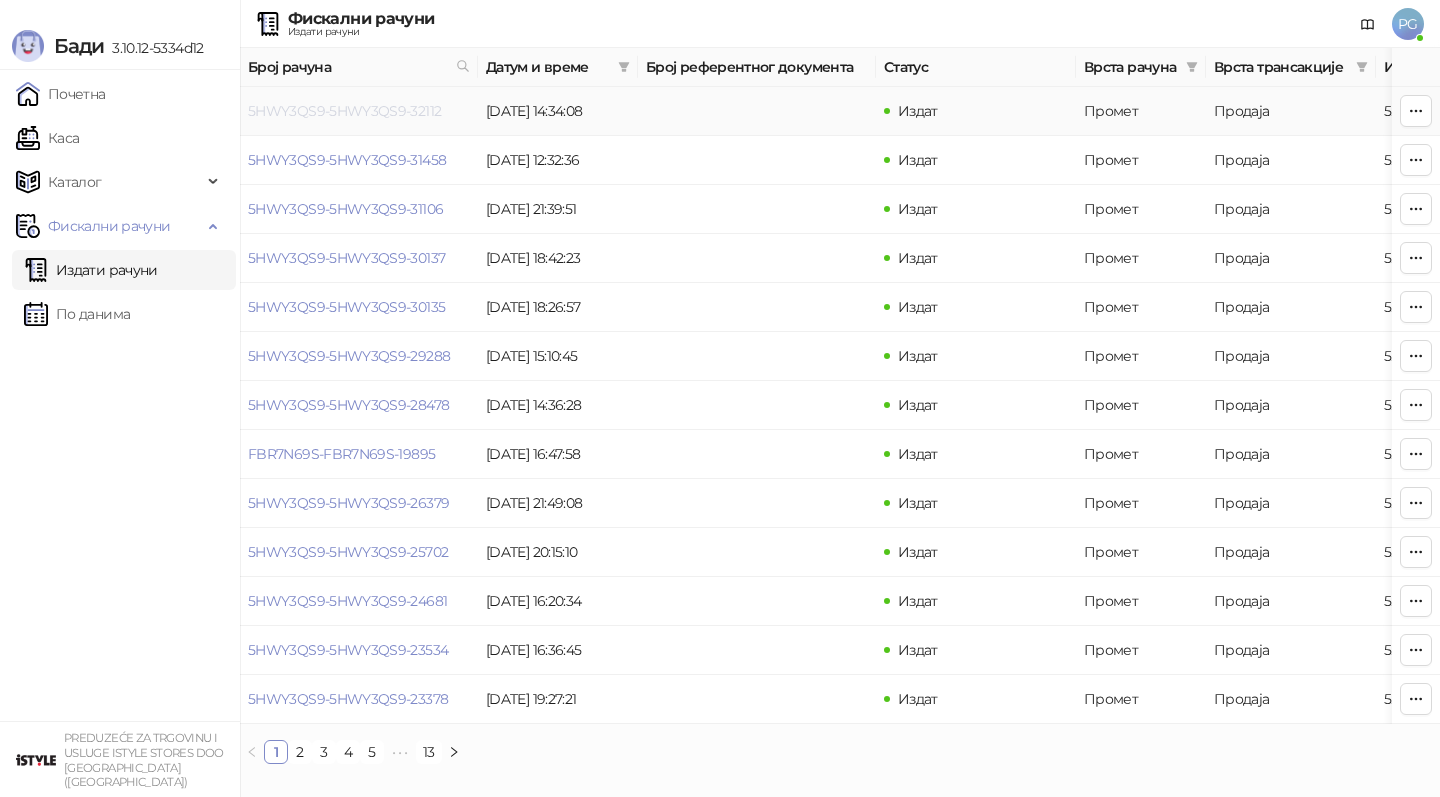 click on "5HWY3QS9-5HWY3QS9-32112" at bounding box center (344, 111) 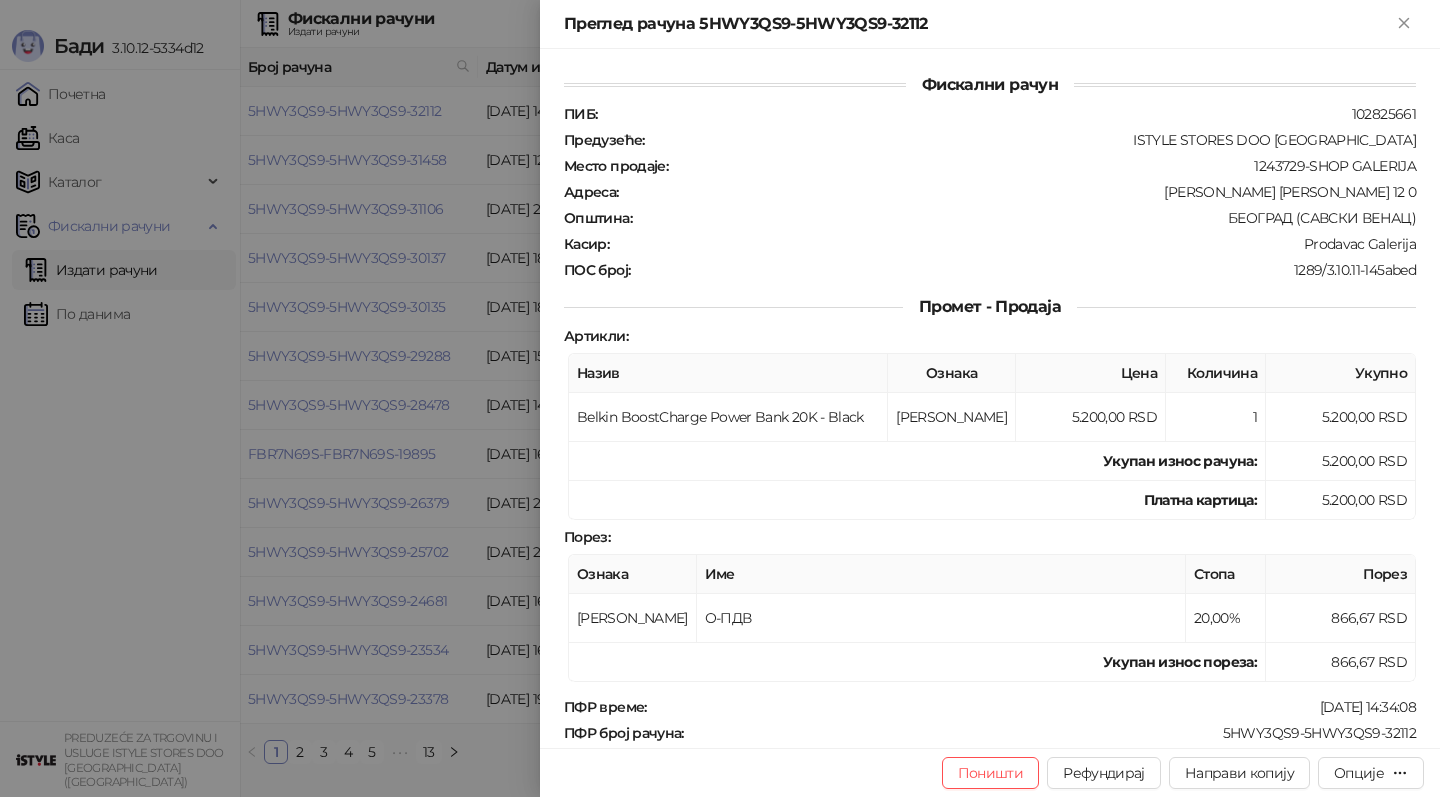 click at bounding box center [720, 398] 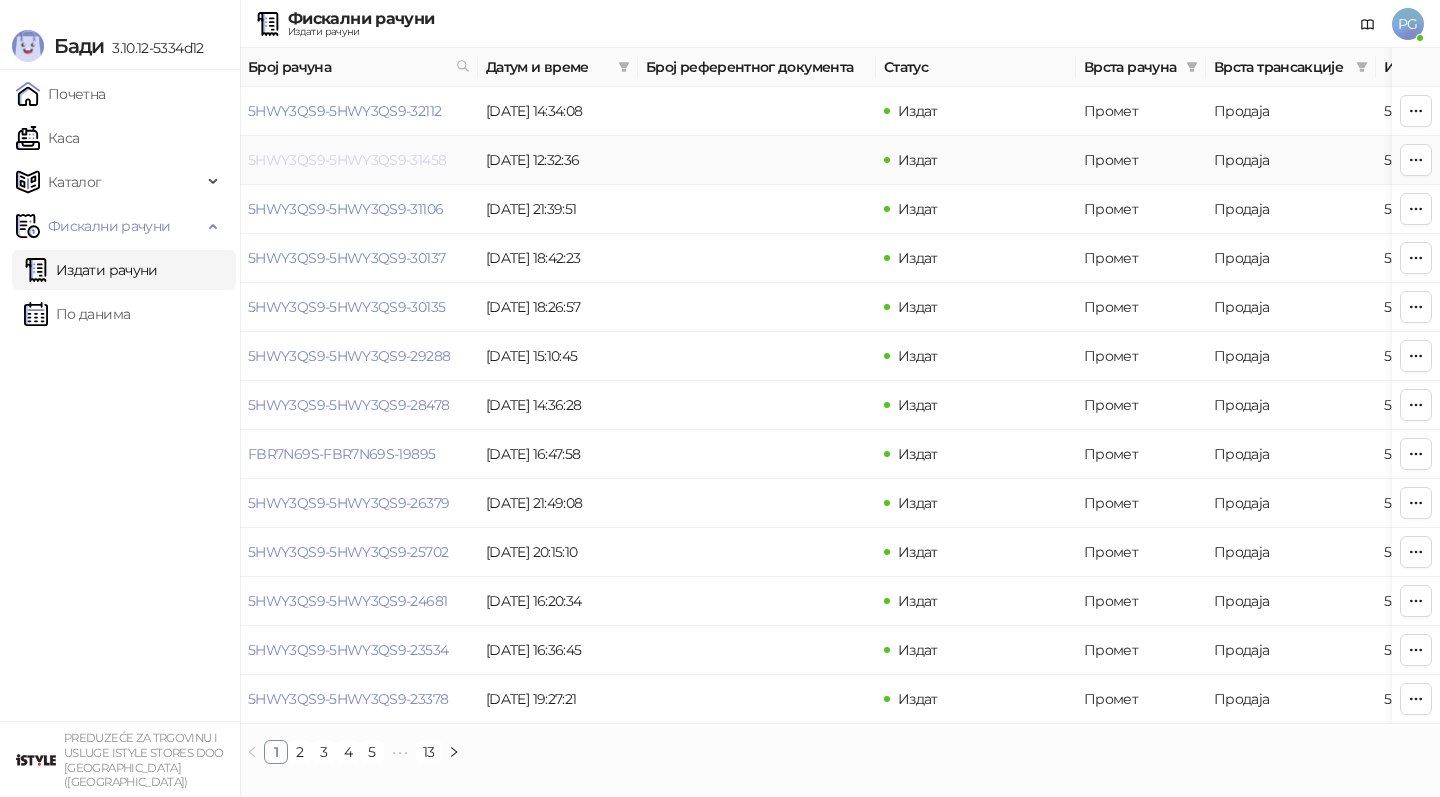 click on "5HWY3QS9-5HWY3QS9-31458" at bounding box center [347, 160] 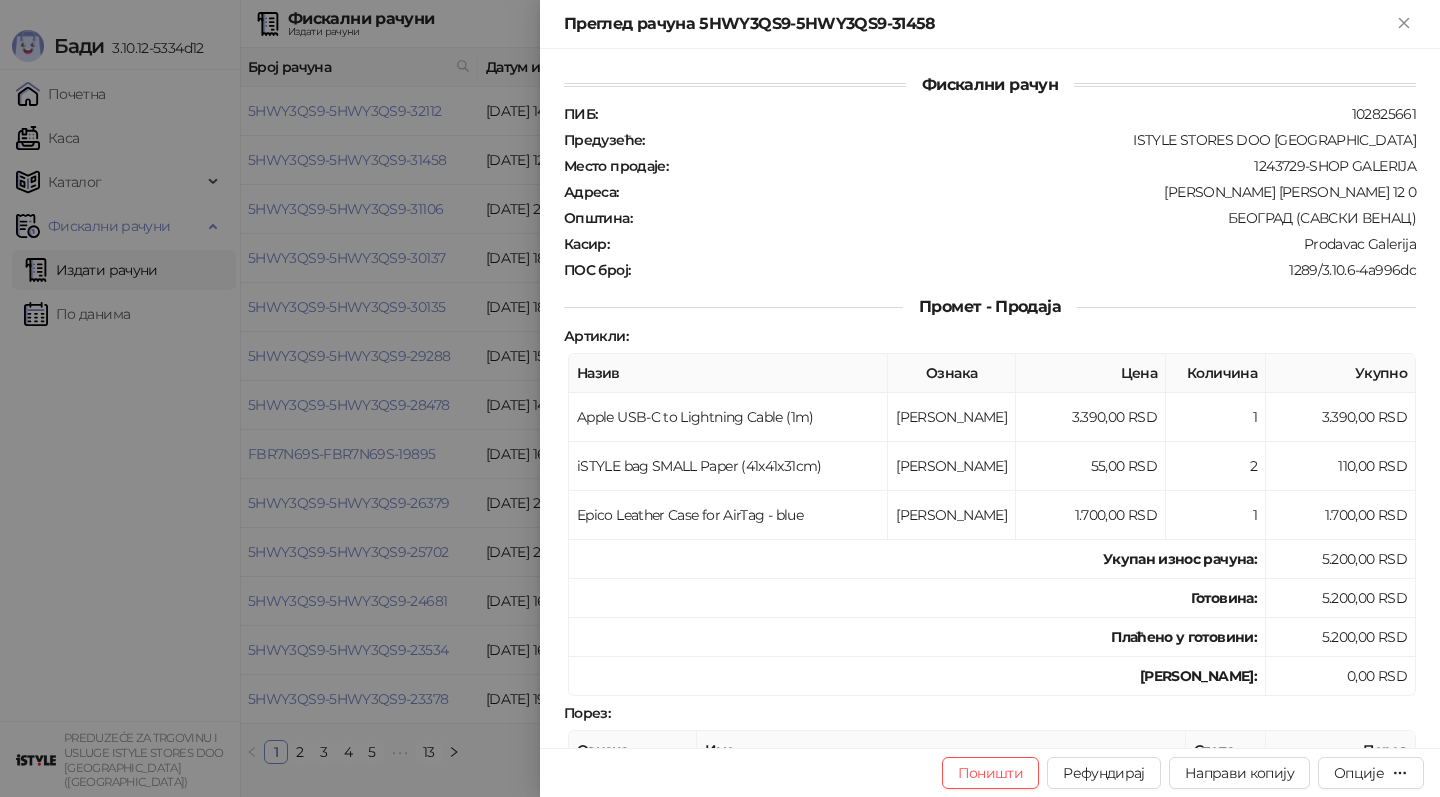 click at bounding box center (720, 398) 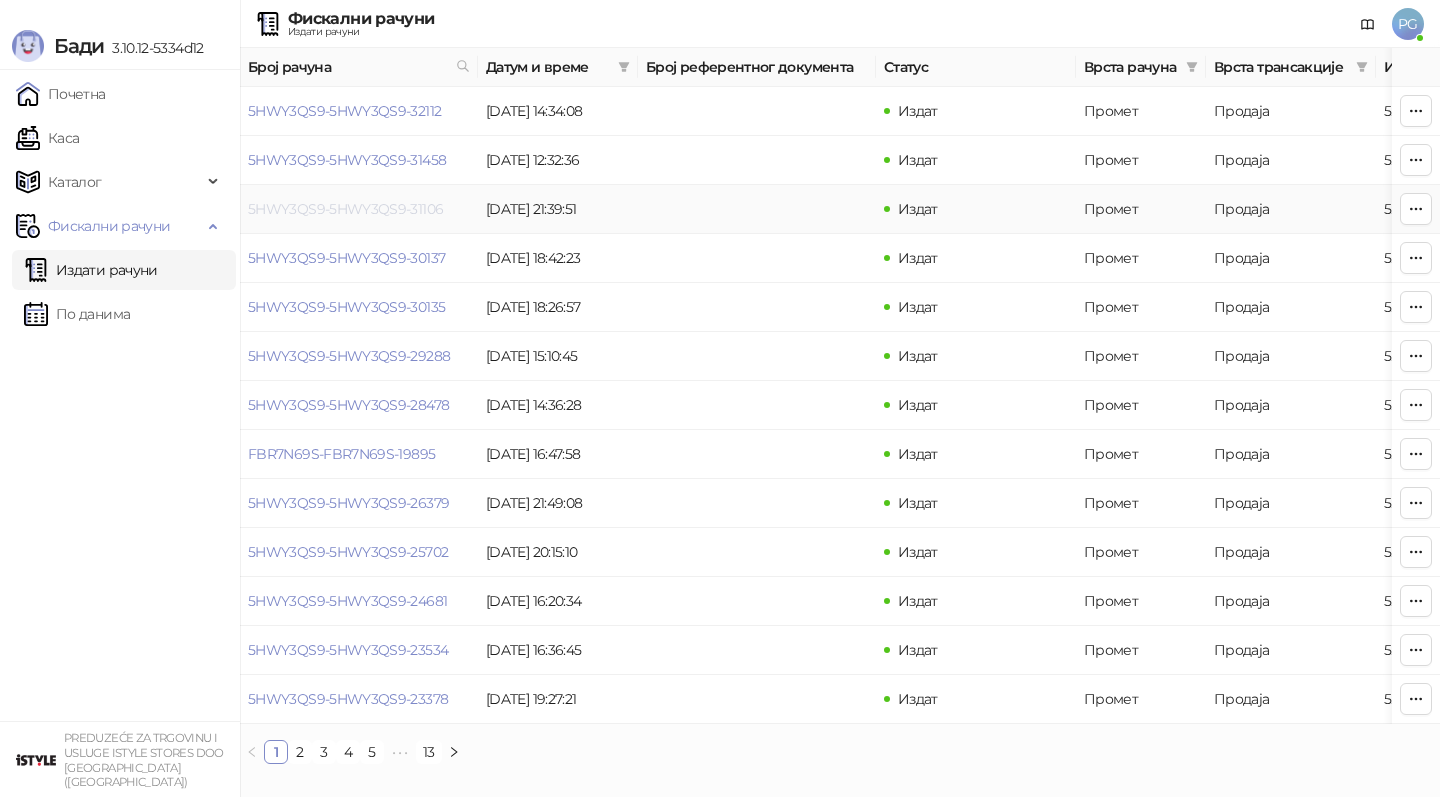 click on "5HWY3QS9-5HWY3QS9-31106" at bounding box center [345, 209] 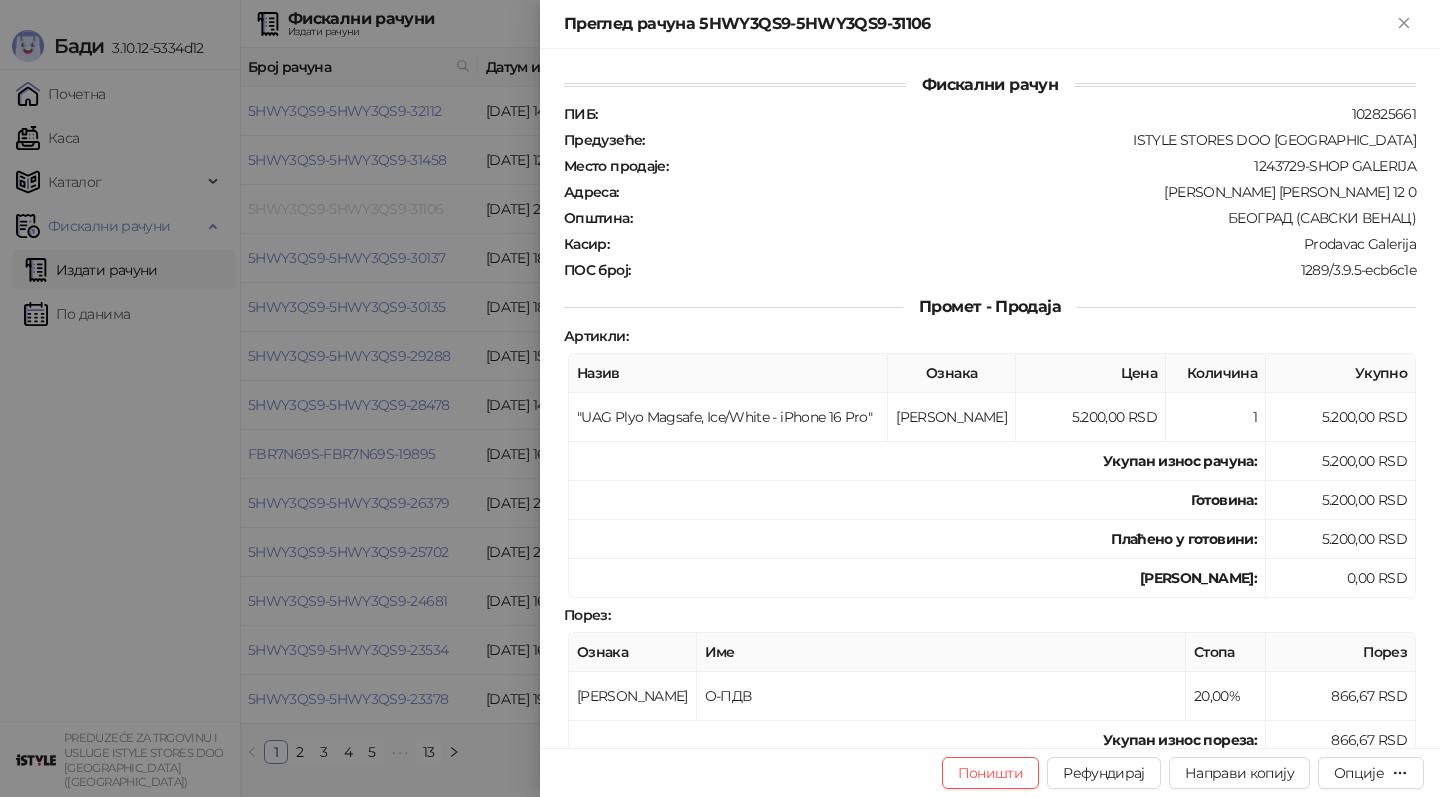 click at bounding box center (720, 398) 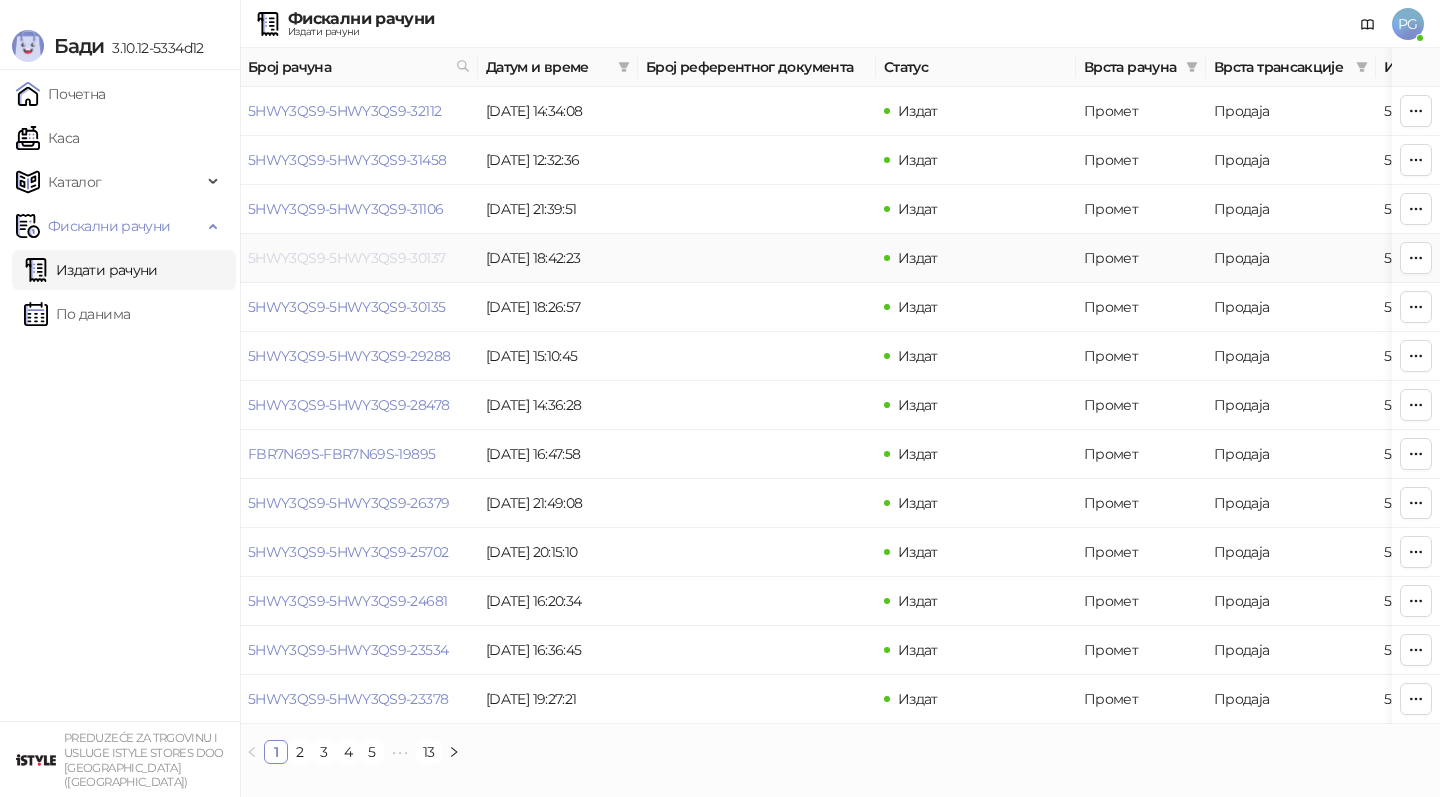 click on "5HWY3QS9-5HWY3QS9-30137" at bounding box center [346, 258] 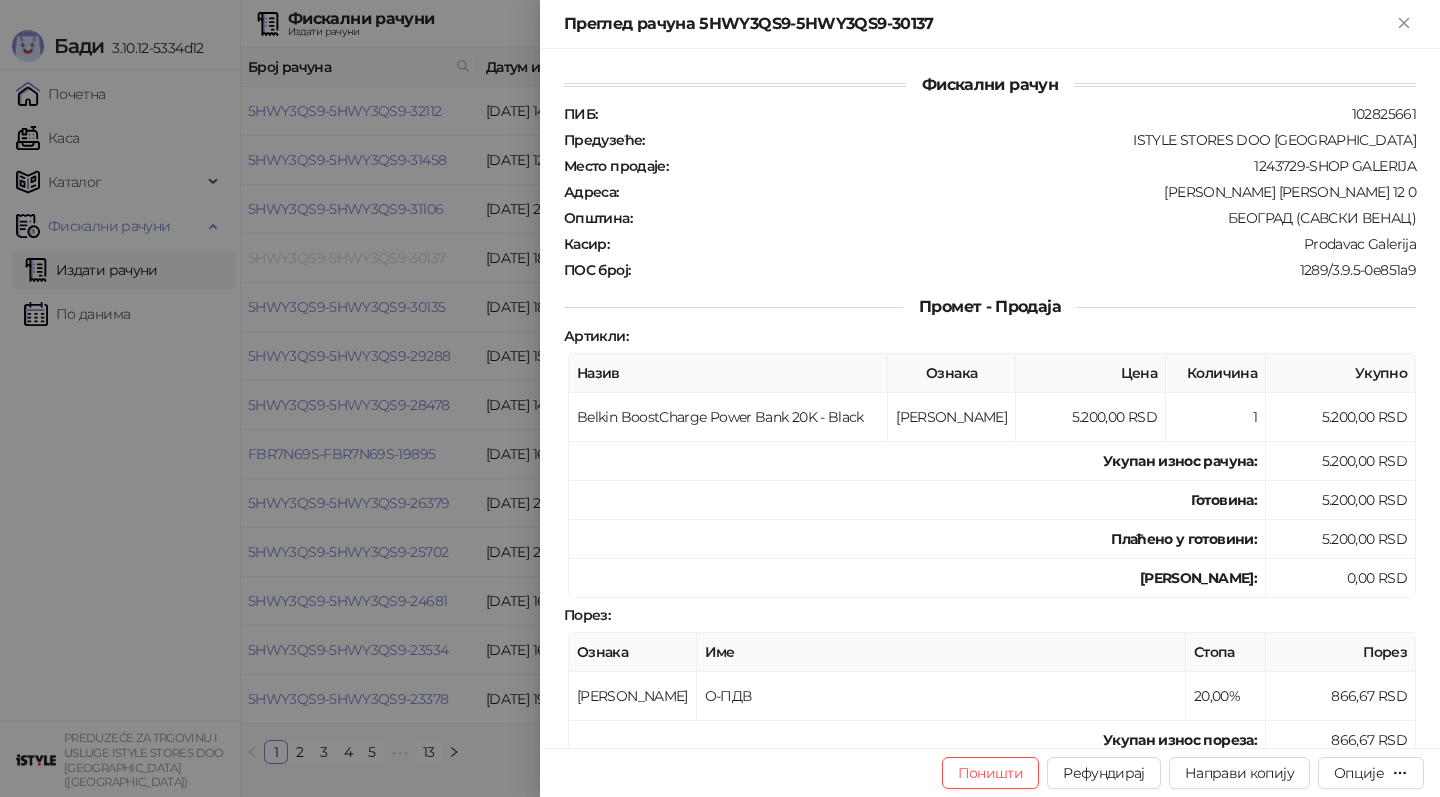 click at bounding box center (720, 398) 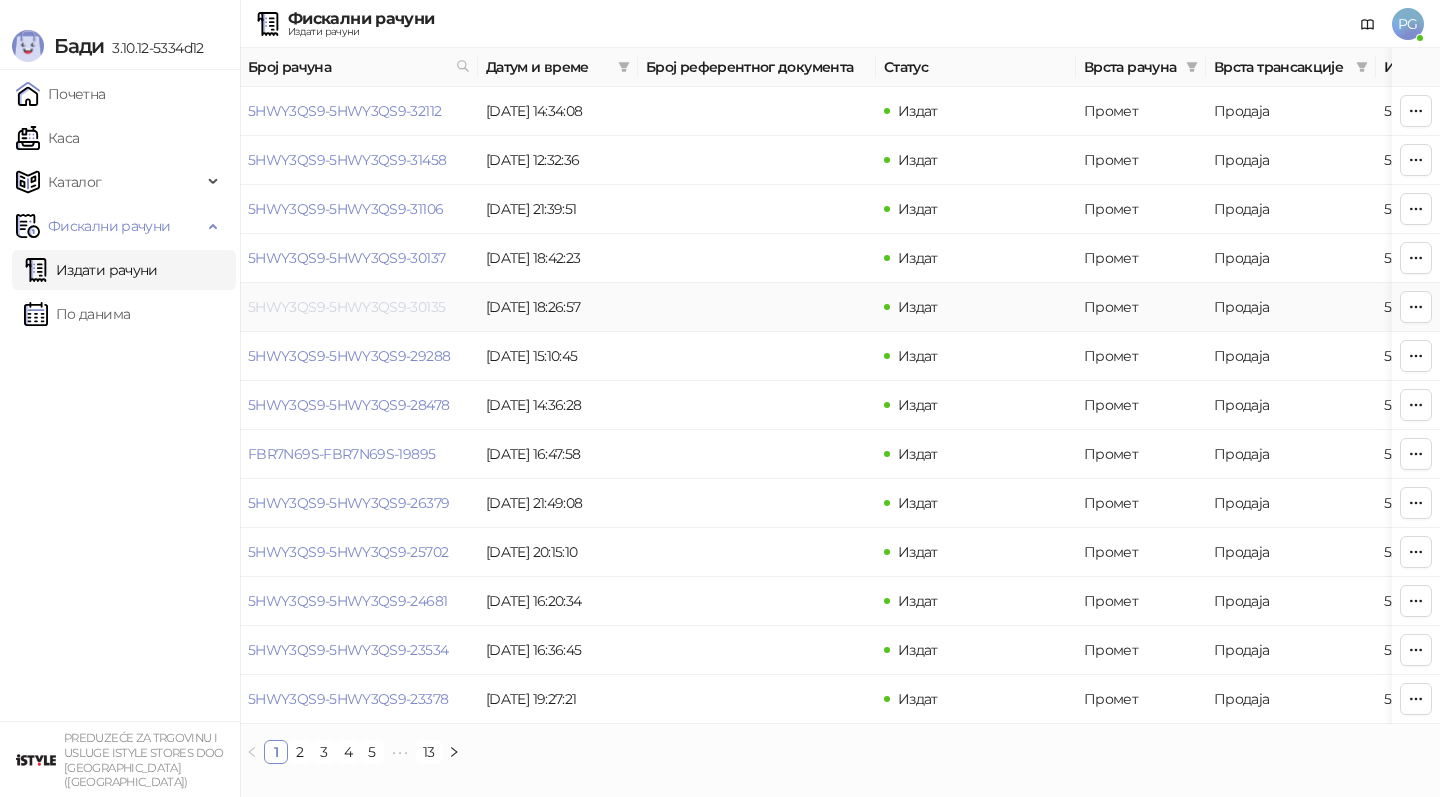 click on "5HWY3QS9-5HWY3QS9-30135" at bounding box center [346, 307] 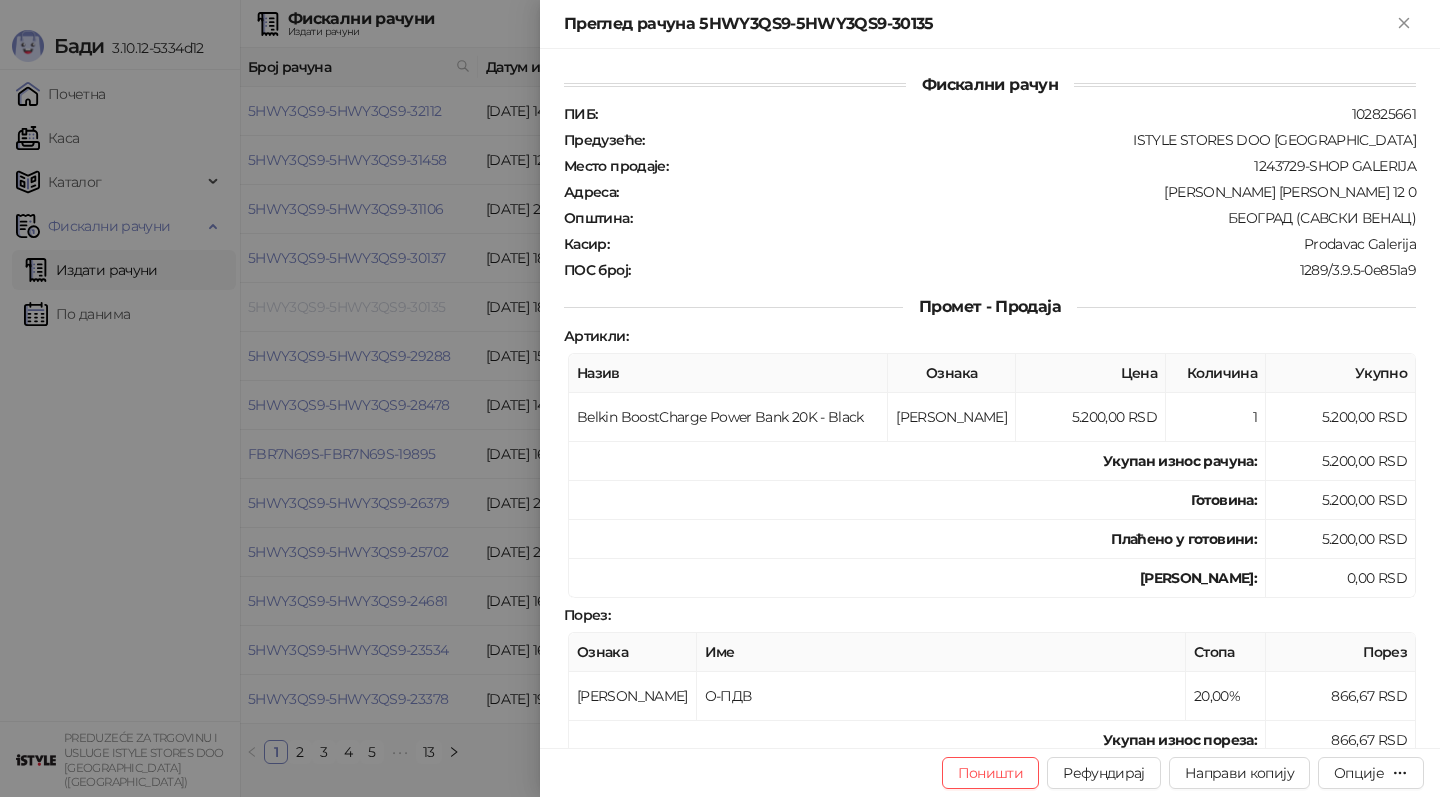 click at bounding box center (720, 398) 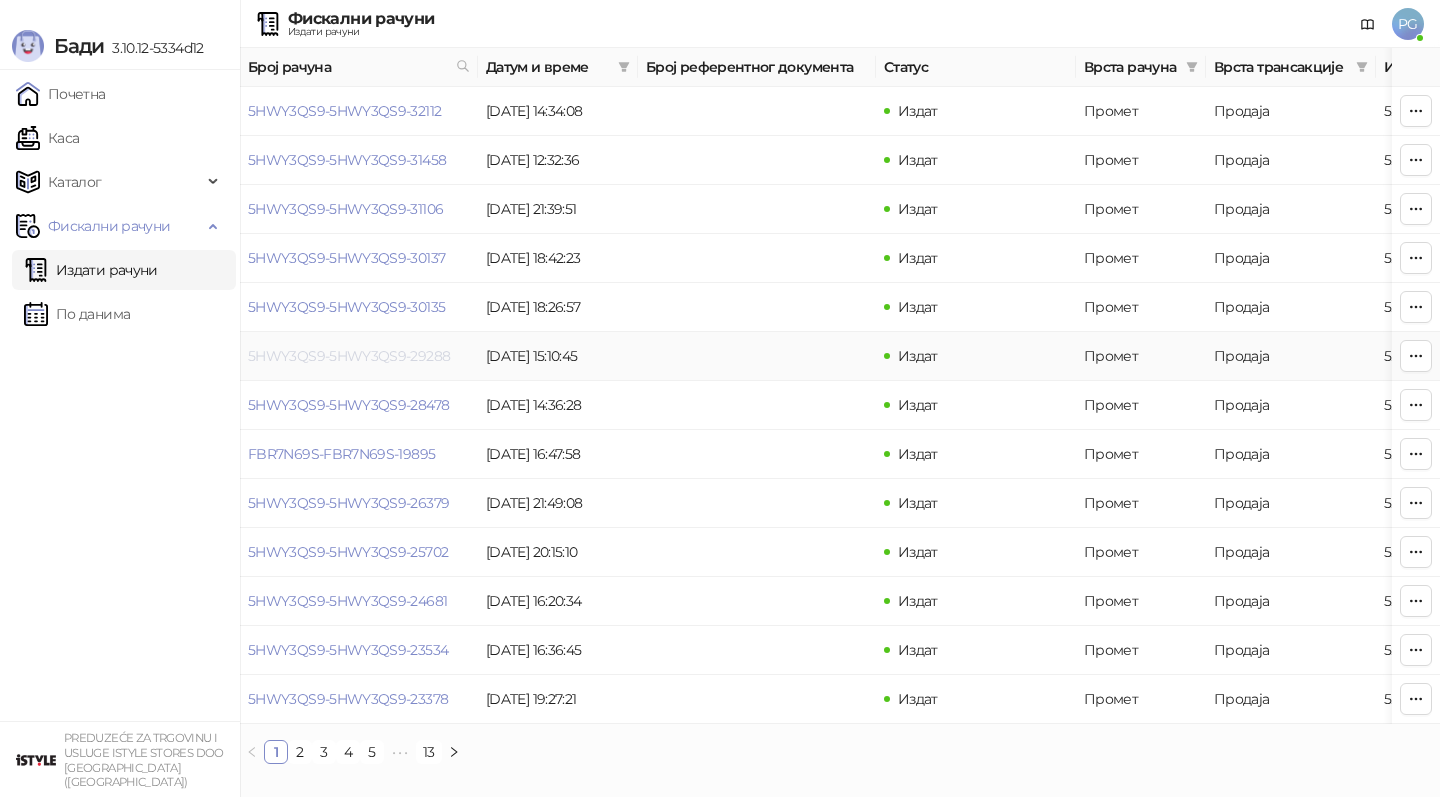 click on "5HWY3QS9-5HWY3QS9-29288" at bounding box center [349, 356] 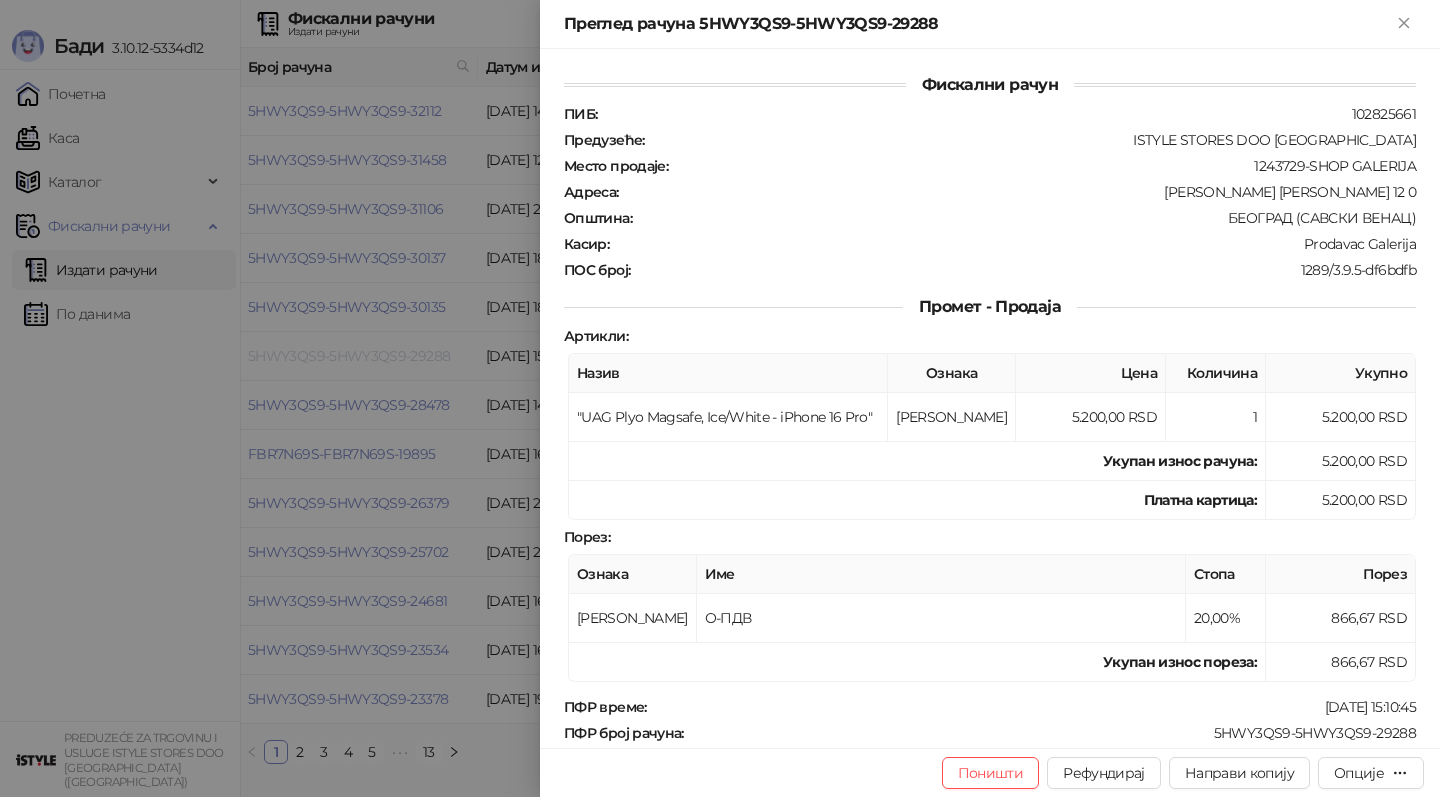 click at bounding box center [720, 398] 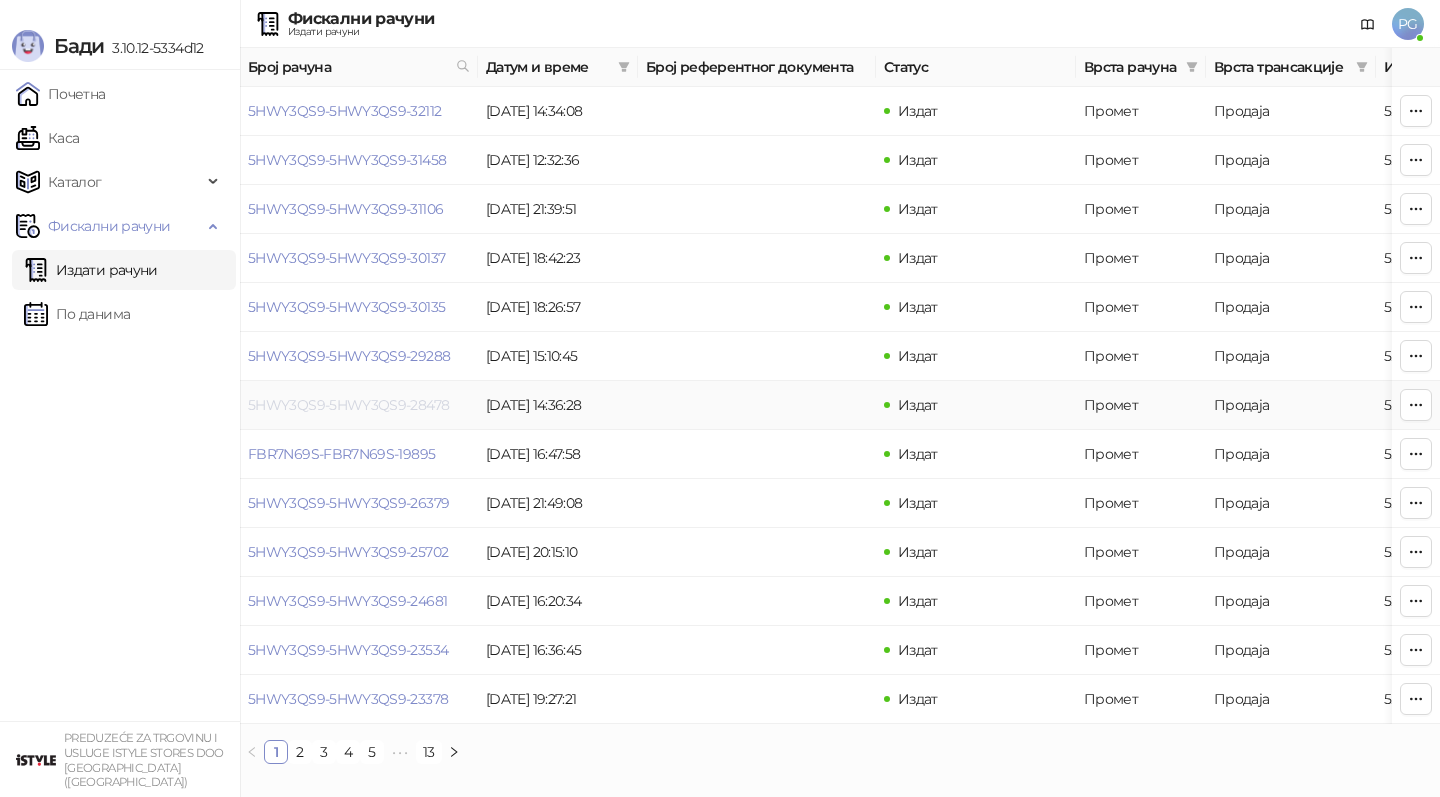 click on "5HWY3QS9-5HWY3QS9-28478" at bounding box center [348, 405] 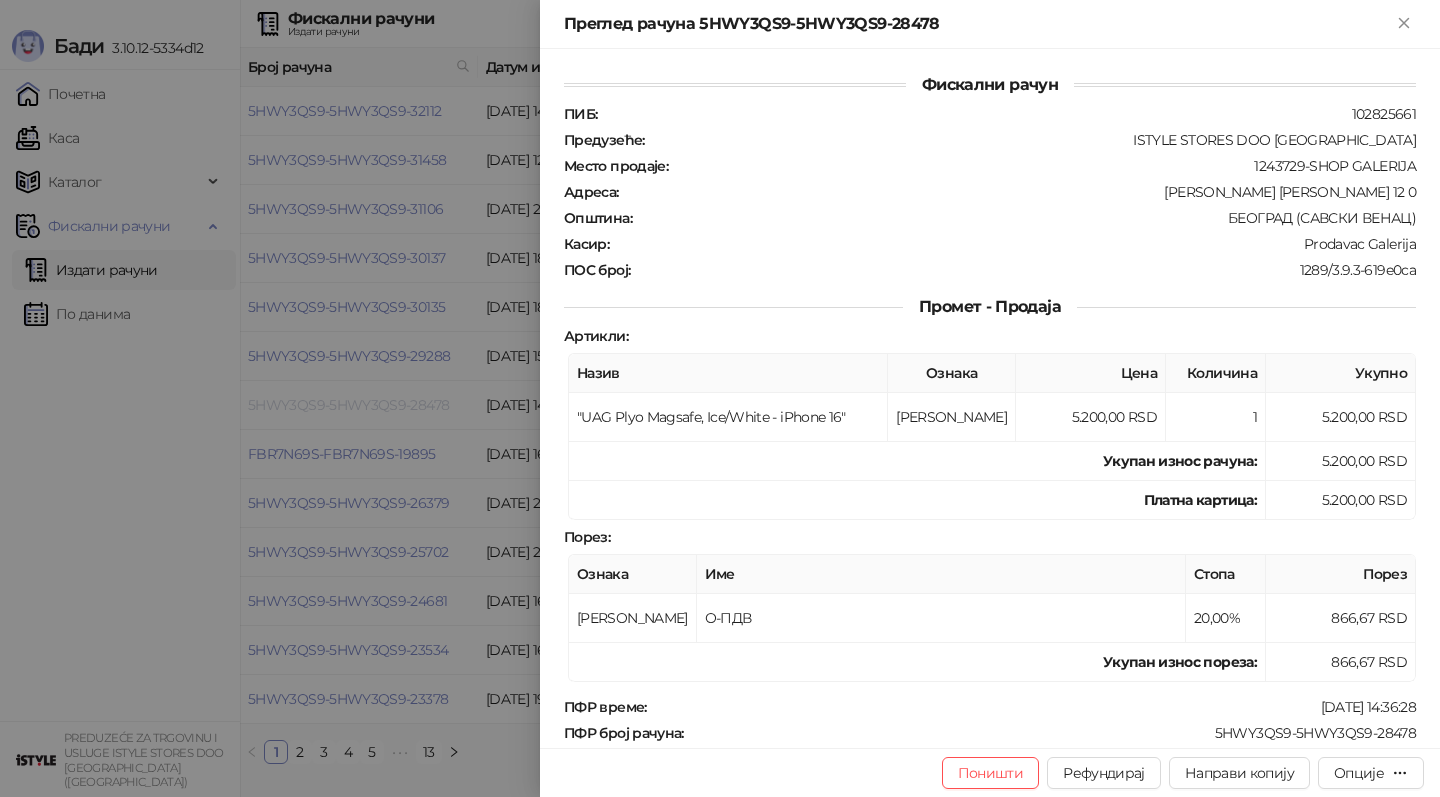 click at bounding box center (720, 398) 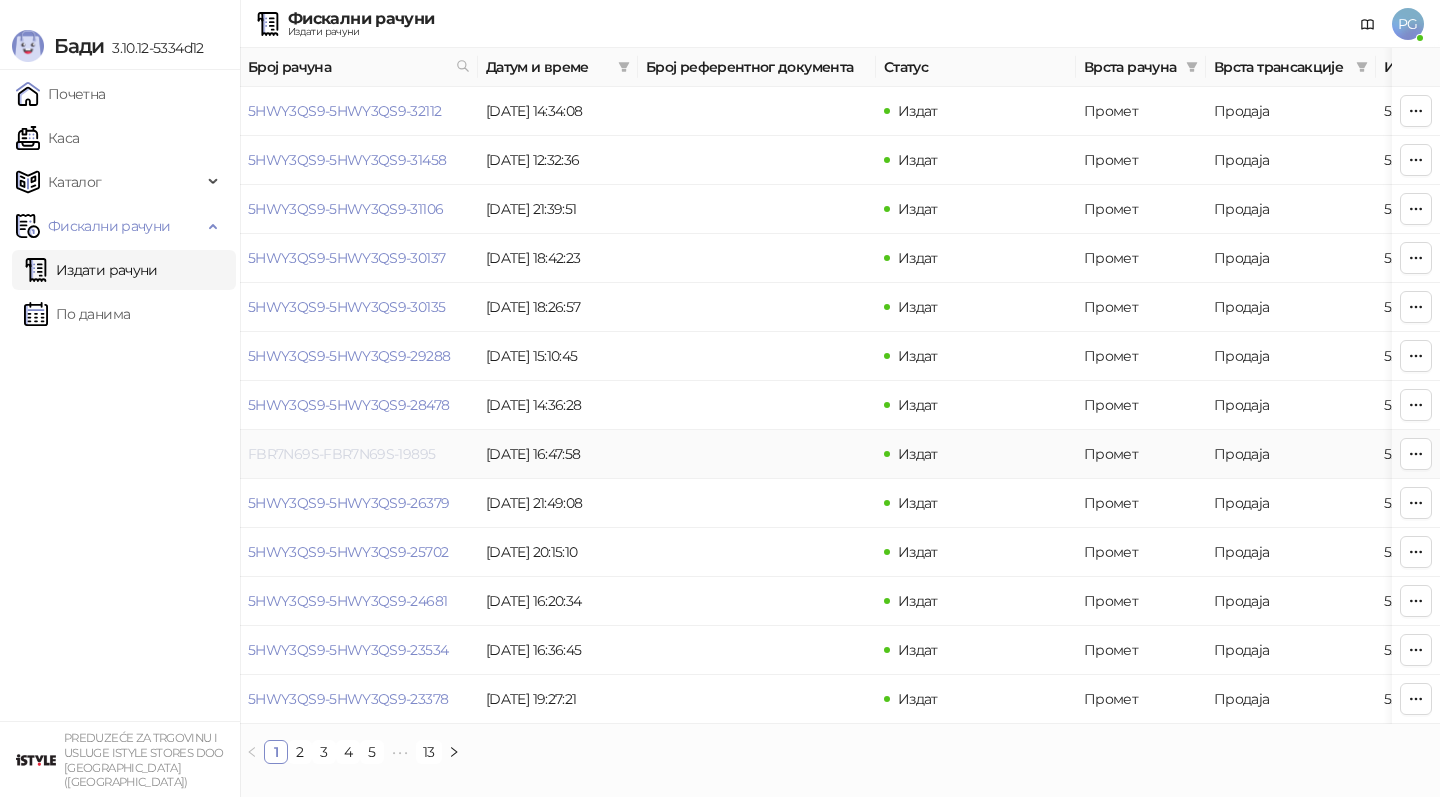 click on "FBR7N69S-FBR7N69S-19895" at bounding box center (341, 454) 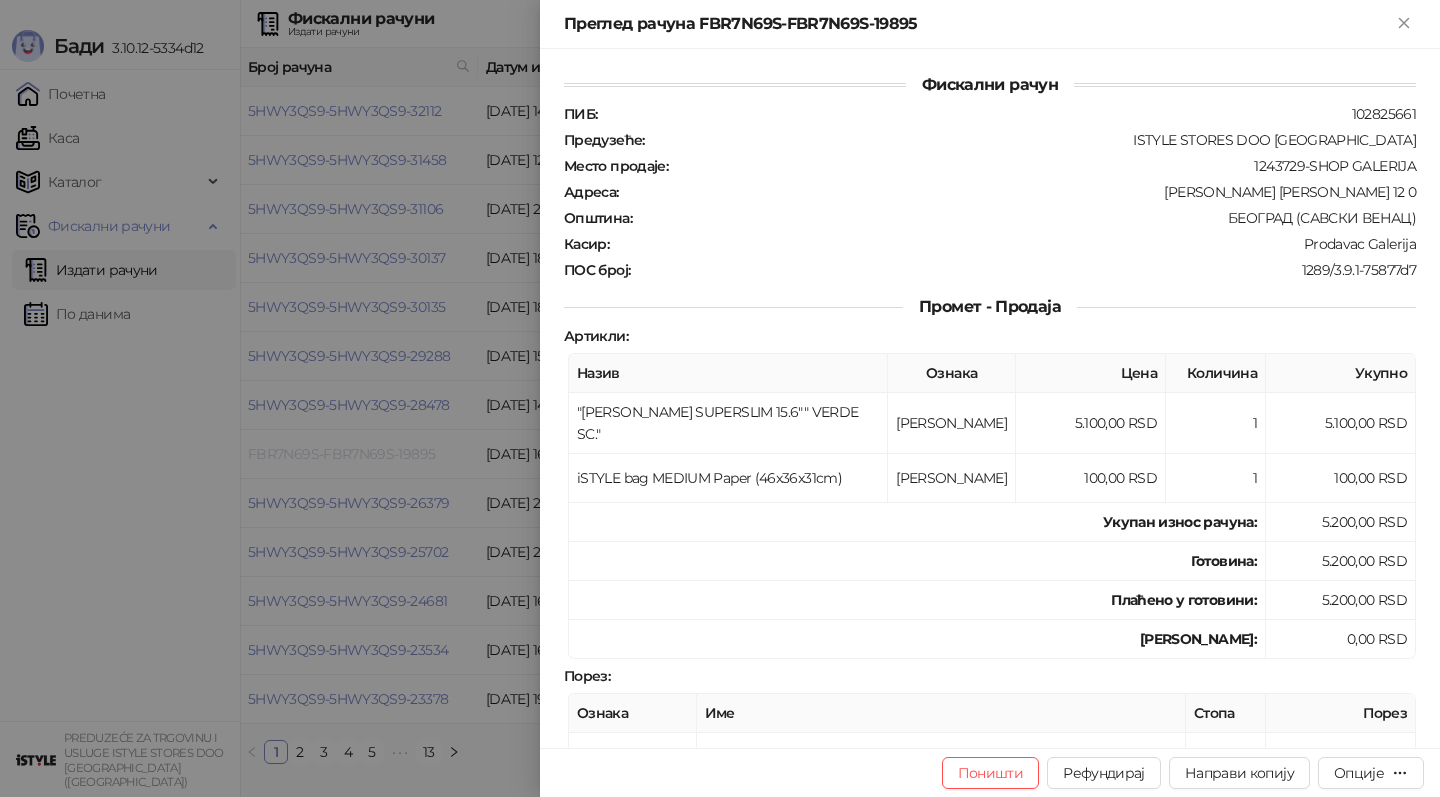 click at bounding box center (720, 398) 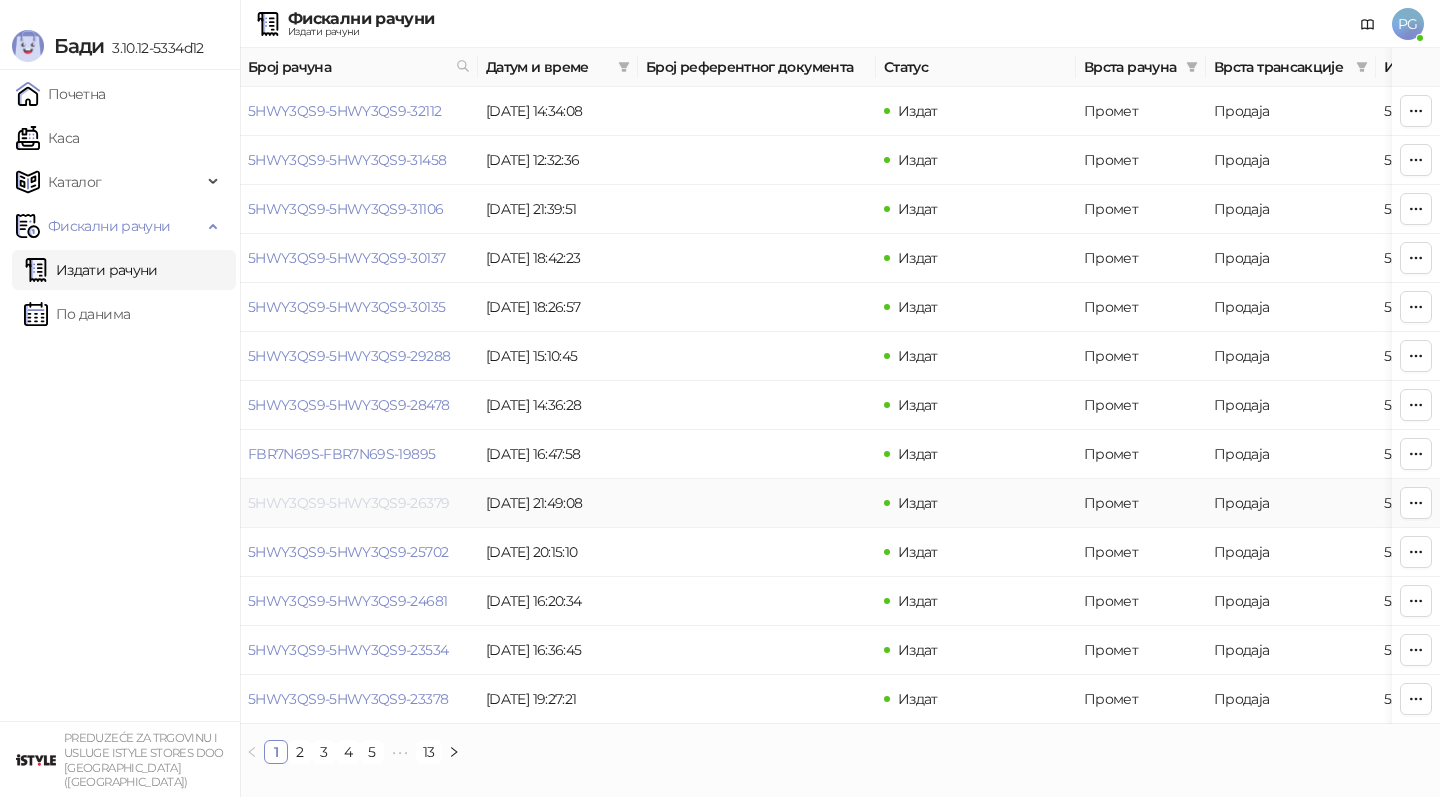 click on "5HWY3QS9-5HWY3QS9-26379" at bounding box center (348, 503) 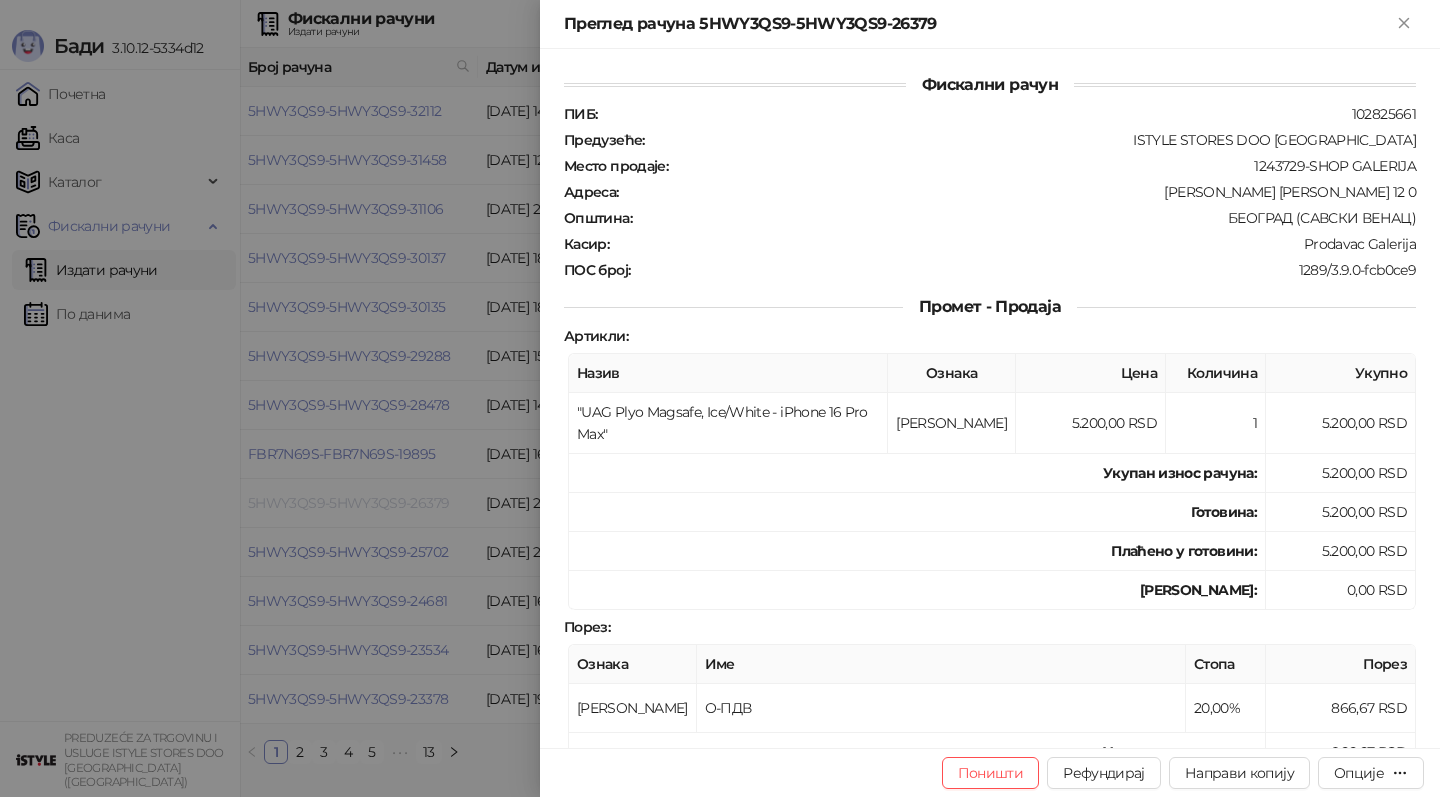 click at bounding box center [720, 398] 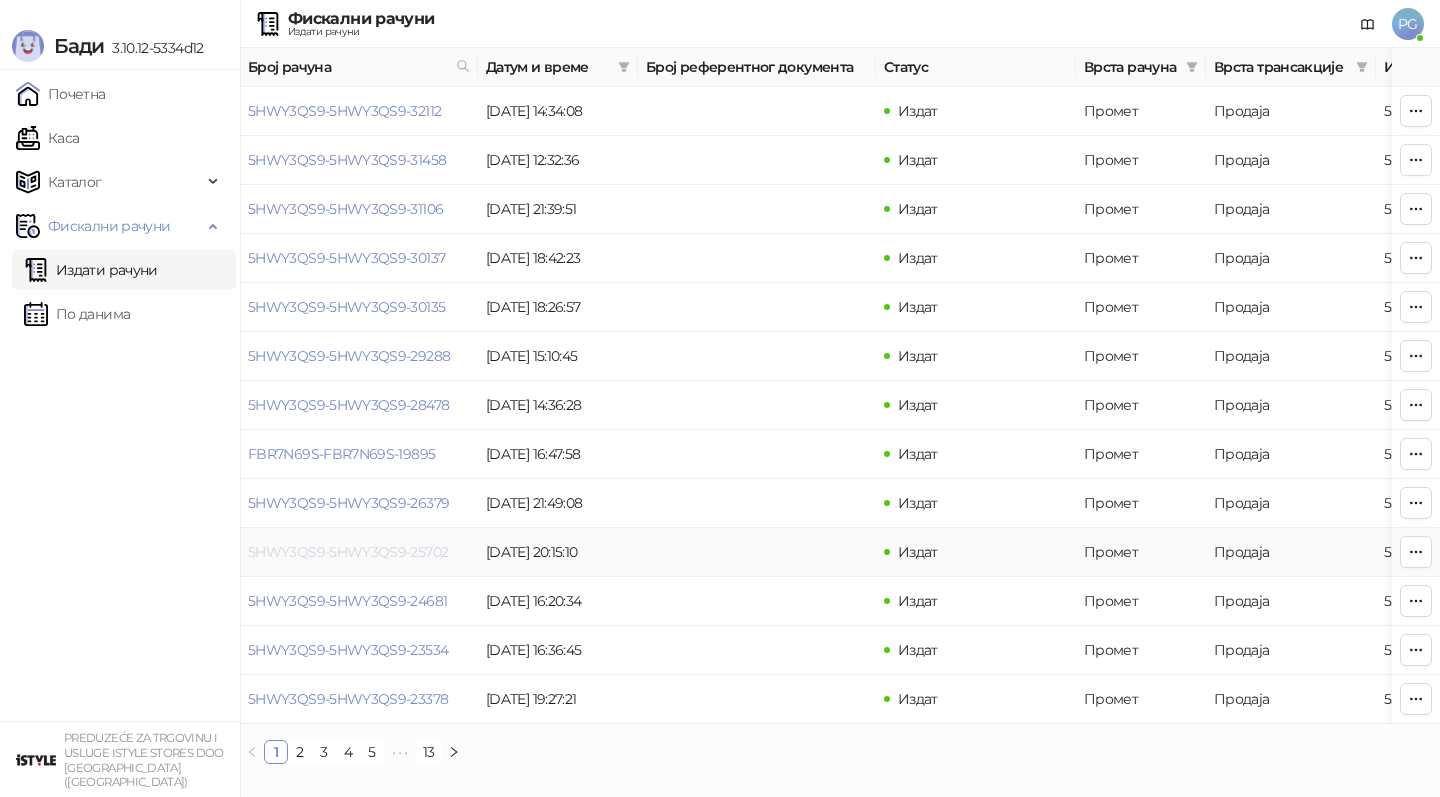 click on "5HWY3QS9-5HWY3QS9-25702" at bounding box center [348, 552] 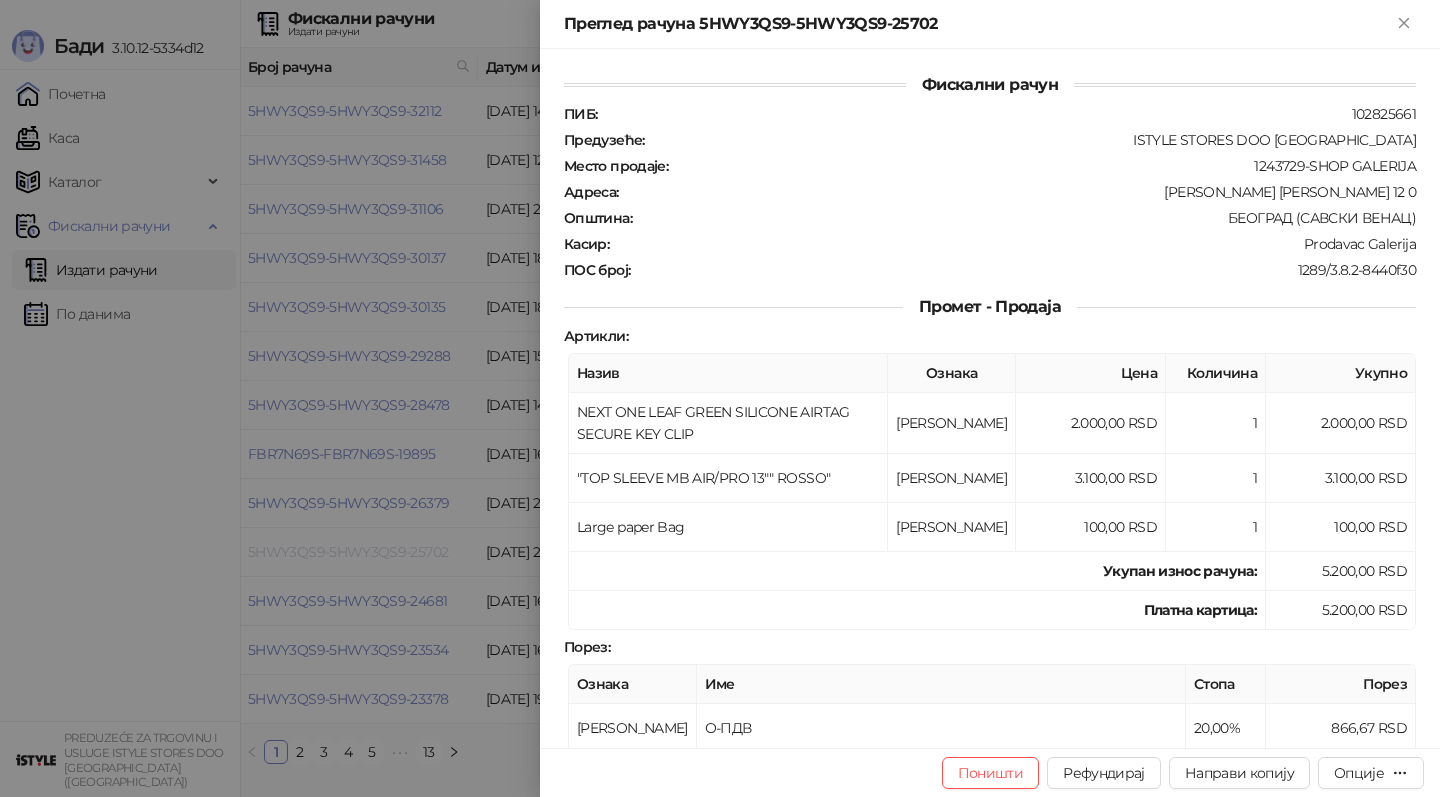 click at bounding box center (720, 398) 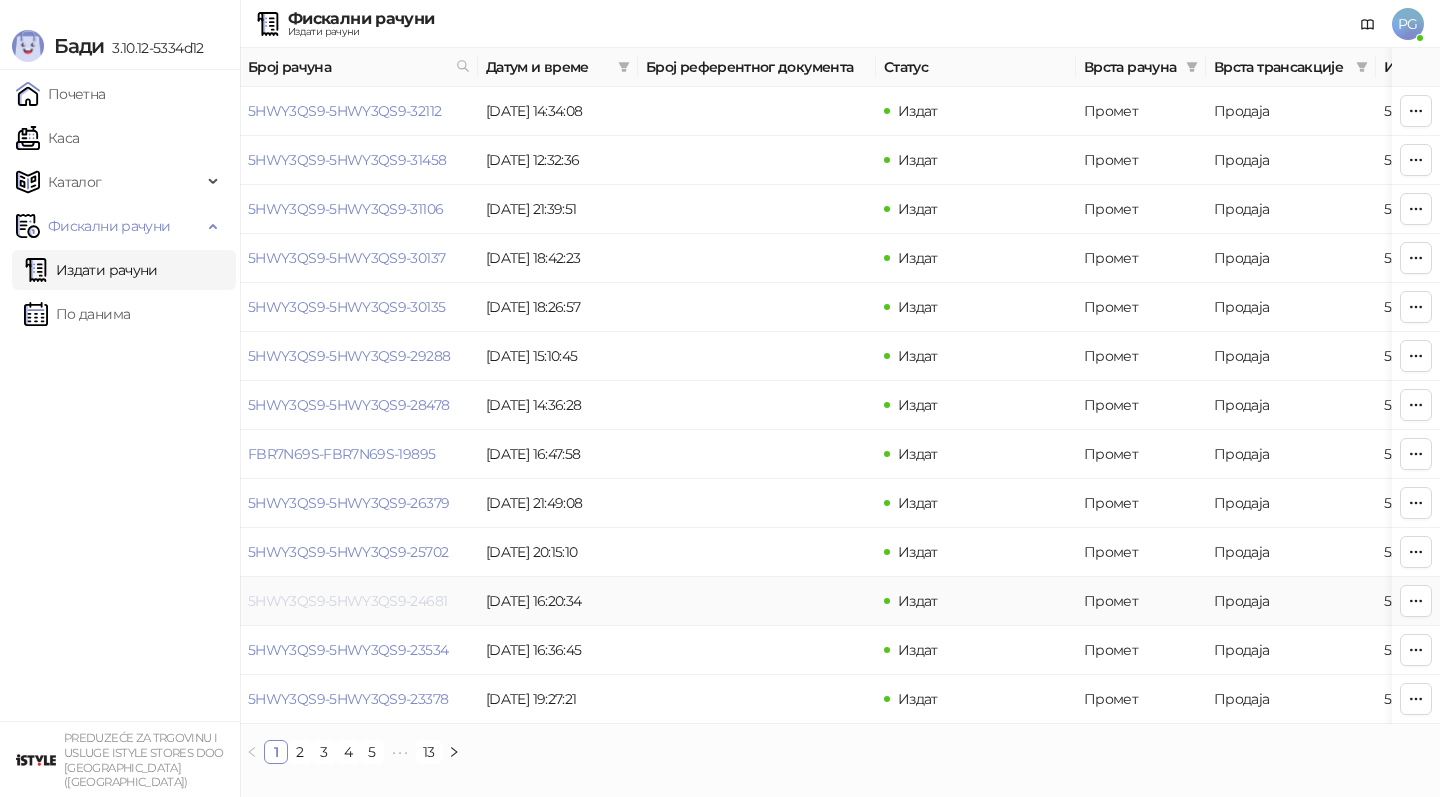 click on "5HWY3QS9-5HWY3QS9-24681" at bounding box center [347, 601] 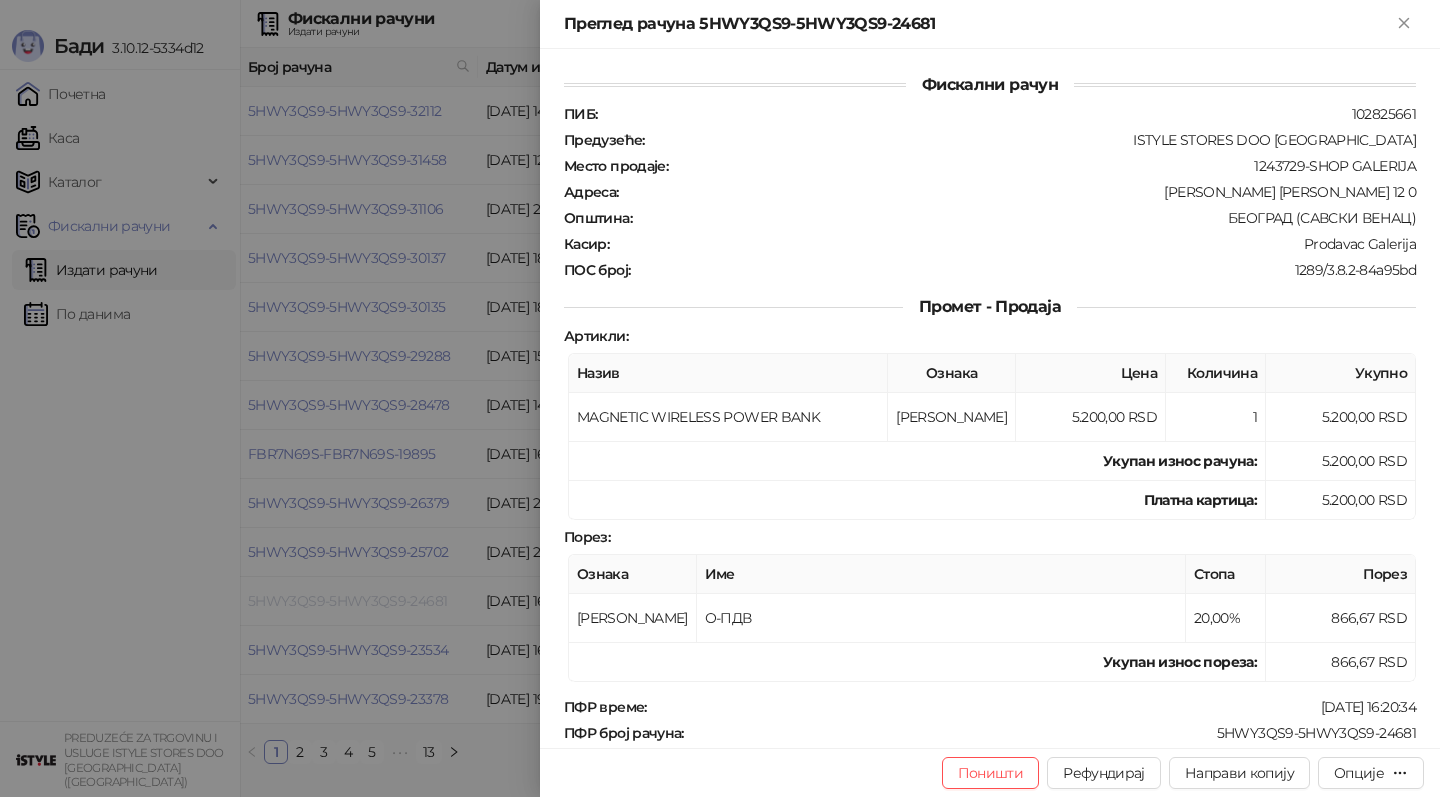 click at bounding box center (720, 398) 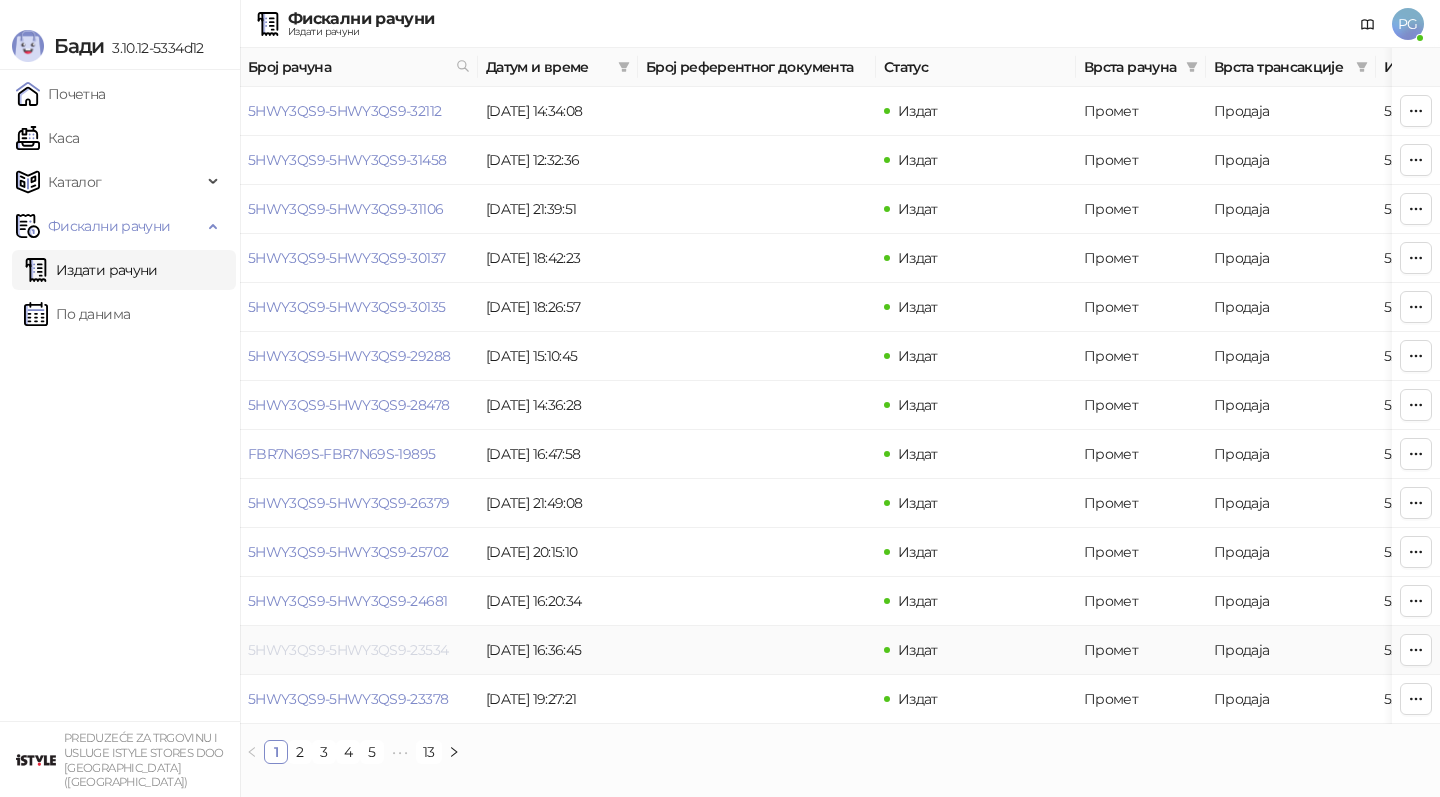 click on "5HWY3QS9-5HWY3QS9-23534" at bounding box center (348, 650) 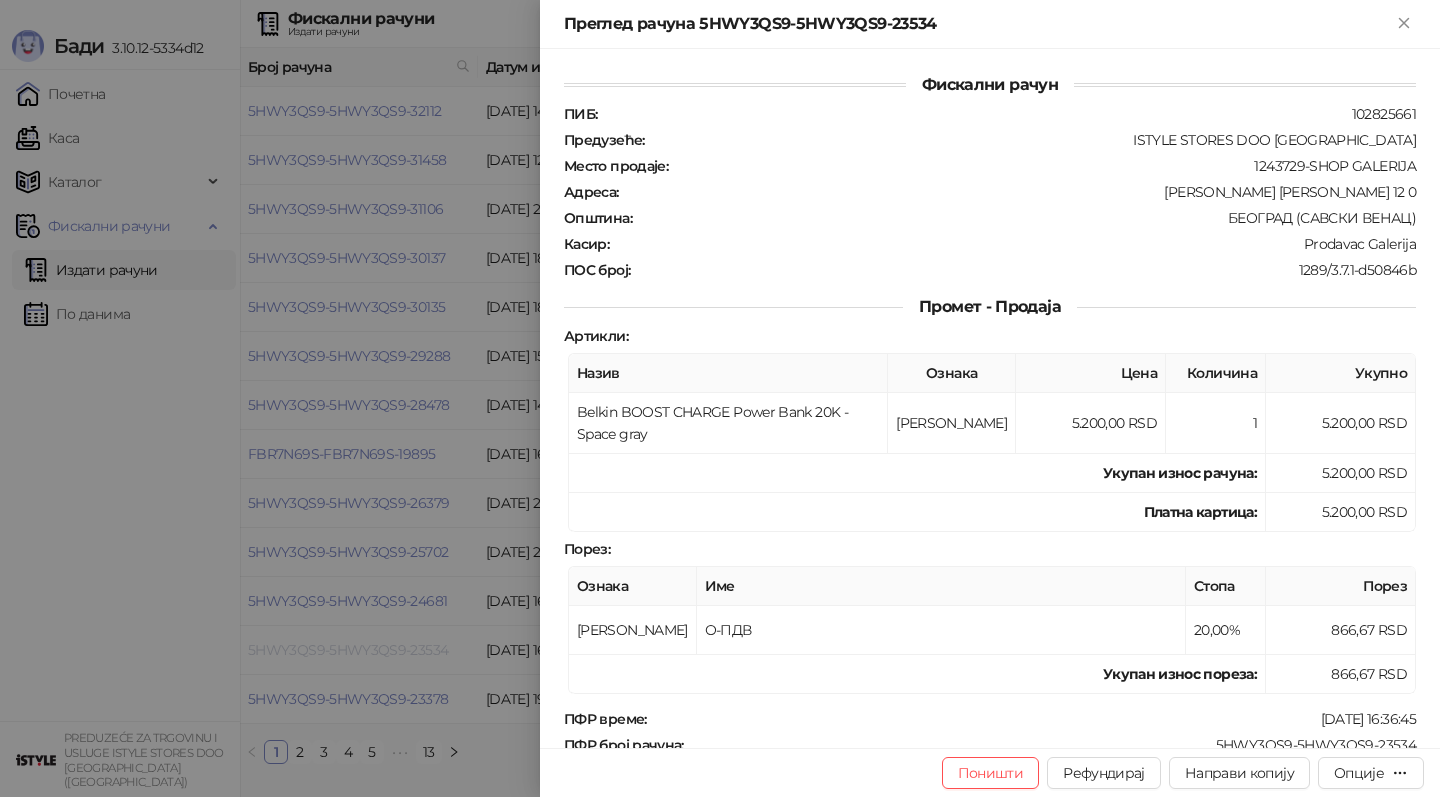 click at bounding box center (720, 398) 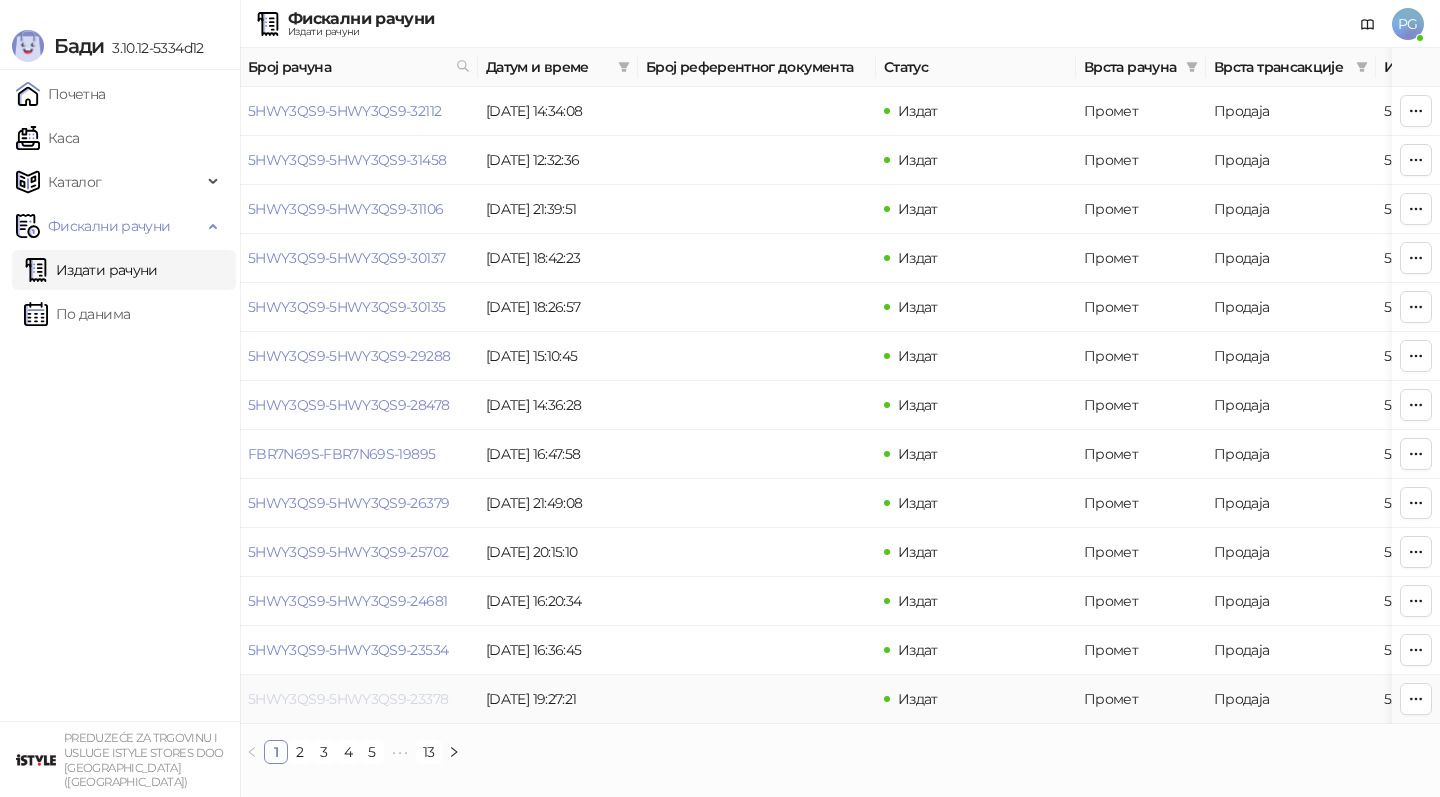 click on "5HWY3QS9-5HWY3QS9-23378" at bounding box center (348, 699) 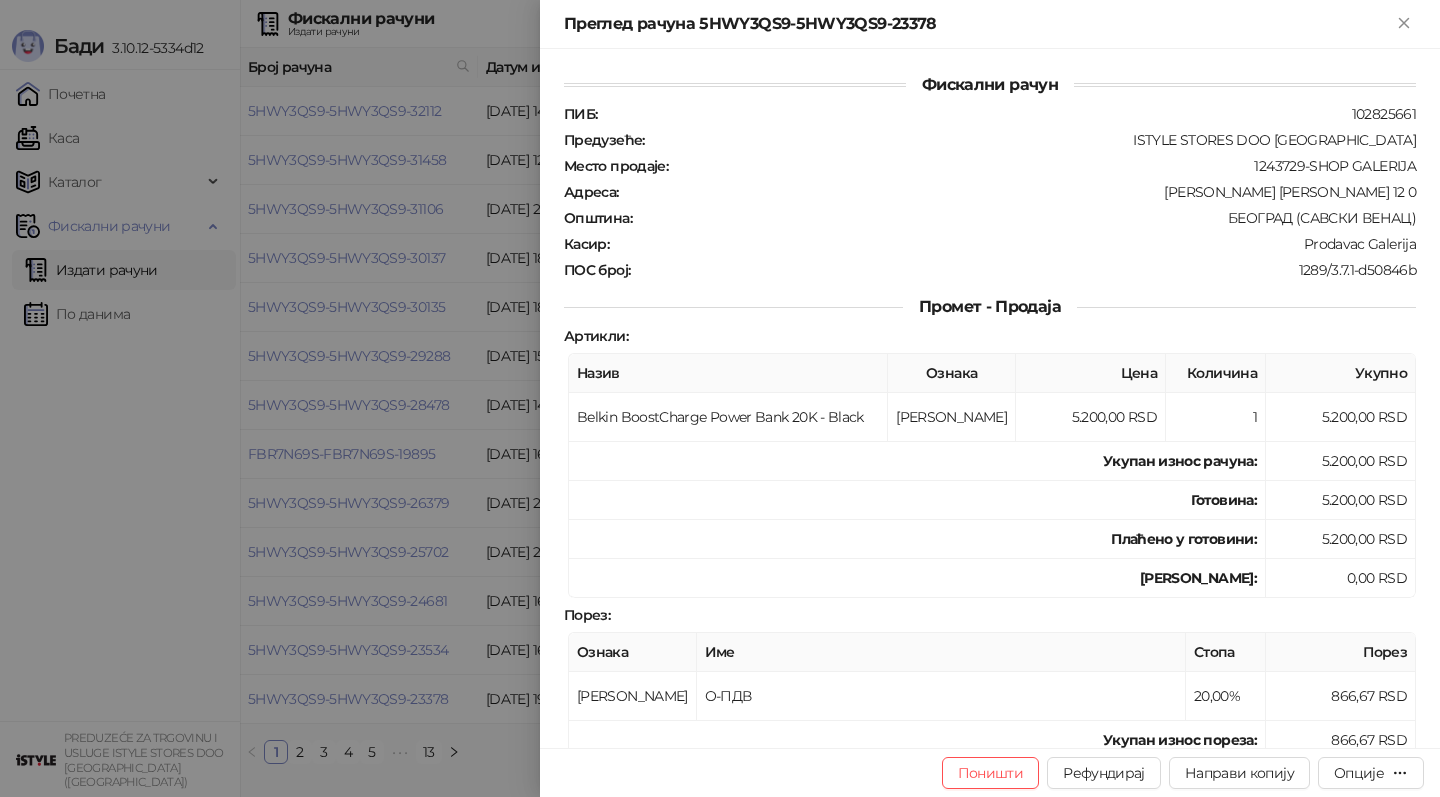 click at bounding box center (720, 398) 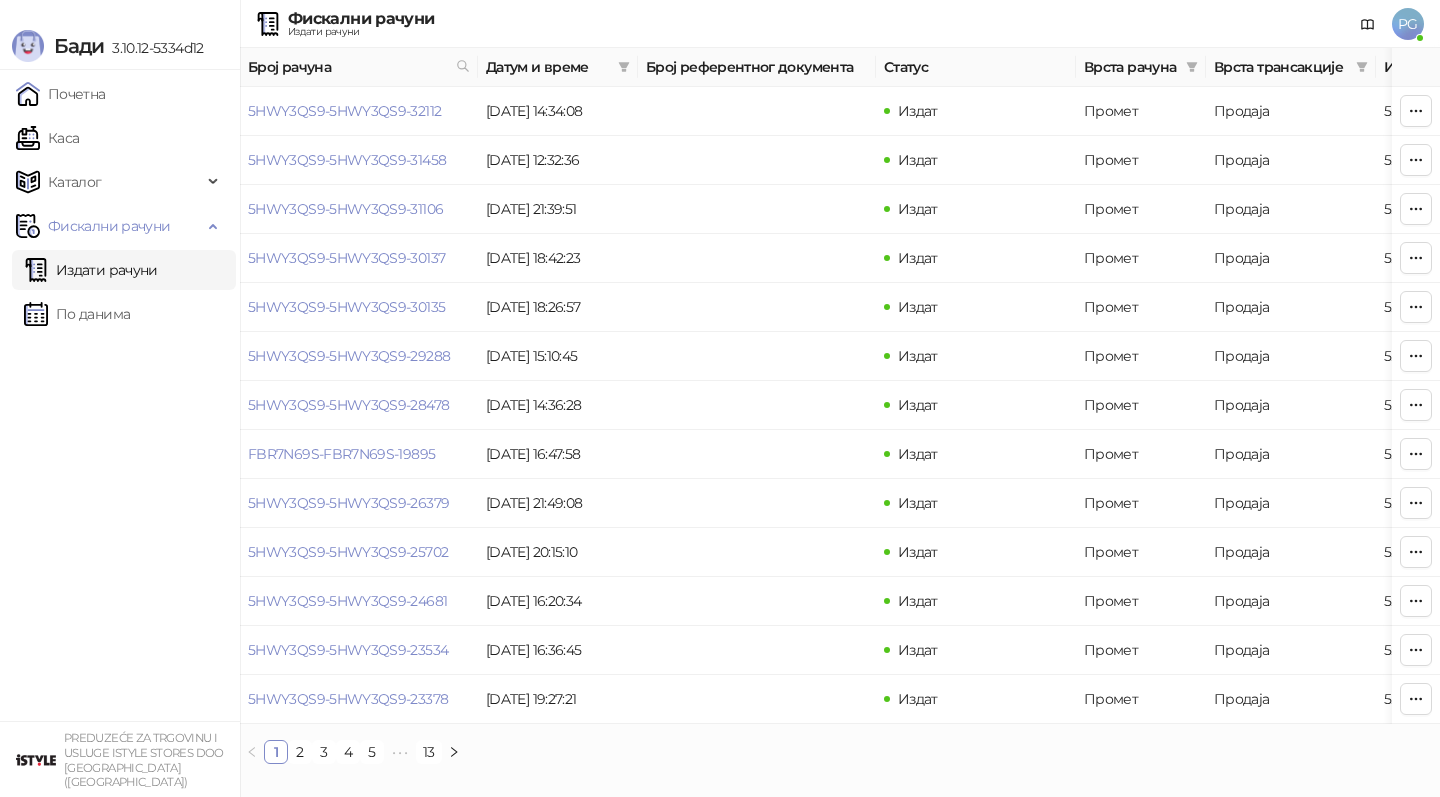 click on "2" at bounding box center (300, 752) 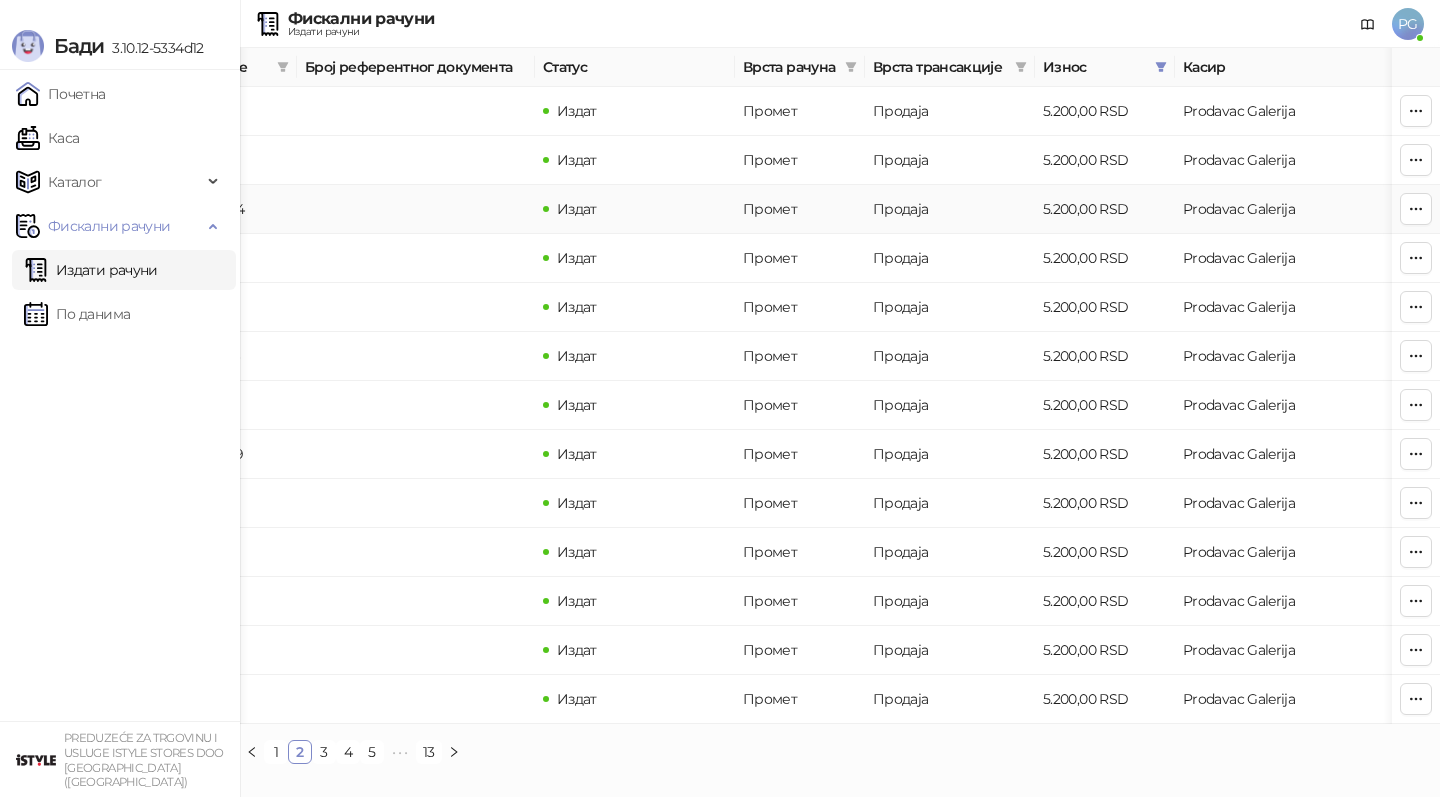 scroll, scrollTop: 0, scrollLeft: 0, axis: both 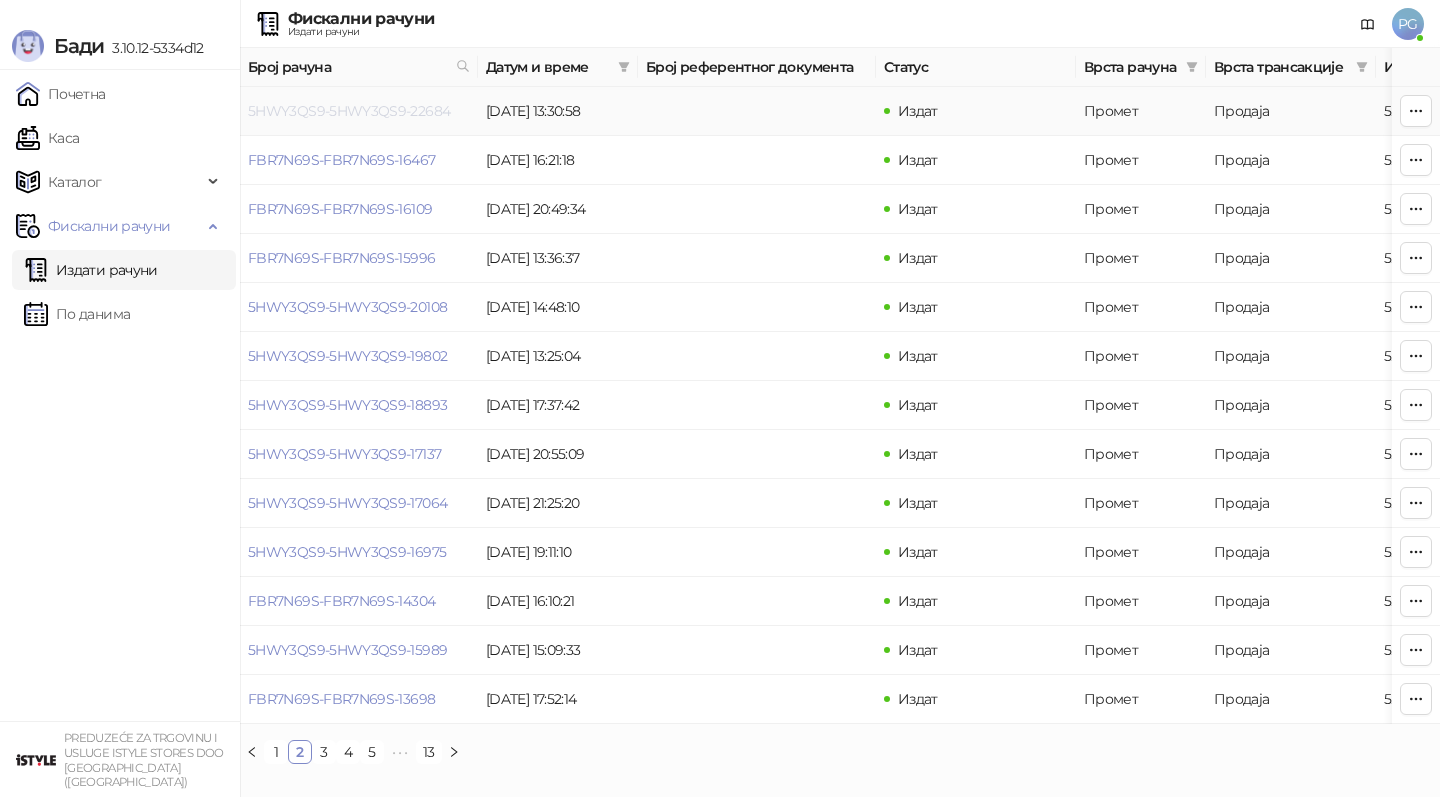 click on "5HWY3QS9-5HWY3QS9-22684" at bounding box center (349, 111) 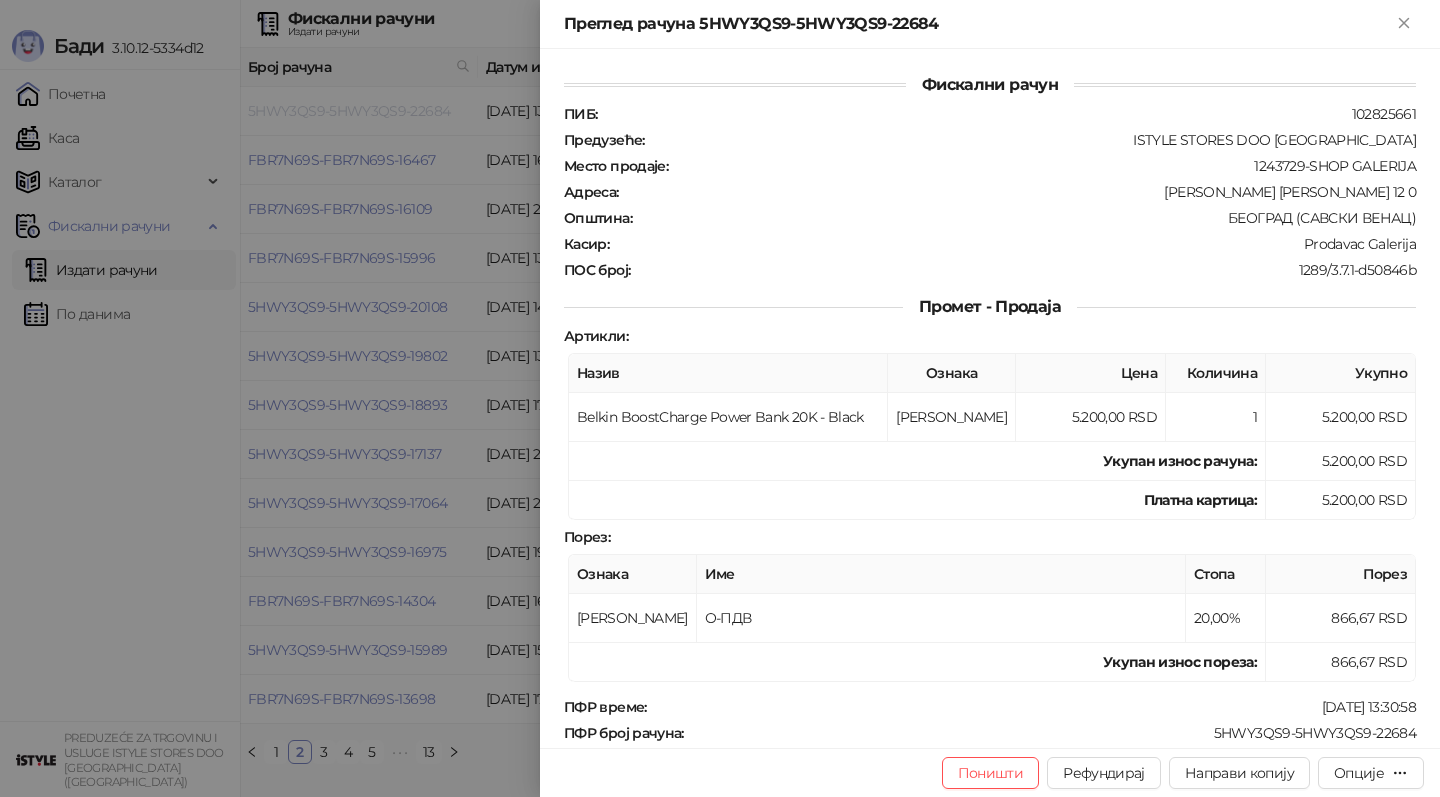 click at bounding box center (720, 398) 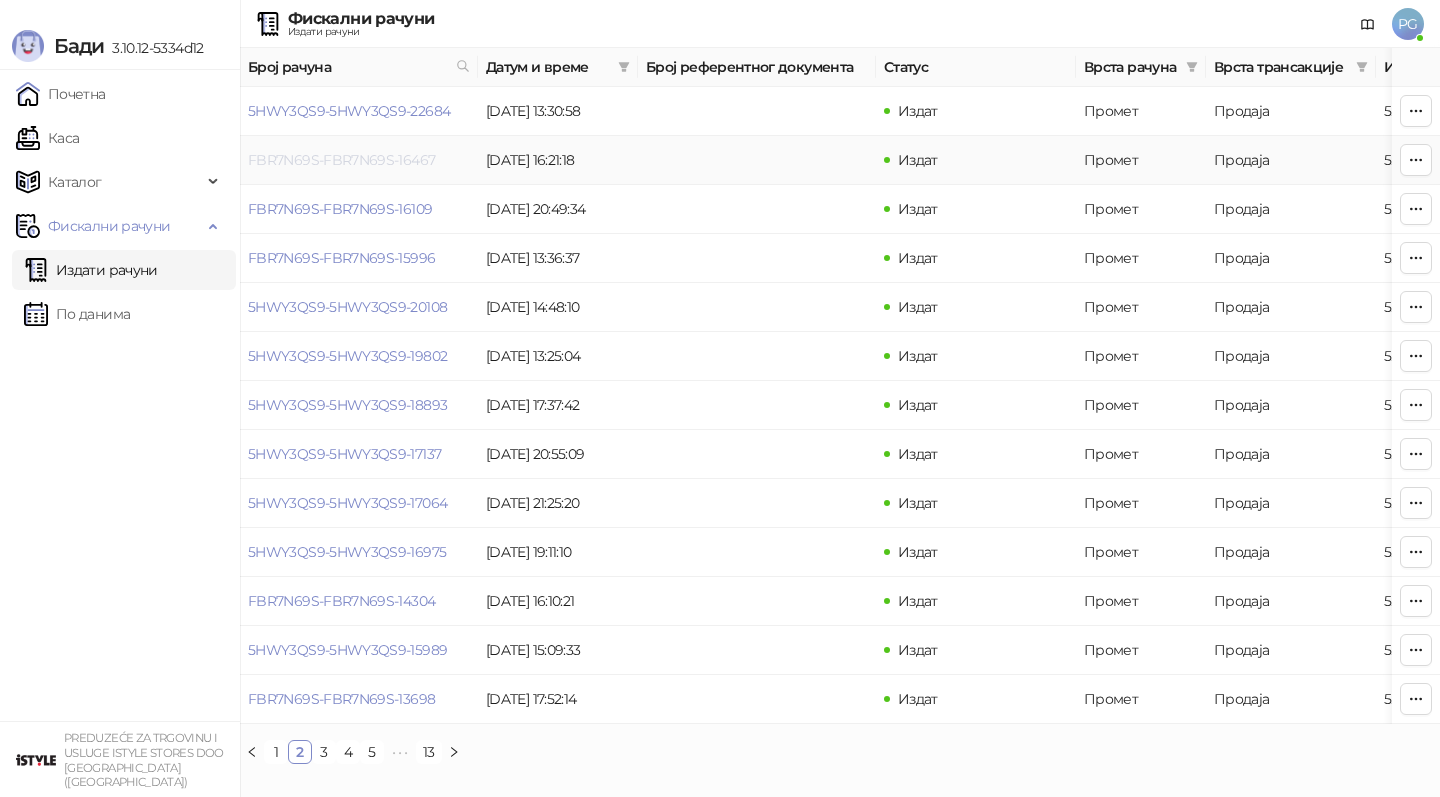 click on "FBR7N69S-FBR7N69S-16467" at bounding box center (341, 160) 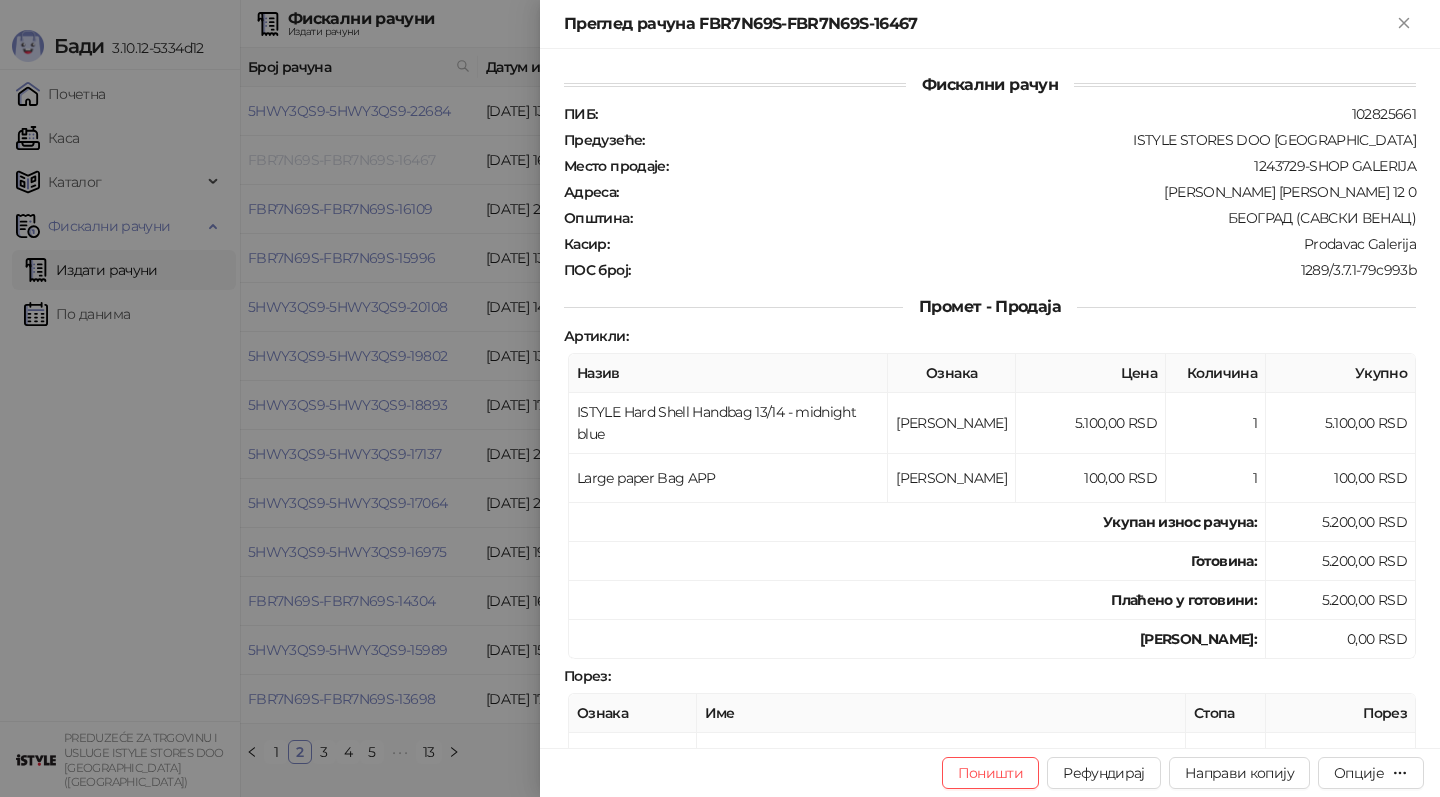 click at bounding box center [720, 398] 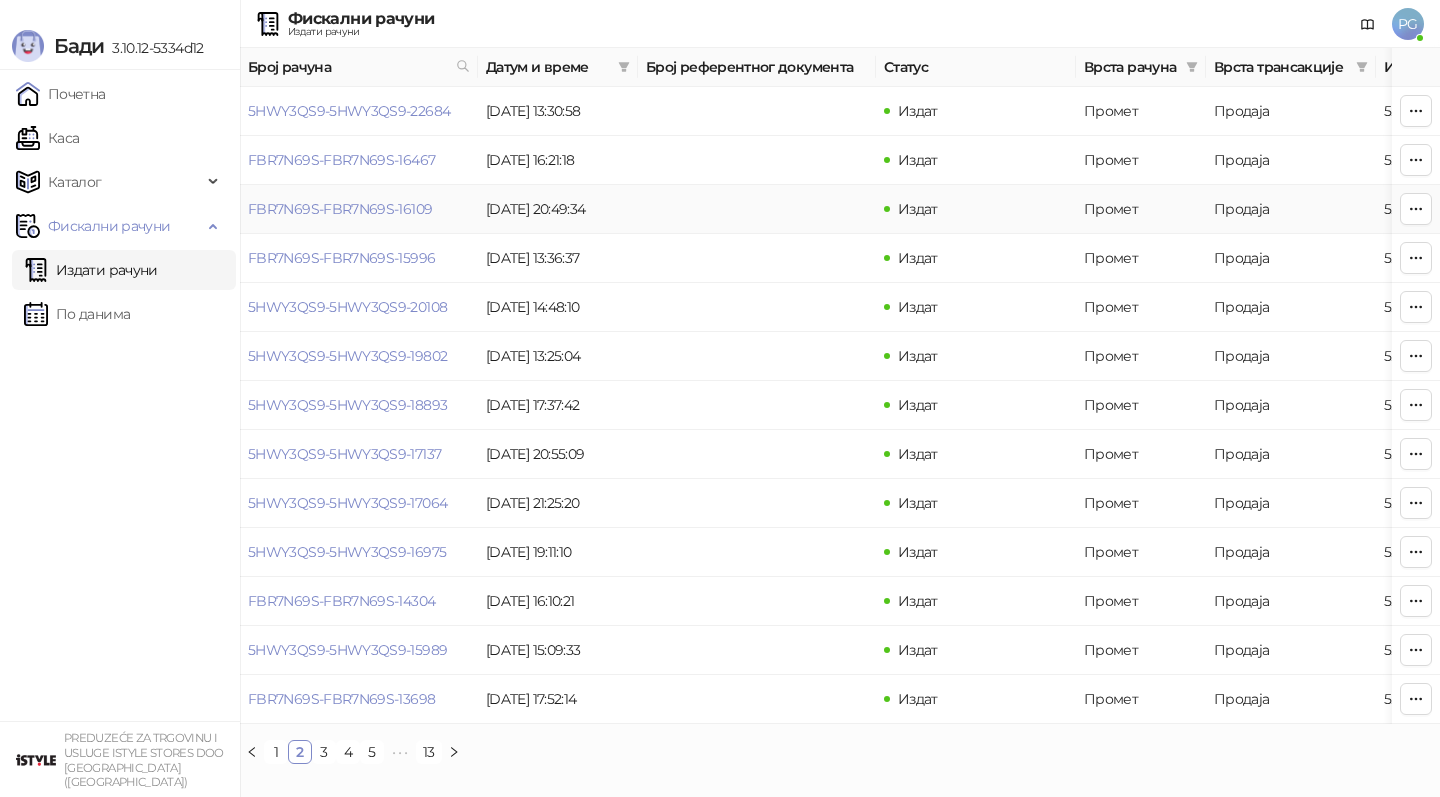 click on "FBR7N69S-FBR7N69S-16109" at bounding box center (359, 209) 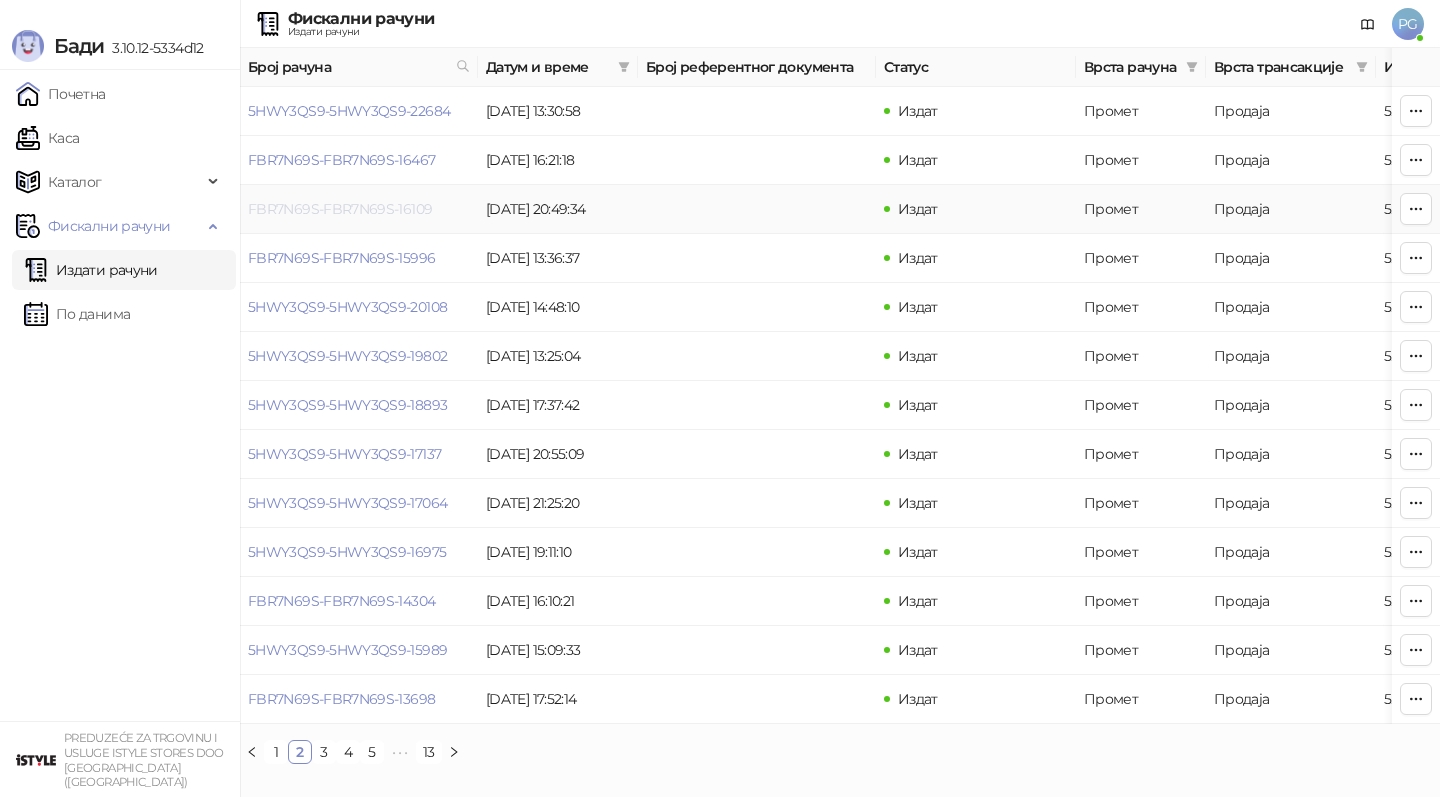 click on "FBR7N69S-FBR7N69S-16109" at bounding box center (340, 209) 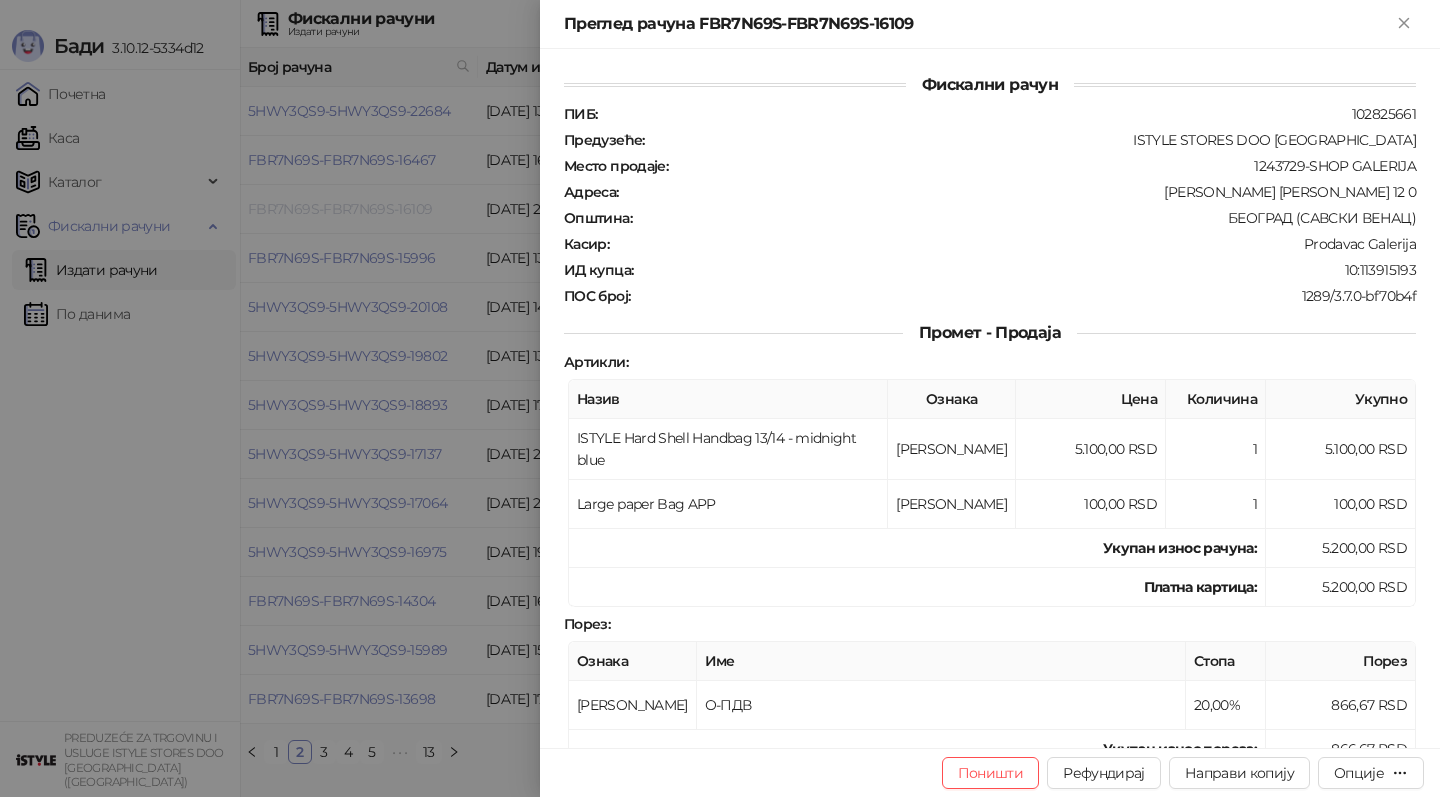 click at bounding box center (720, 398) 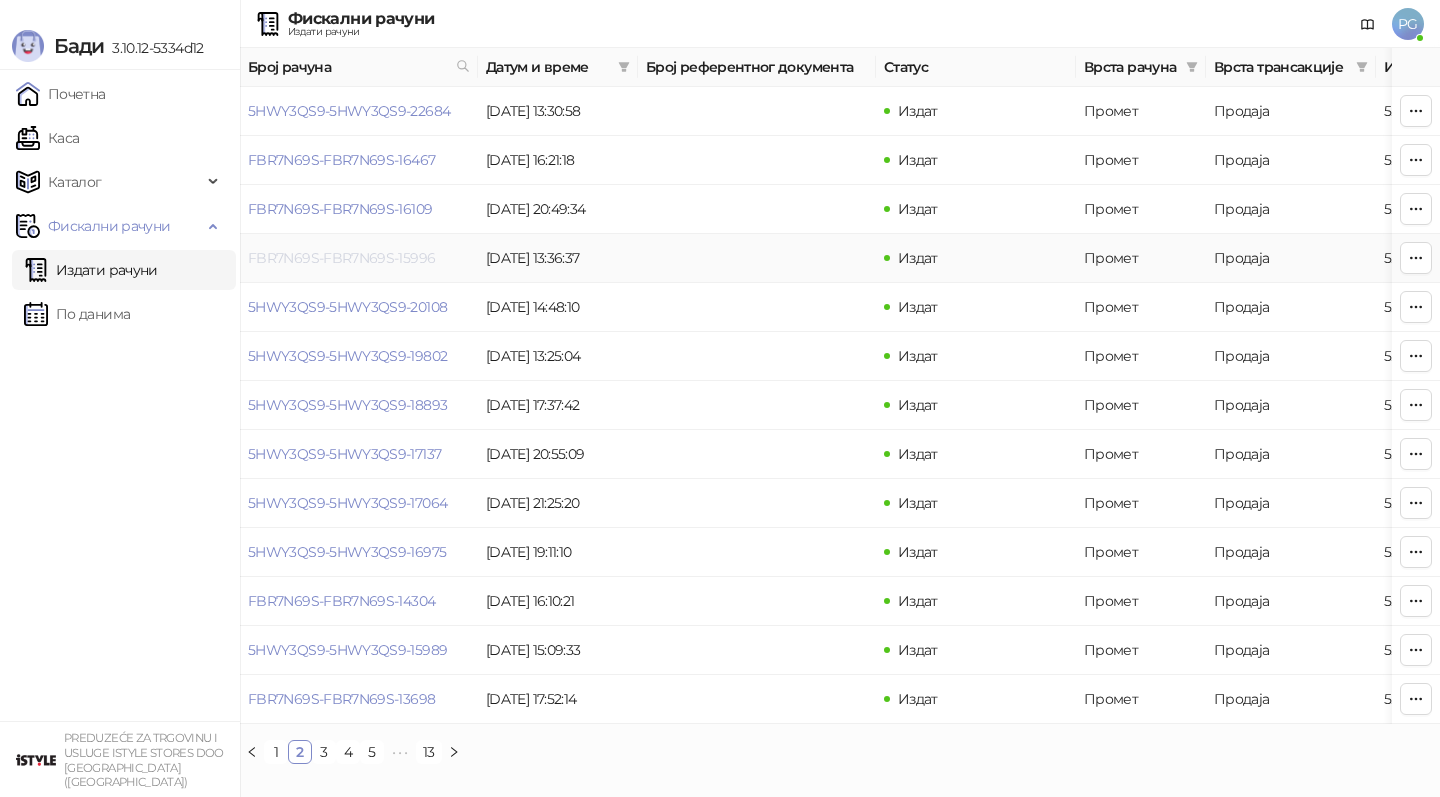 click on "FBR7N69S-FBR7N69S-15996" at bounding box center [341, 258] 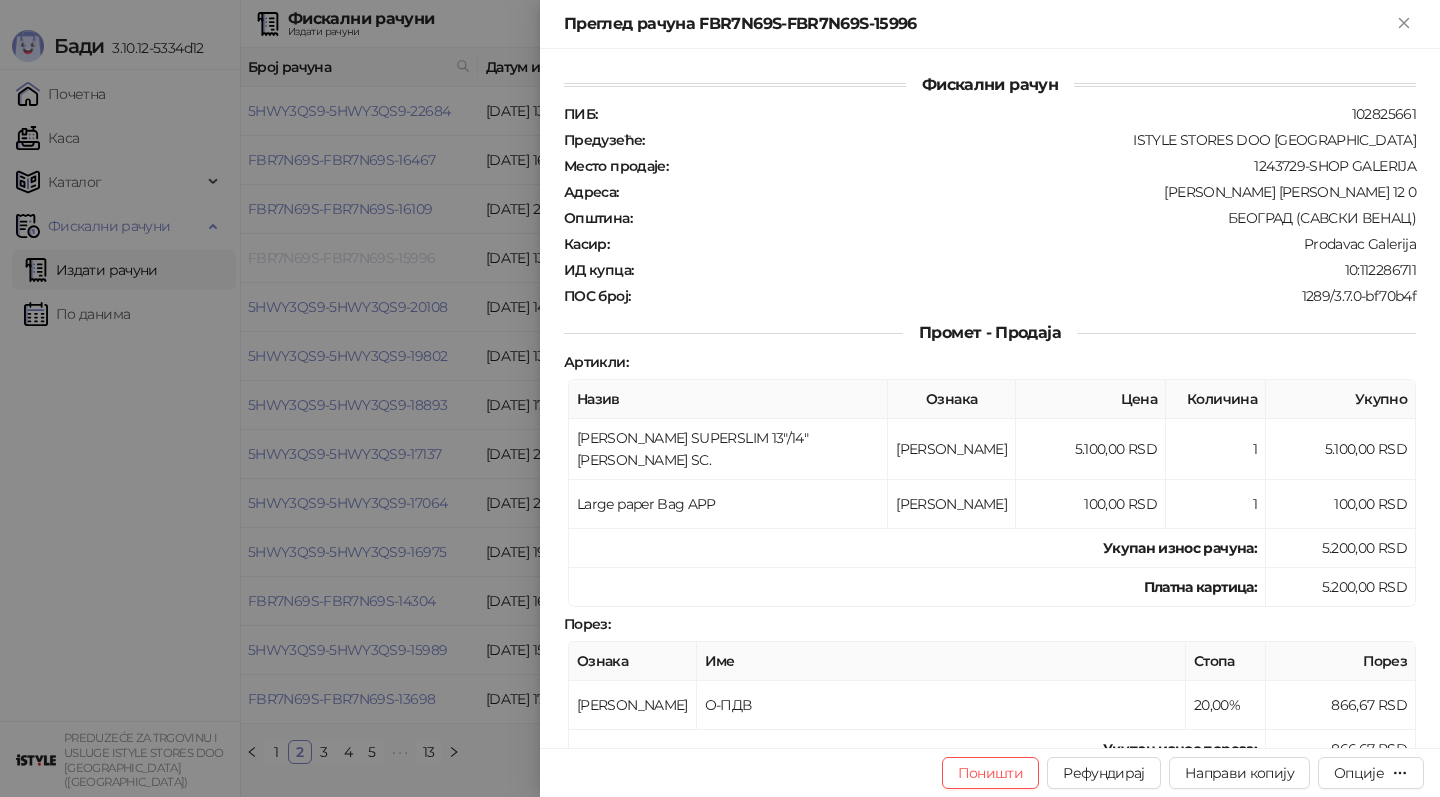 click at bounding box center (720, 398) 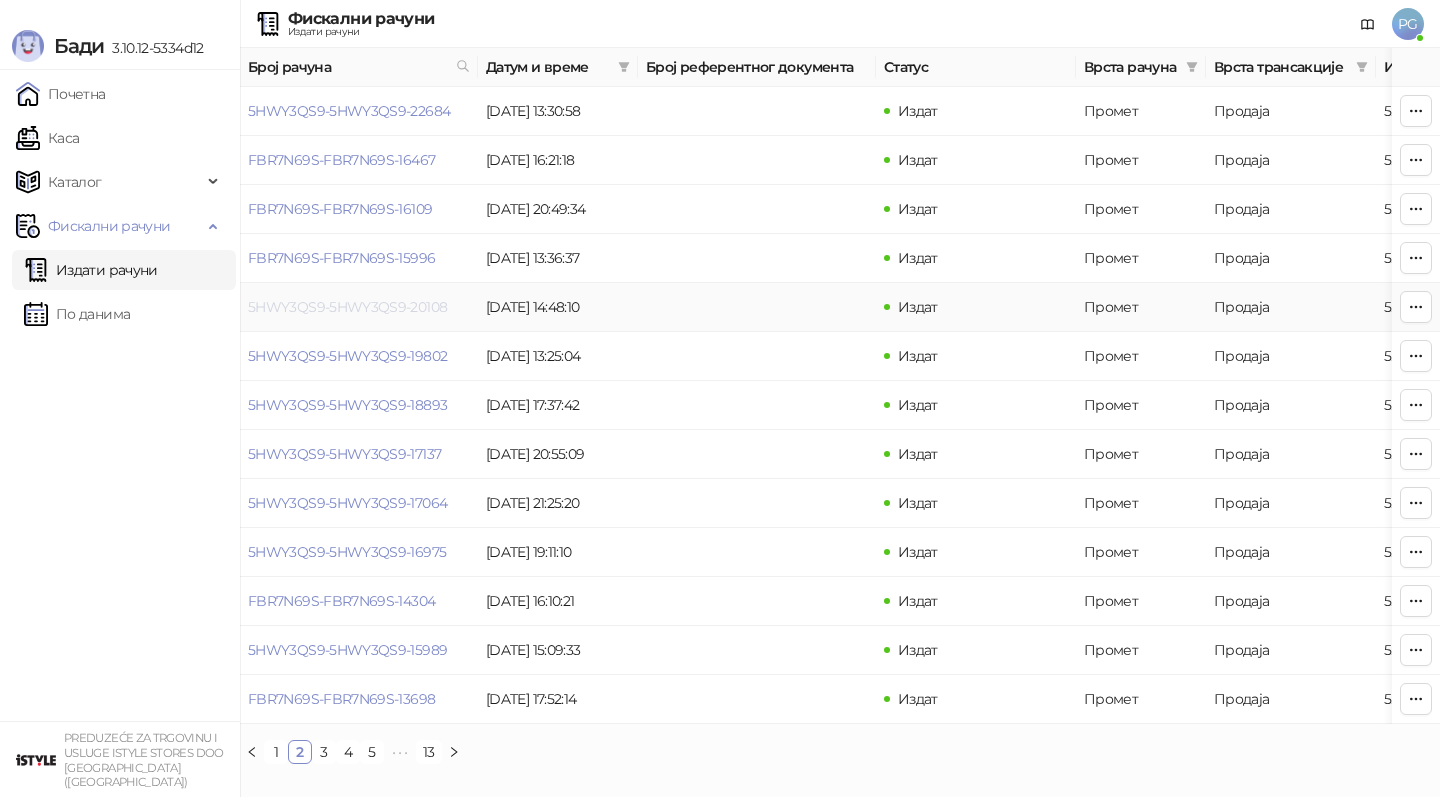 click on "5HWY3QS9-5HWY3QS9-20108" at bounding box center [347, 307] 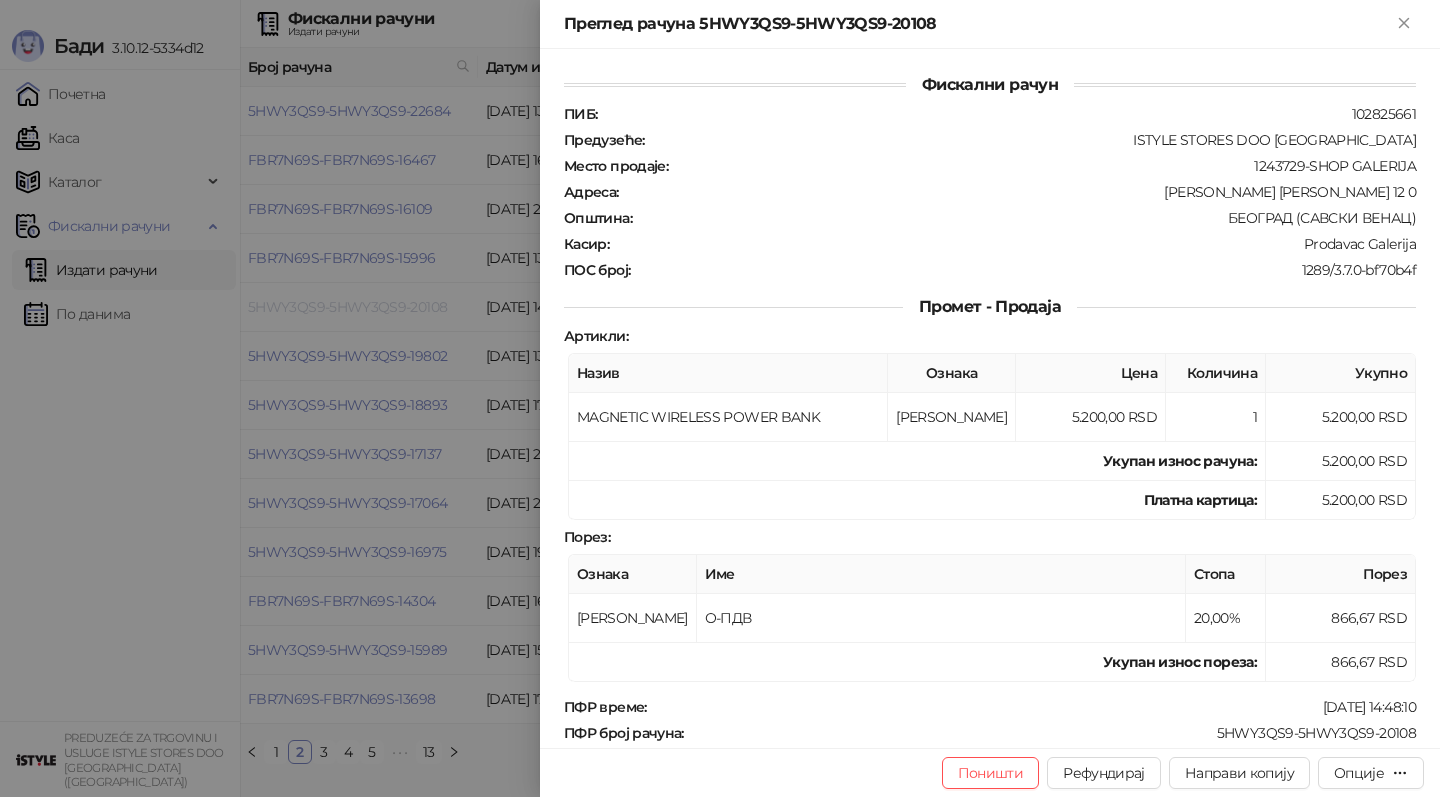 click at bounding box center (720, 398) 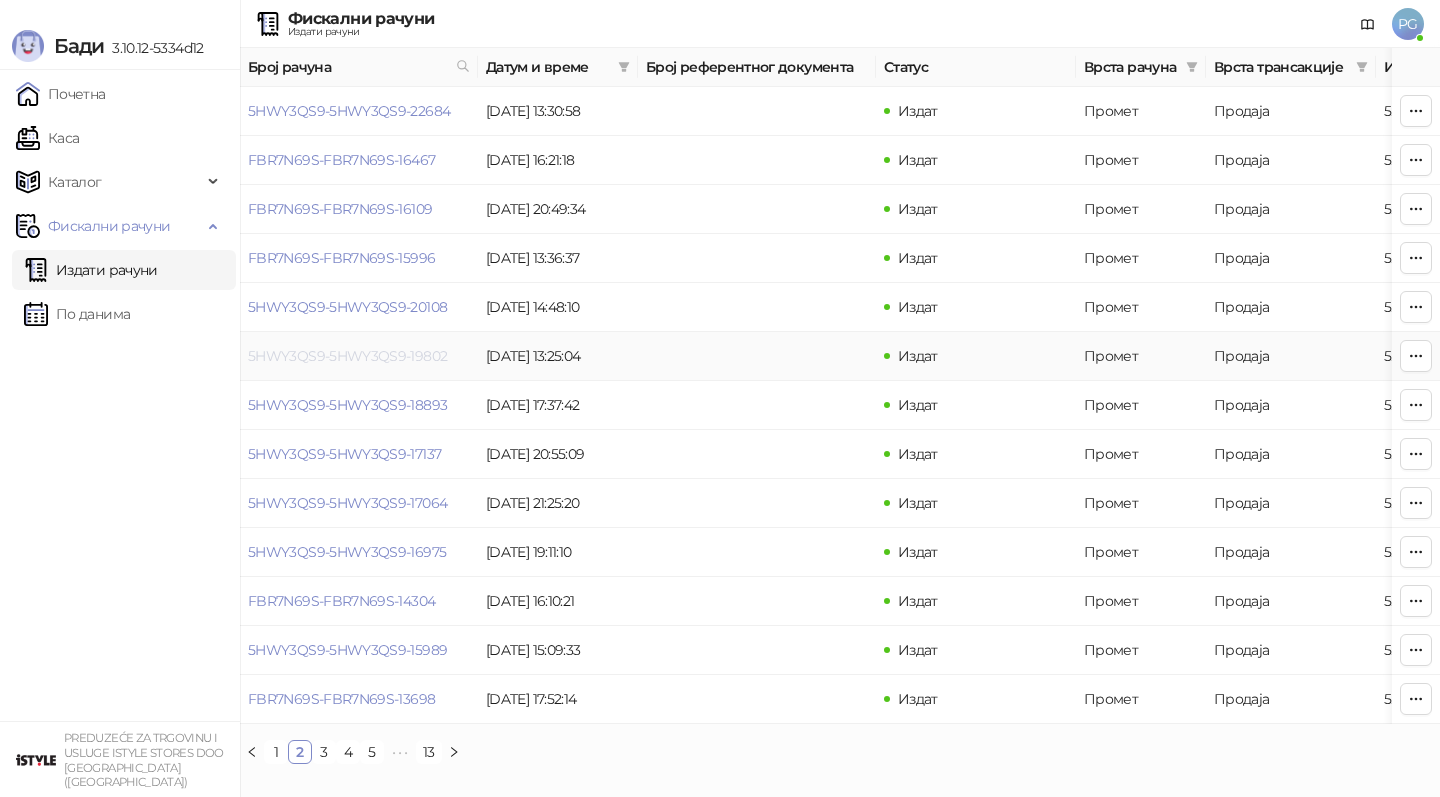 click on "5HWY3QS9-5HWY3QS9-19802" at bounding box center (347, 356) 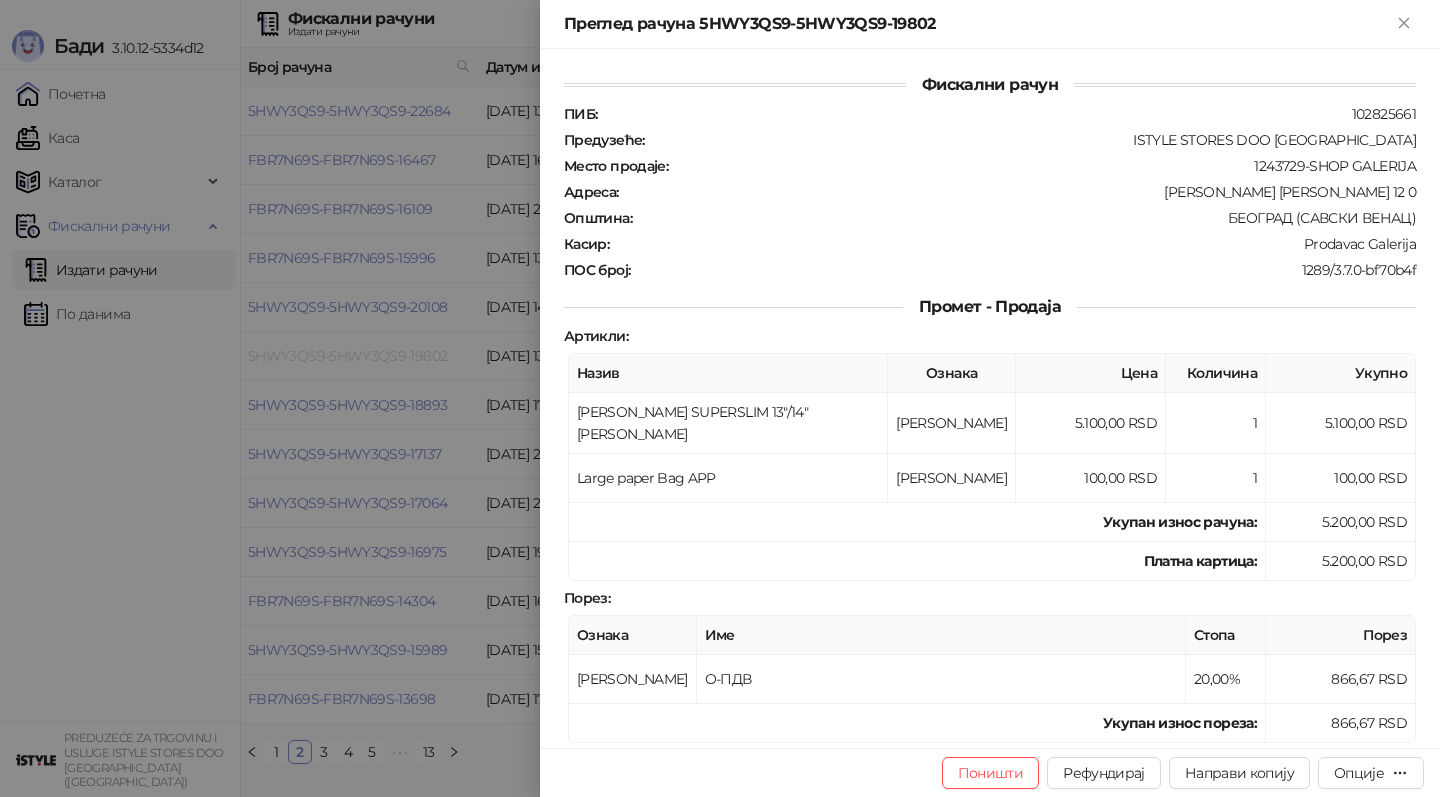 click at bounding box center (720, 398) 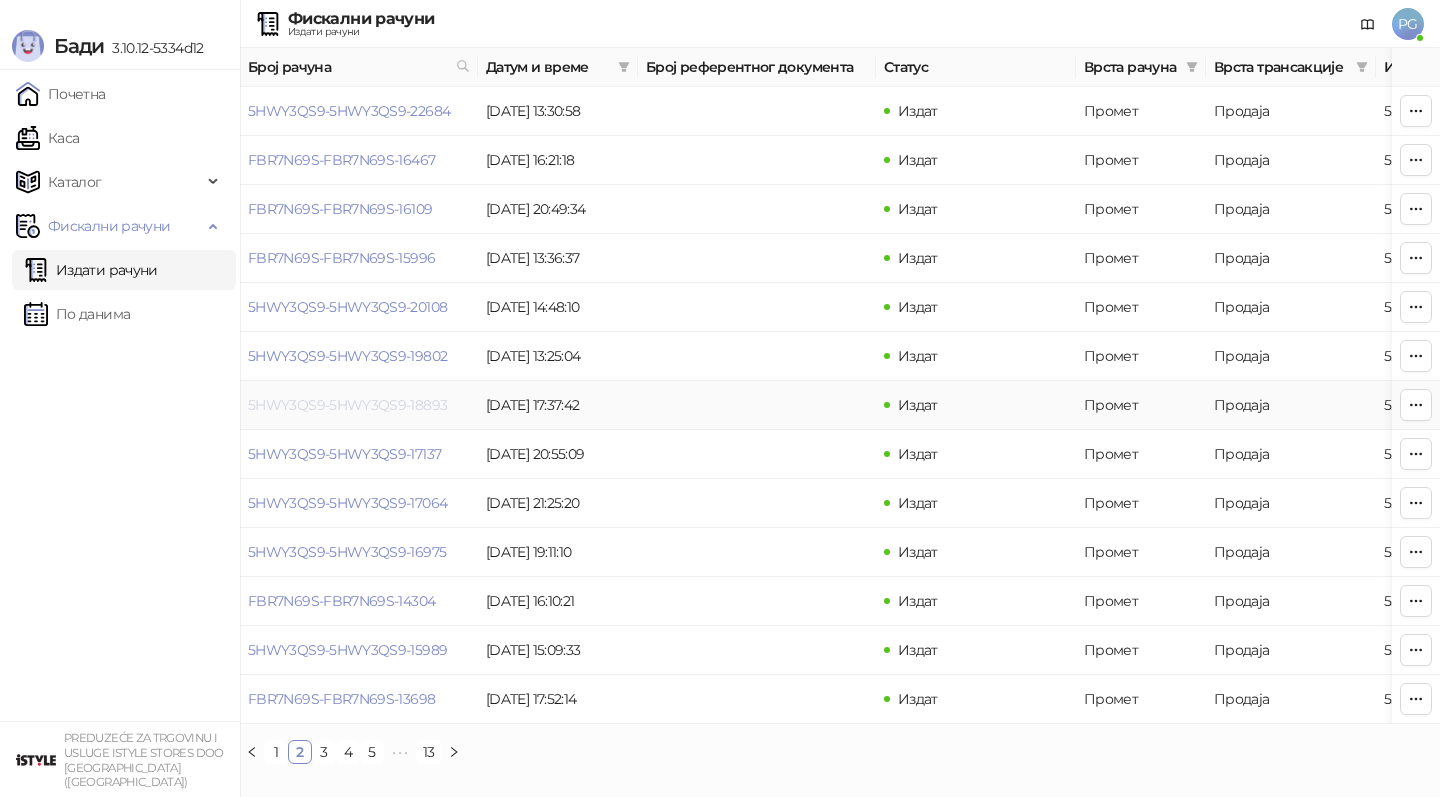 click on "5HWY3QS9-5HWY3QS9-18893" at bounding box center (347, 405) 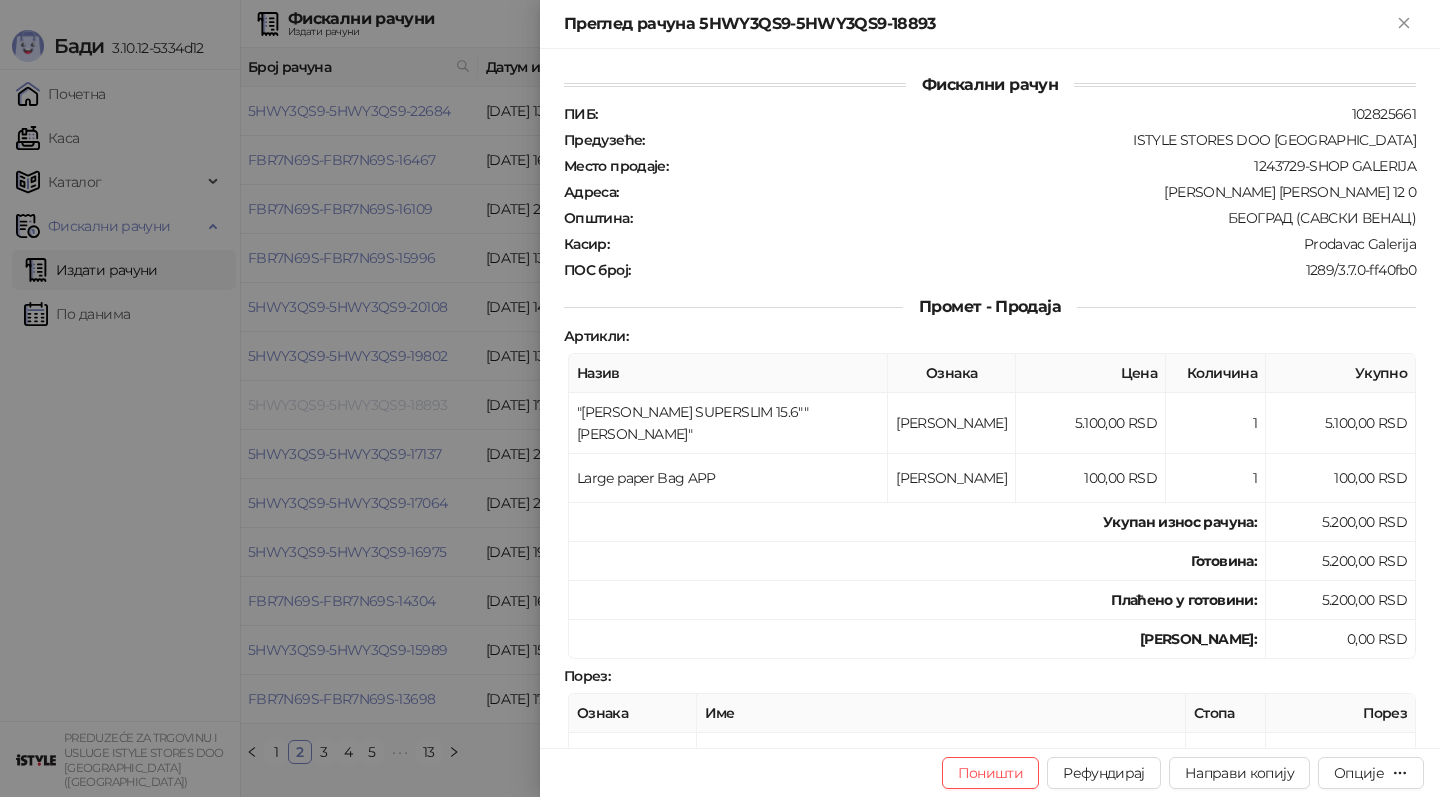 click at bounding box center (720, 398) 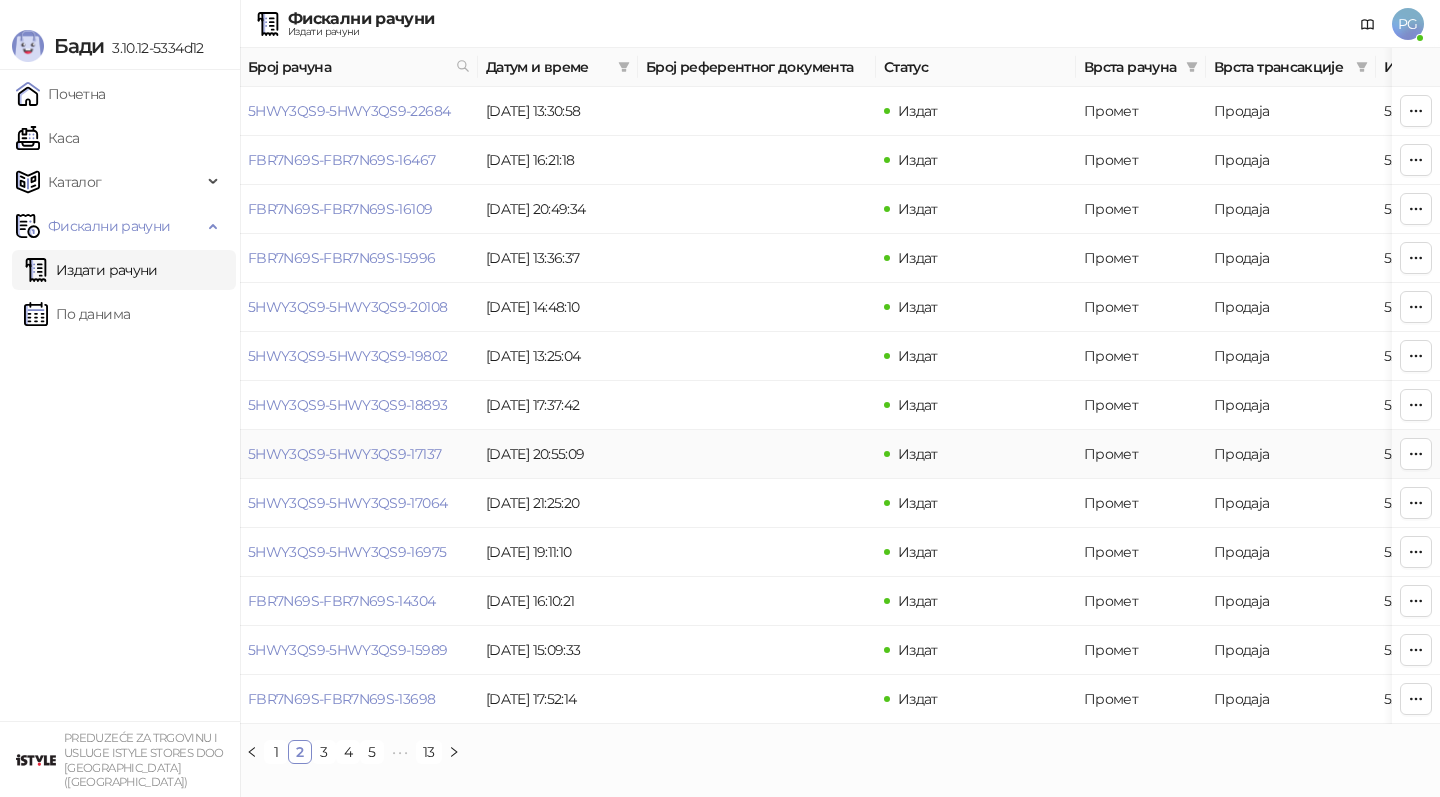click on "5HWY3QS9-5HWY3QS9-17137" at bounding box center [359, 454] 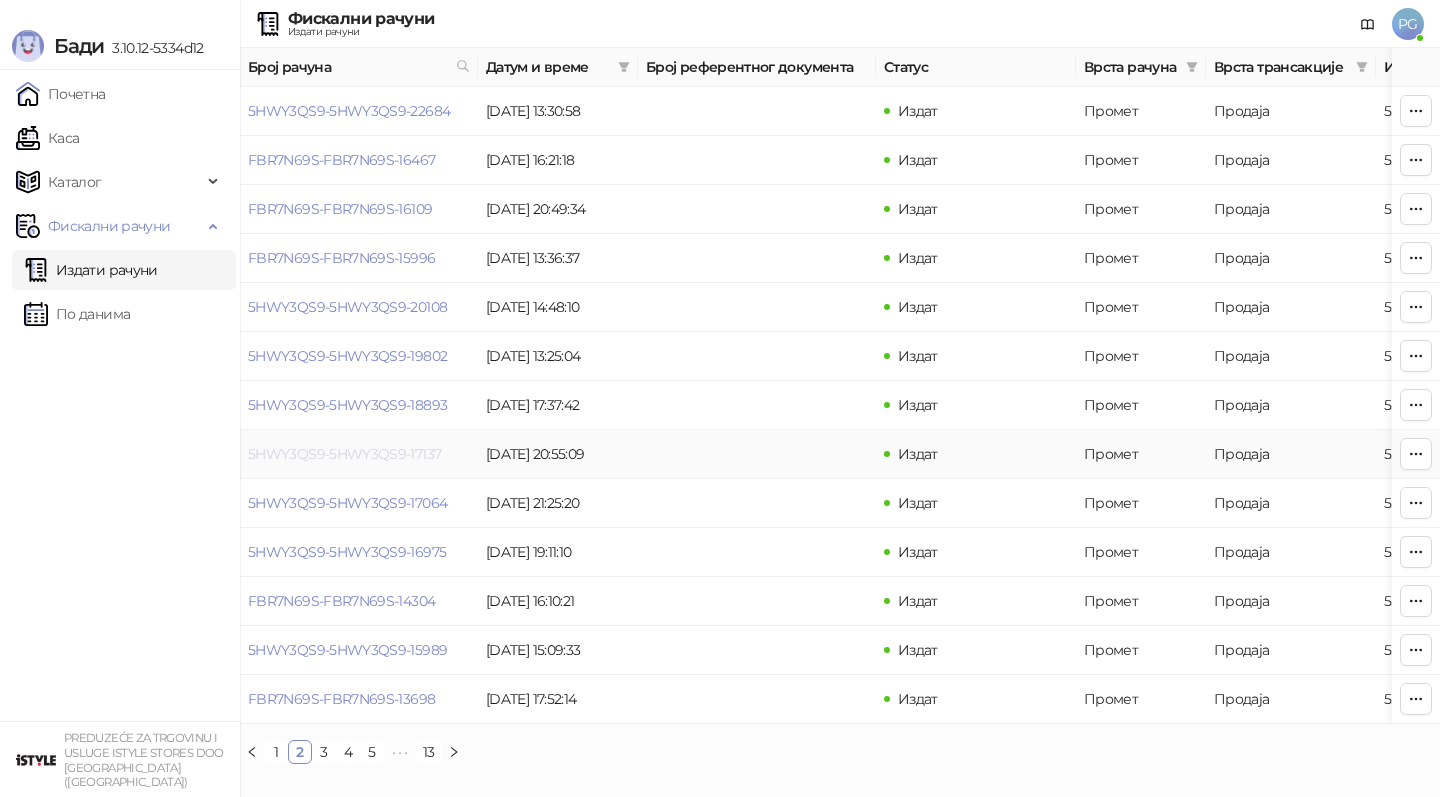 click on "5HWY3QS9-5HWY3QS9-17137" at bounding box center [344, 454] 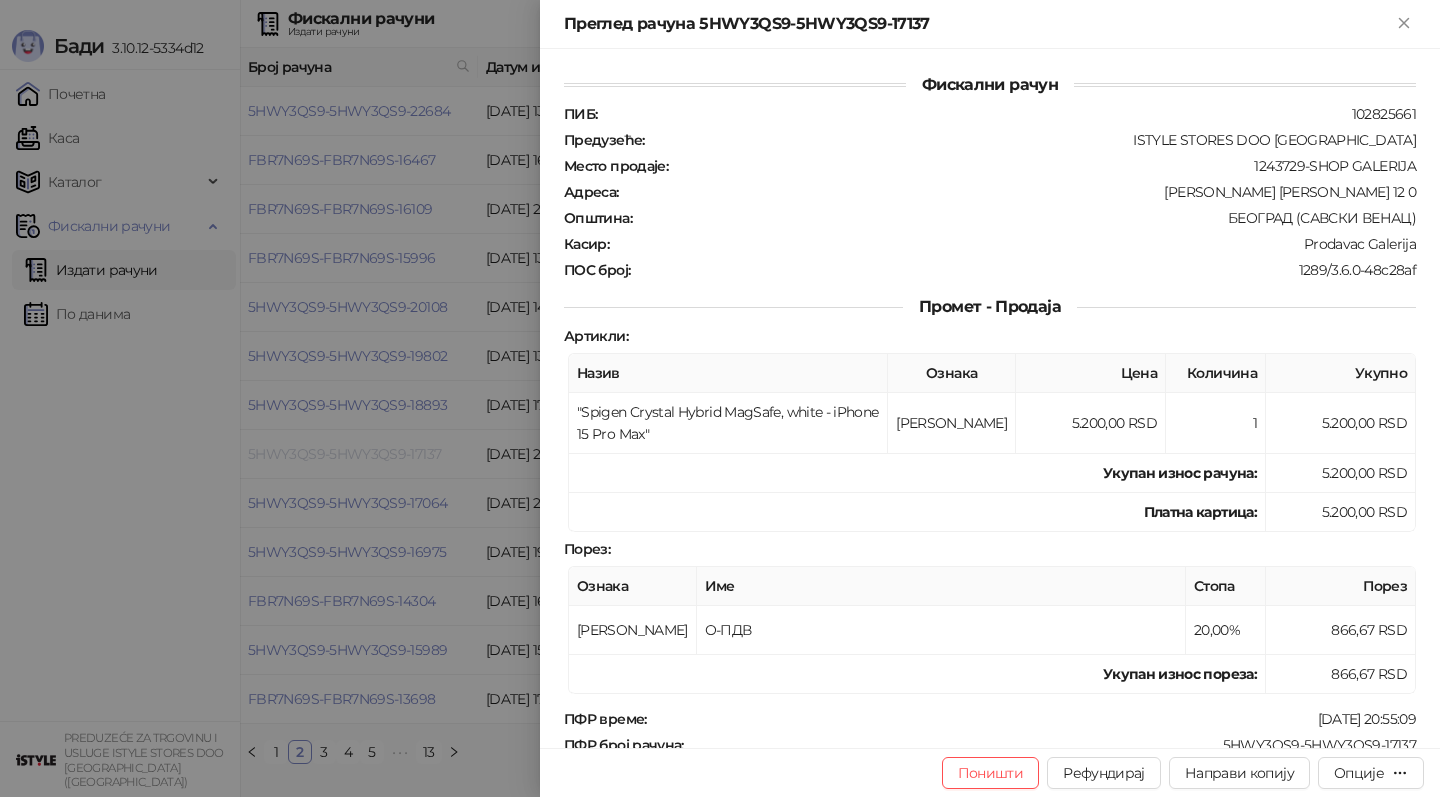 click at bounding box center (720, 398) 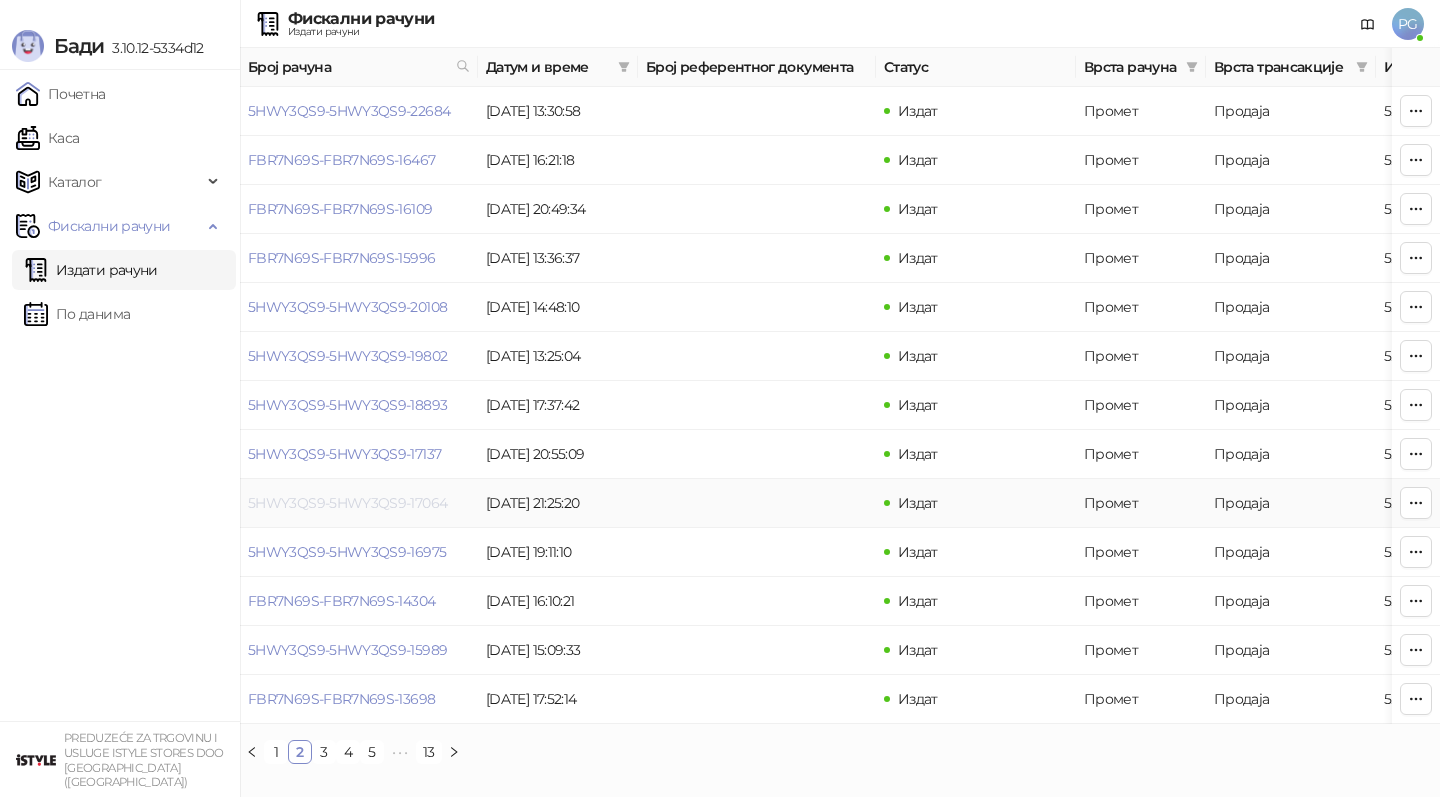 click on "5HWY3QS9-5HWY3QS9-17064" at bounding box center [347, 503] 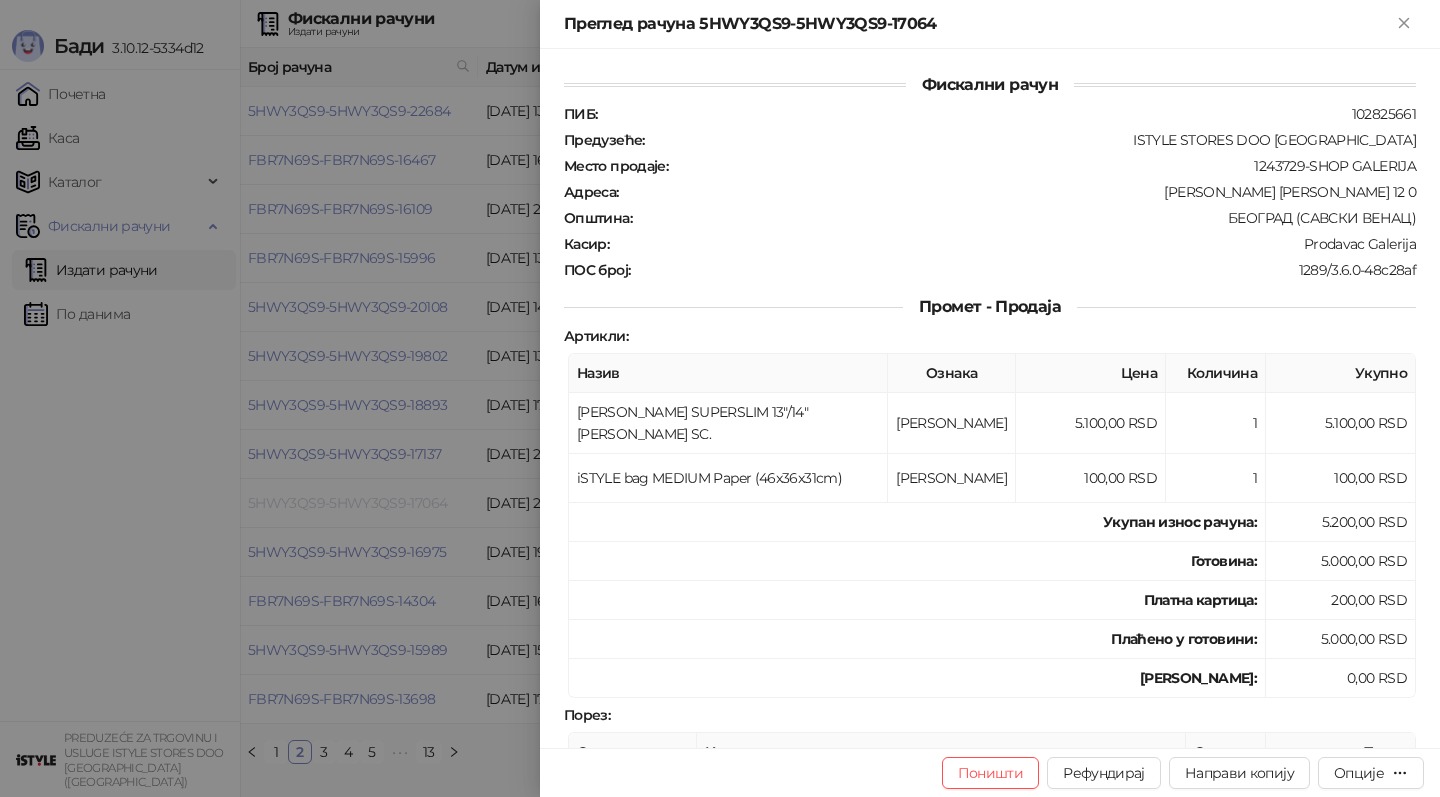 click at bounding box center (720, 398) 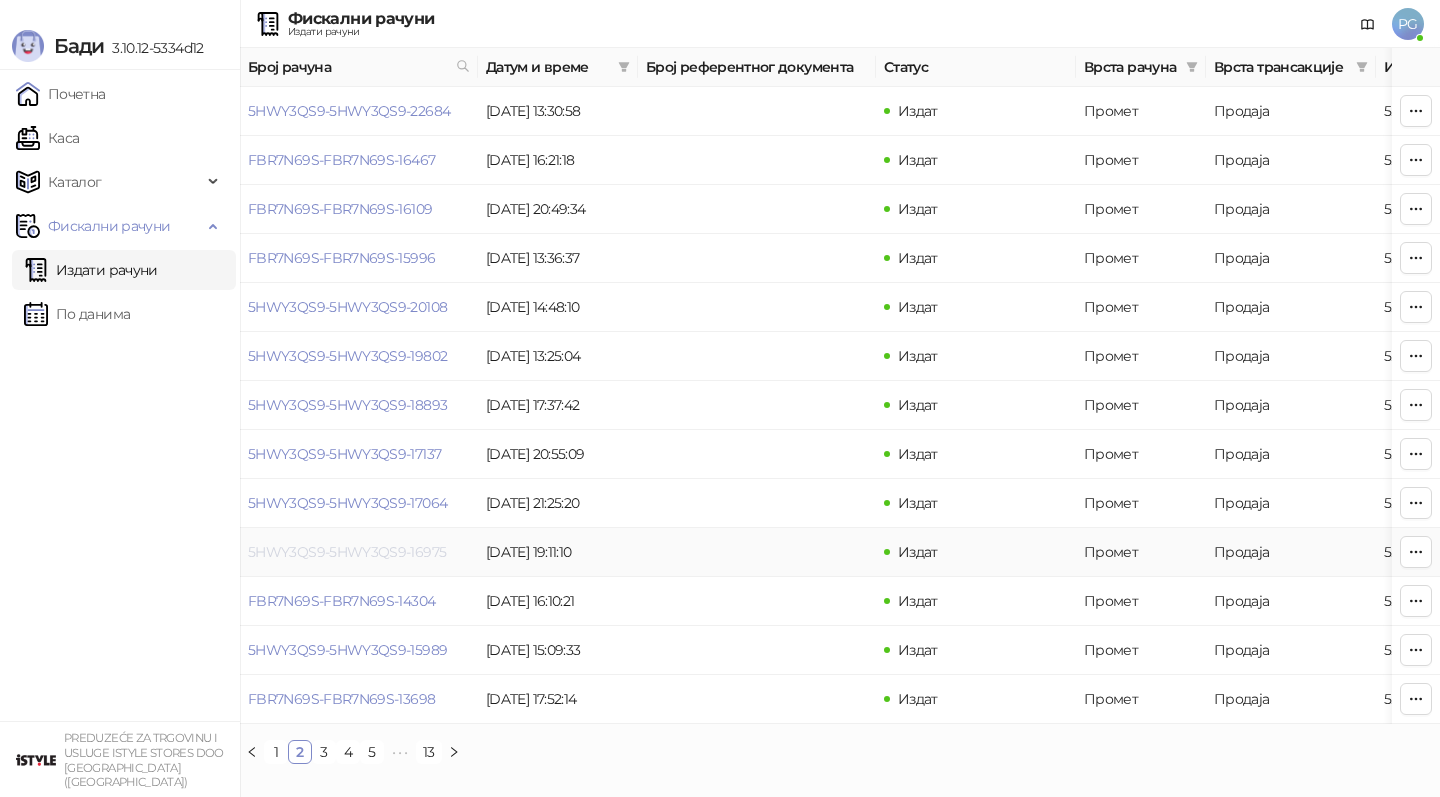 click on "5HWY3QS9-5HWY3QS9-16975" at bounding box center (347, 552) 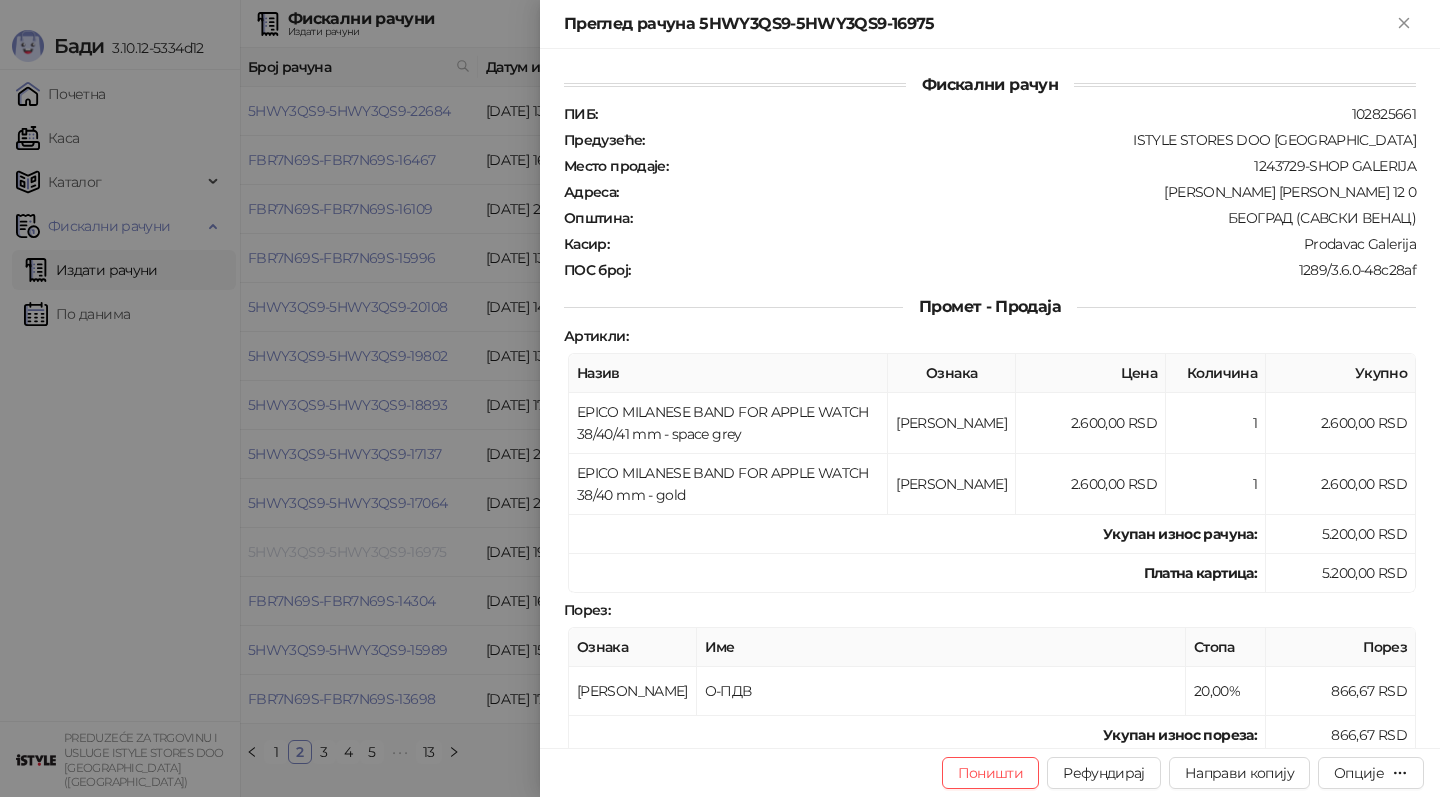 click at bounding box center [720, 398] 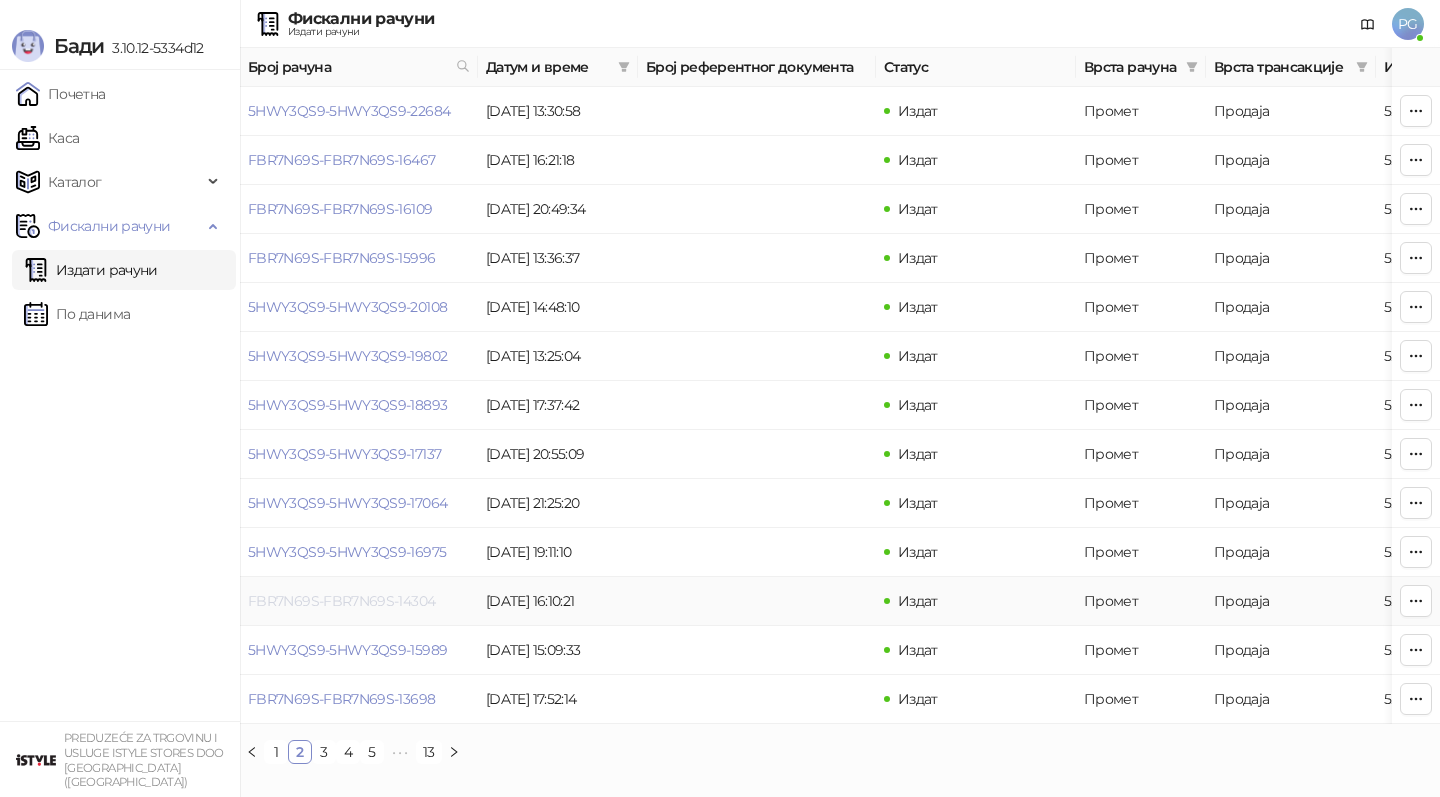 click on "FBR7N69S-FBR7N69S-14304" at bounding box center [341, 601] 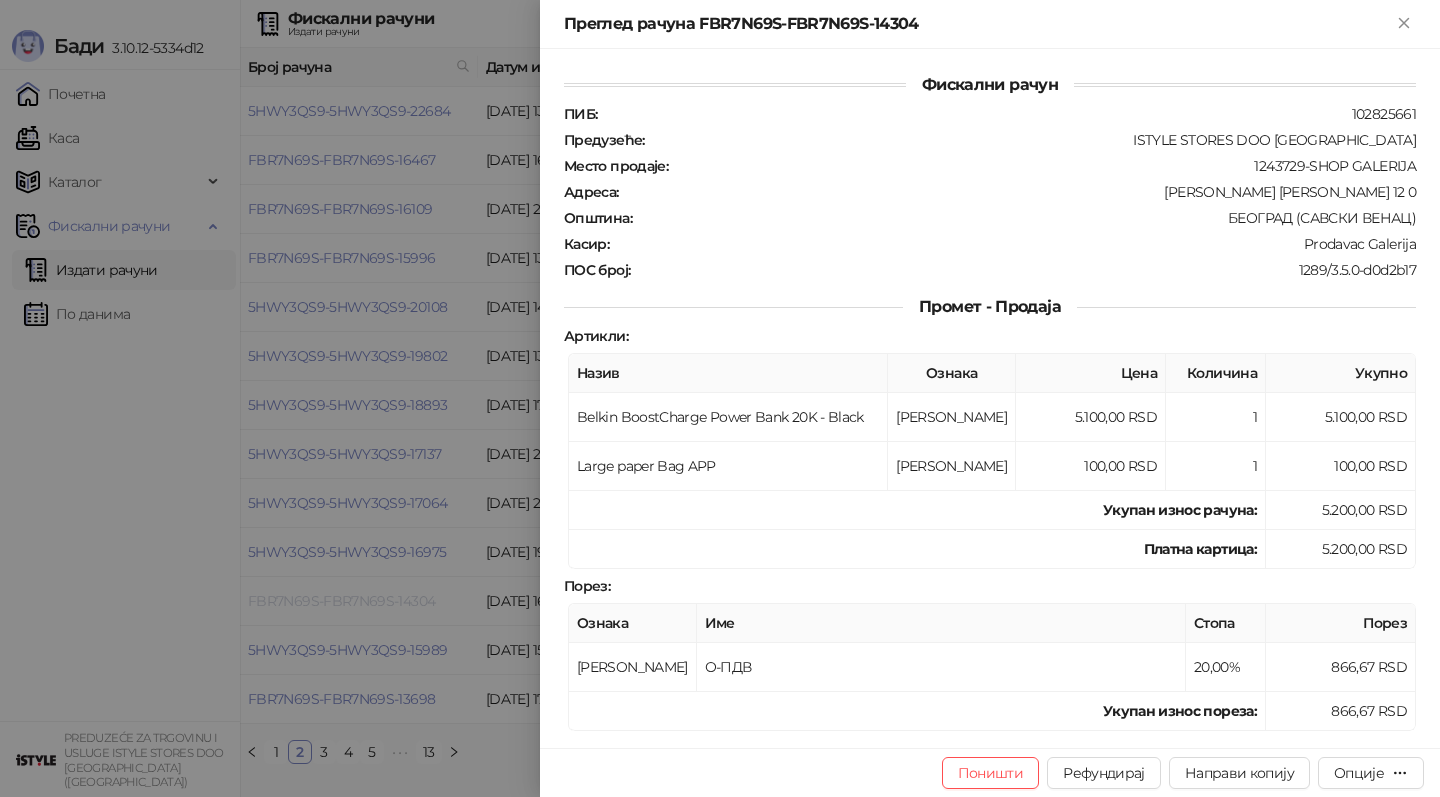 click at bounding box center [720, 398] 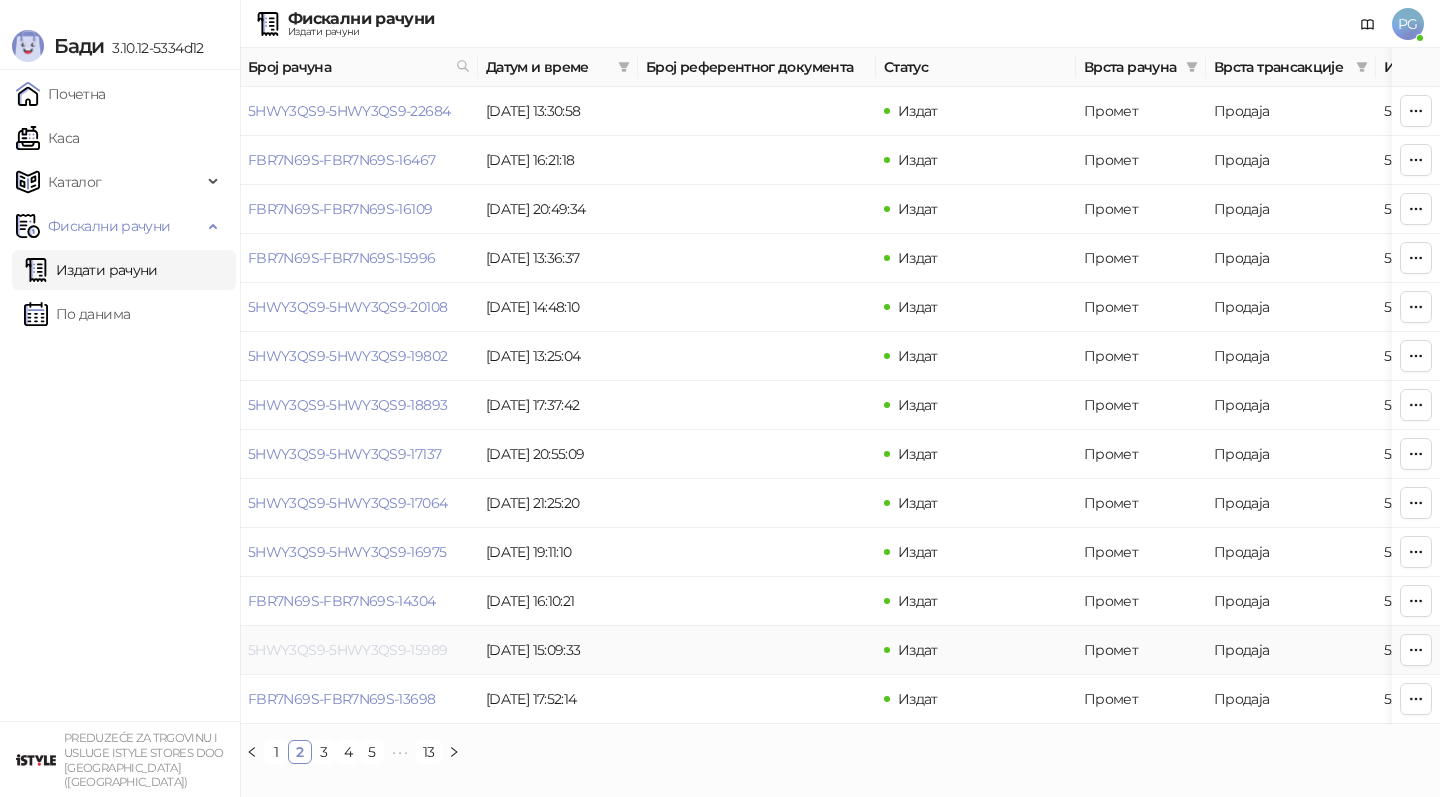 click on "5HWY3QS9-5HWY3QS9-15989" at bounding box center [347, 650] 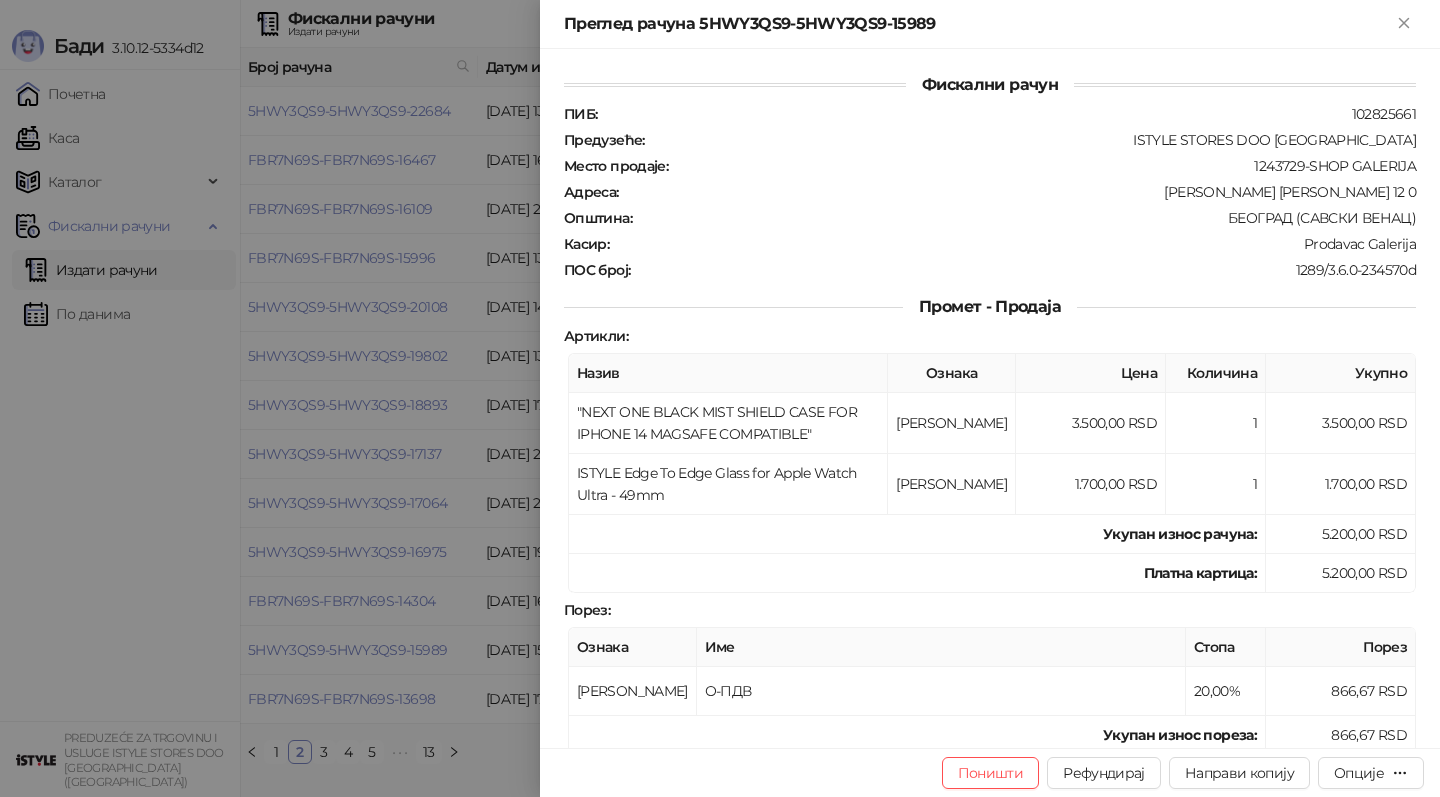 click at bounding box center (720, 398) 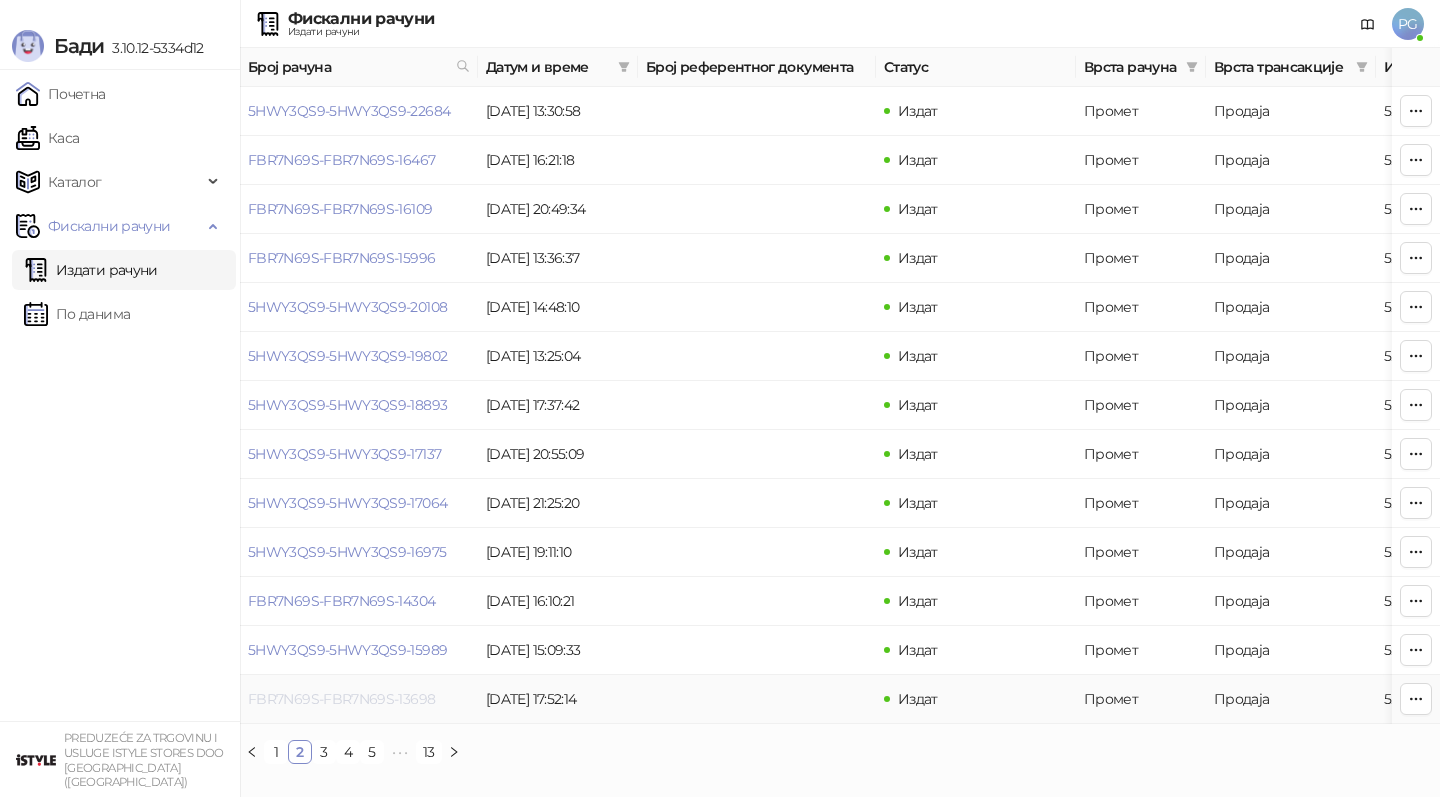 click on "FBR7N69S-FBR7N69S-13698" at bounding box center (341, 699) 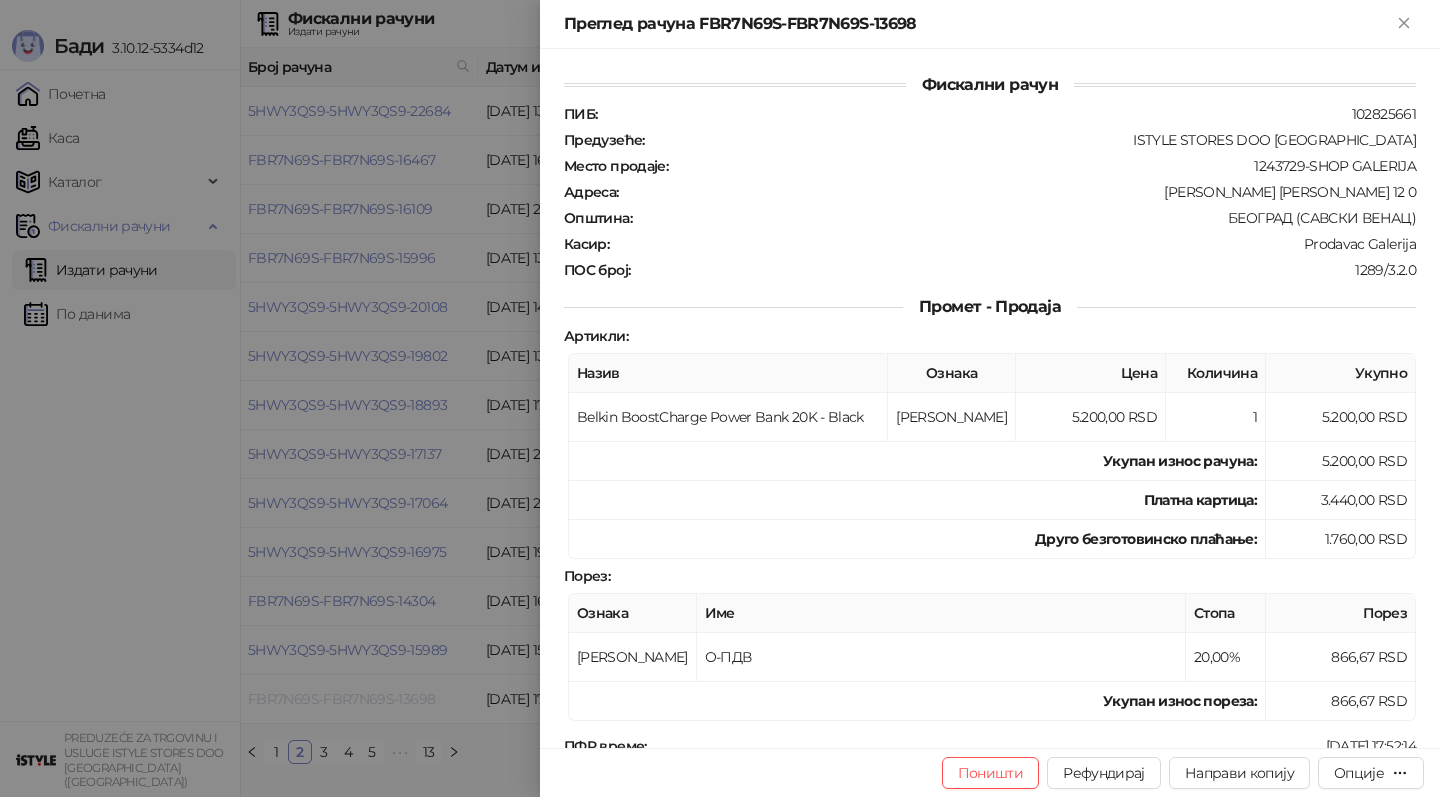 click at bounding box center (720, 398) 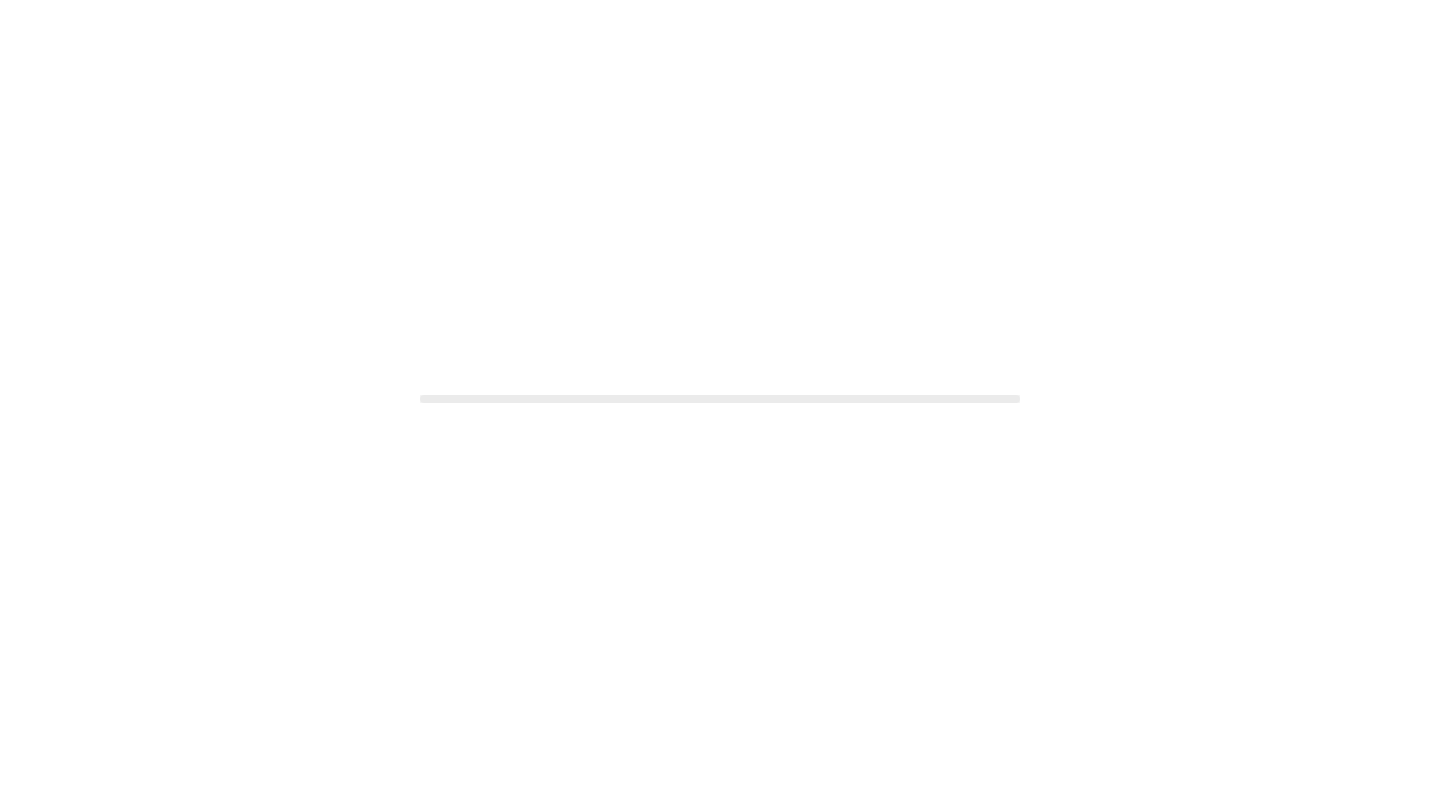 scroll, scrollTop: 0, scrollLeft: 0, axis: both 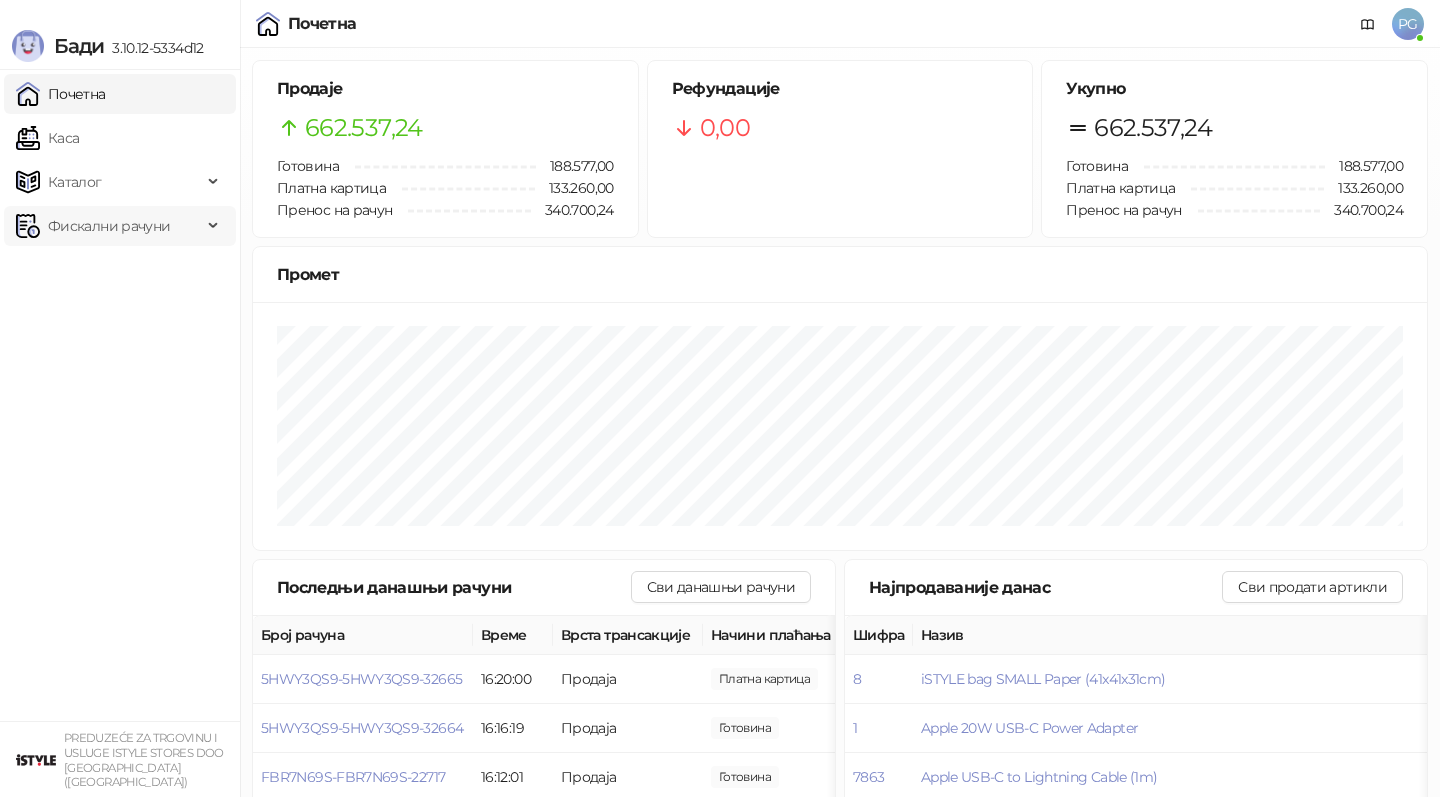 click on "Фискални рачуни" at bounding box center [109, 226] 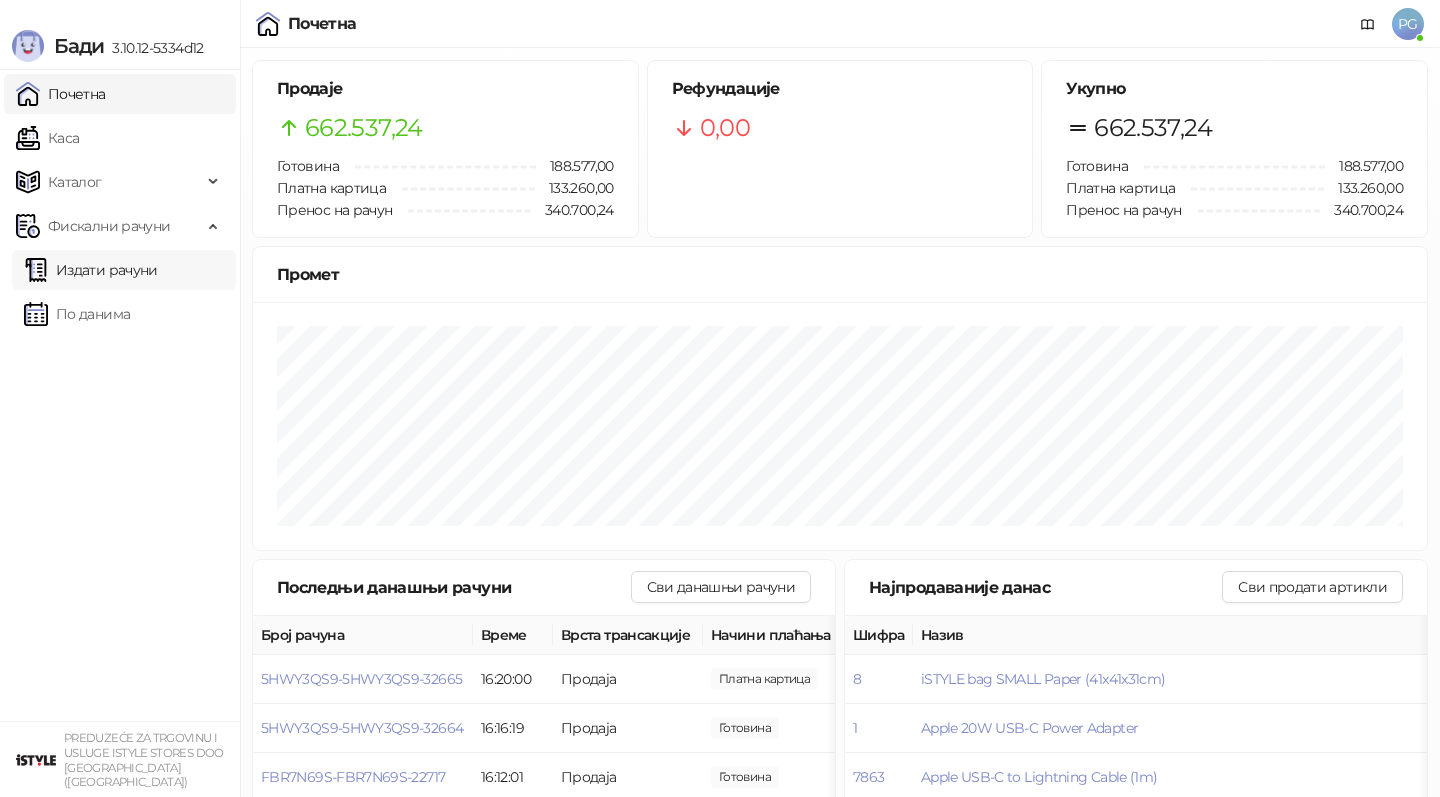click on "Издати рачуни" at bounding box center (91, 270) 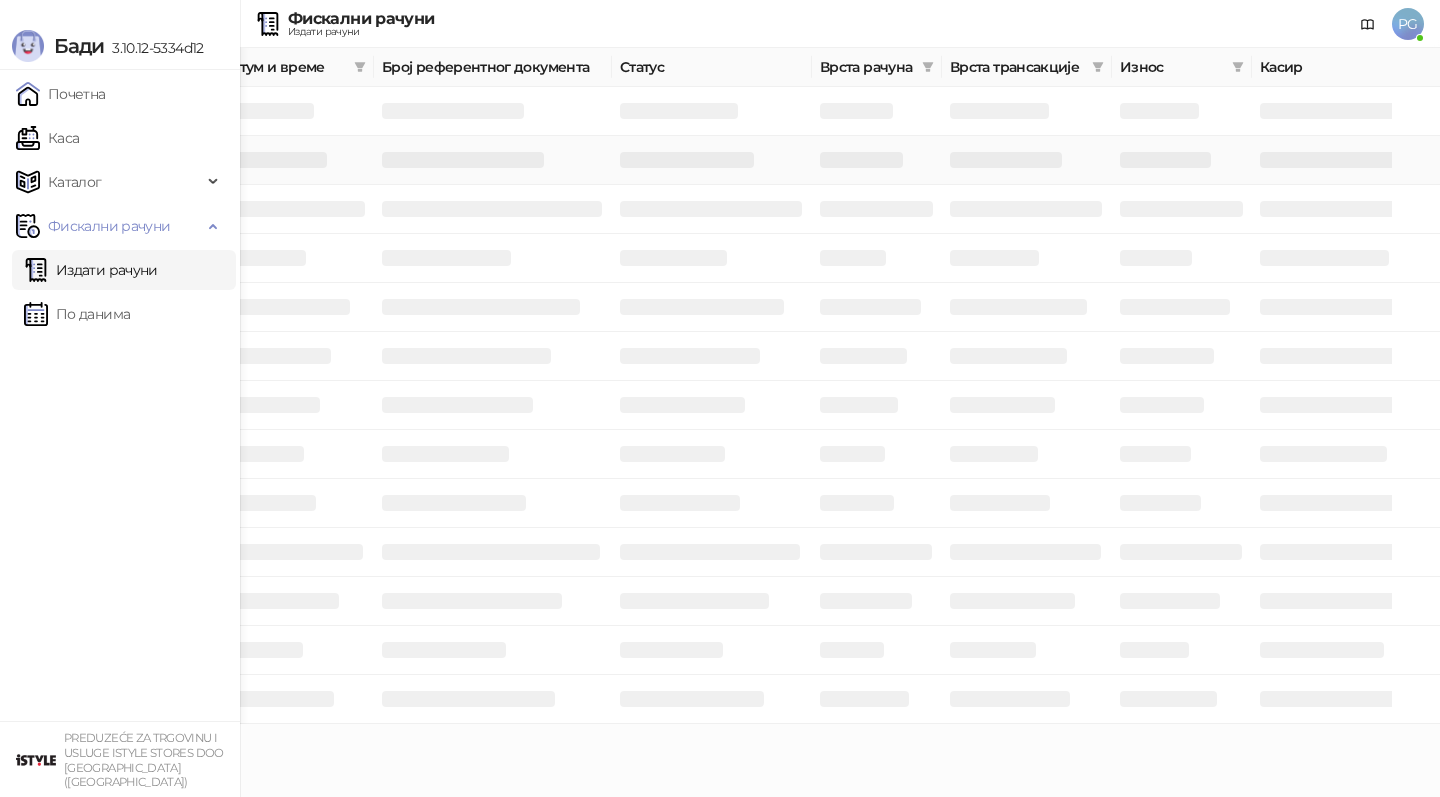scroll, scrollTop: 0, scrollLeft: 600, axis: horizontal 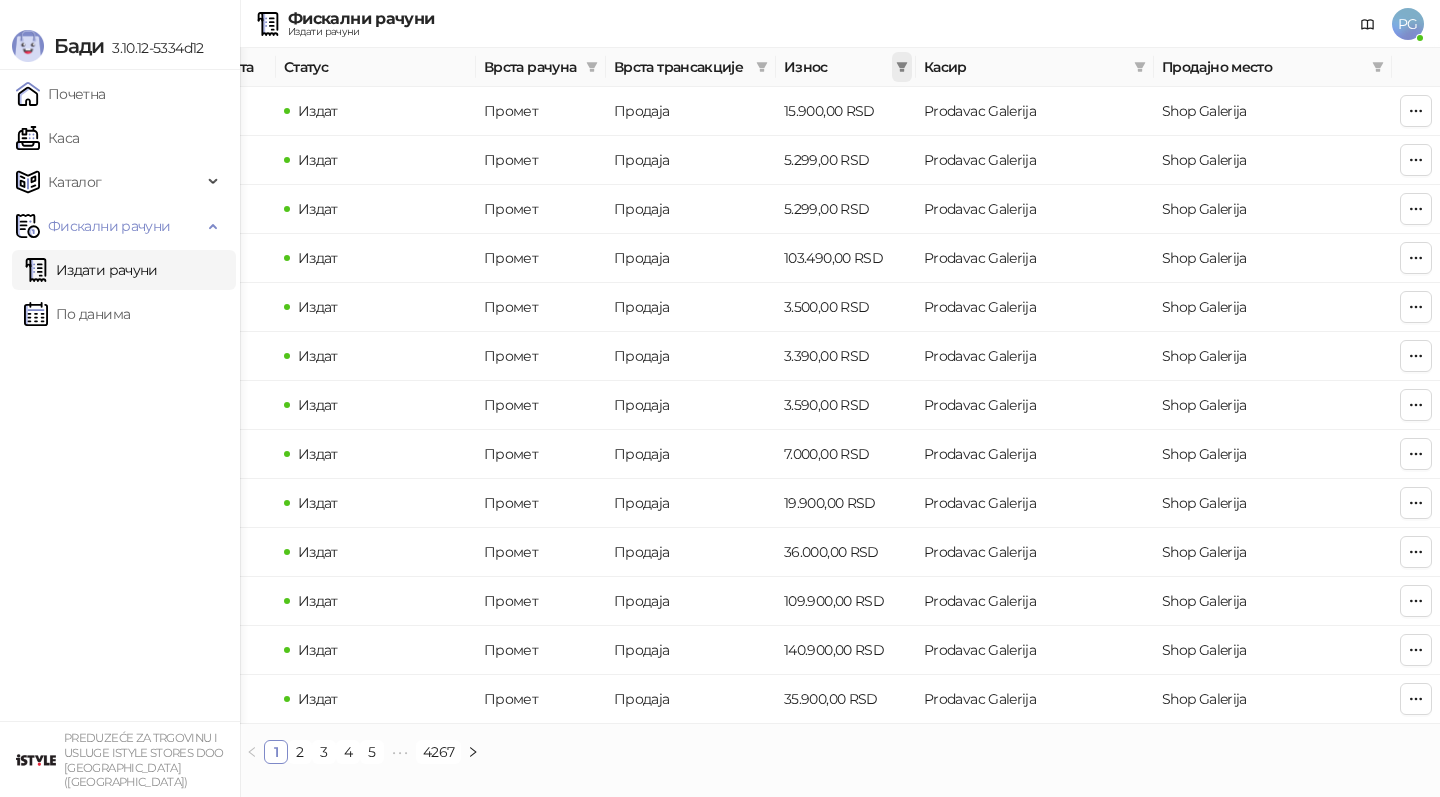 click 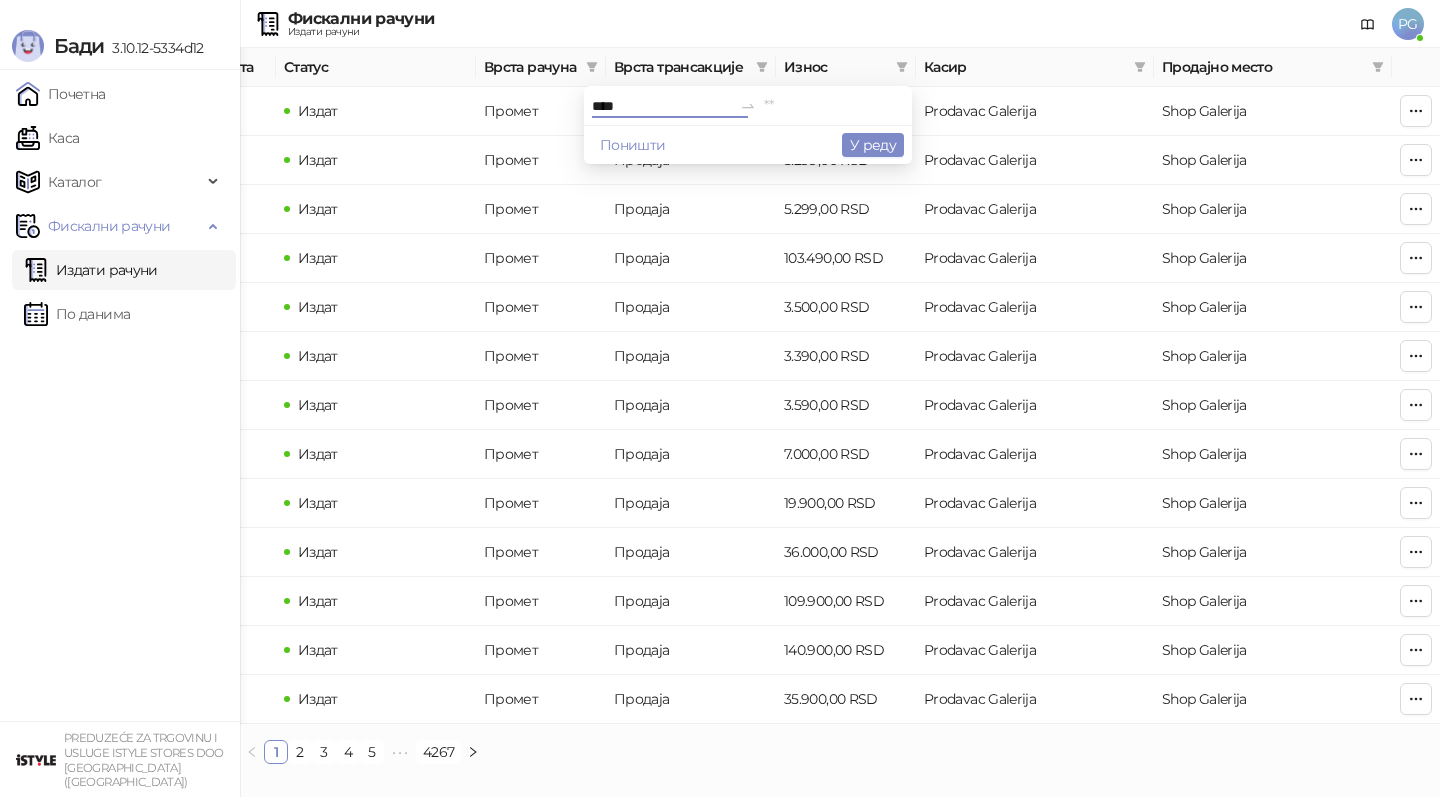 type on "****" 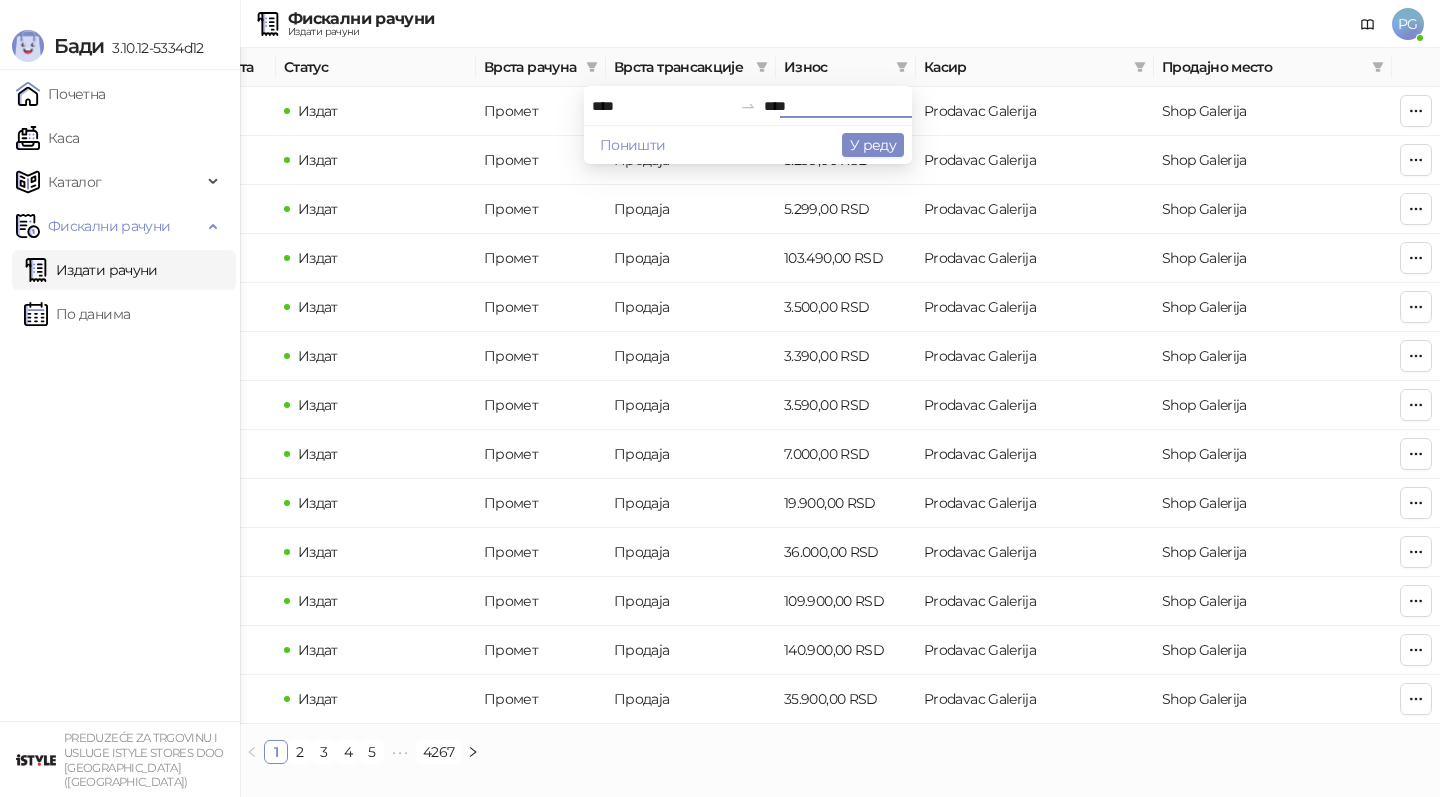 type on "****" 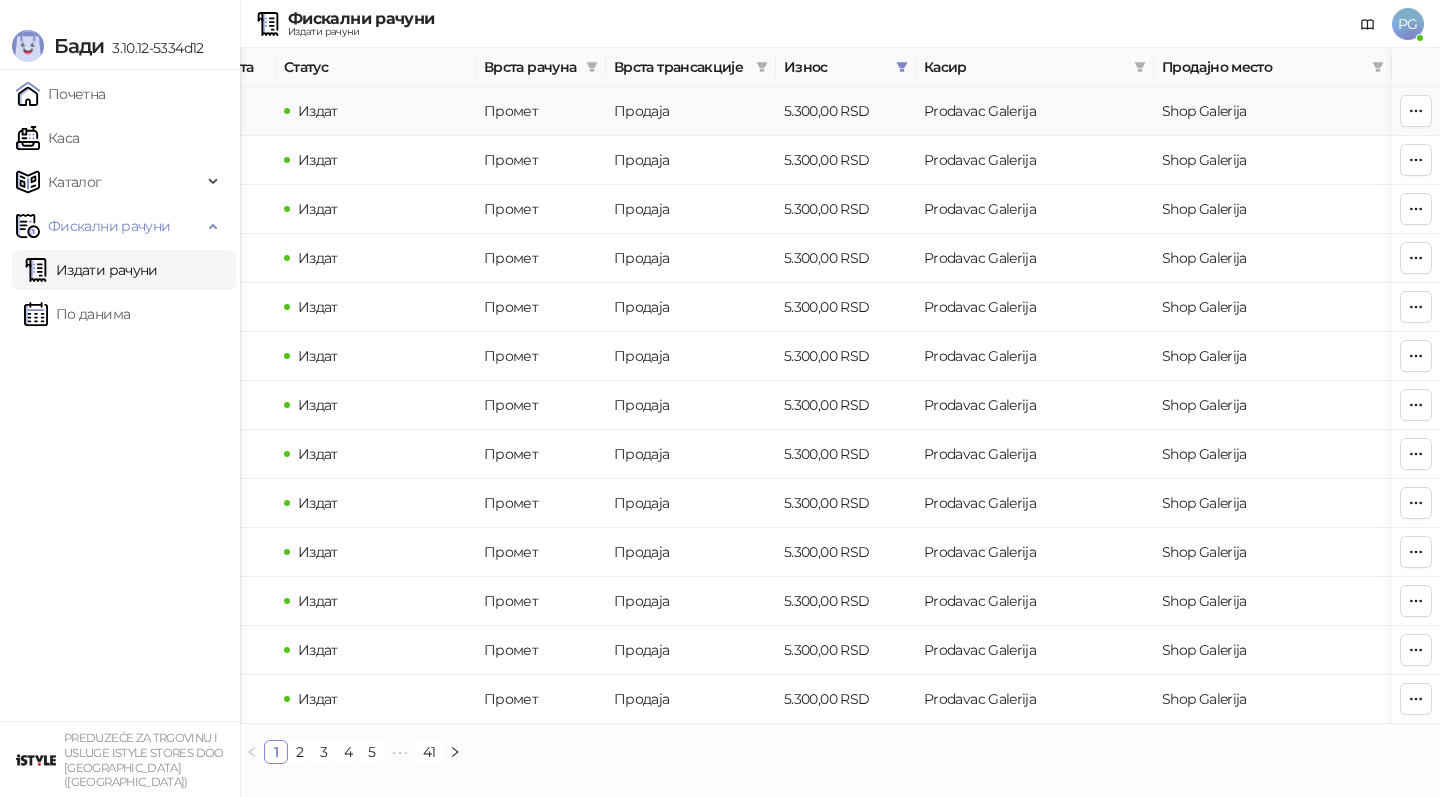 scroll, scrollTop: 0, scrollLeft: 0, axis: both 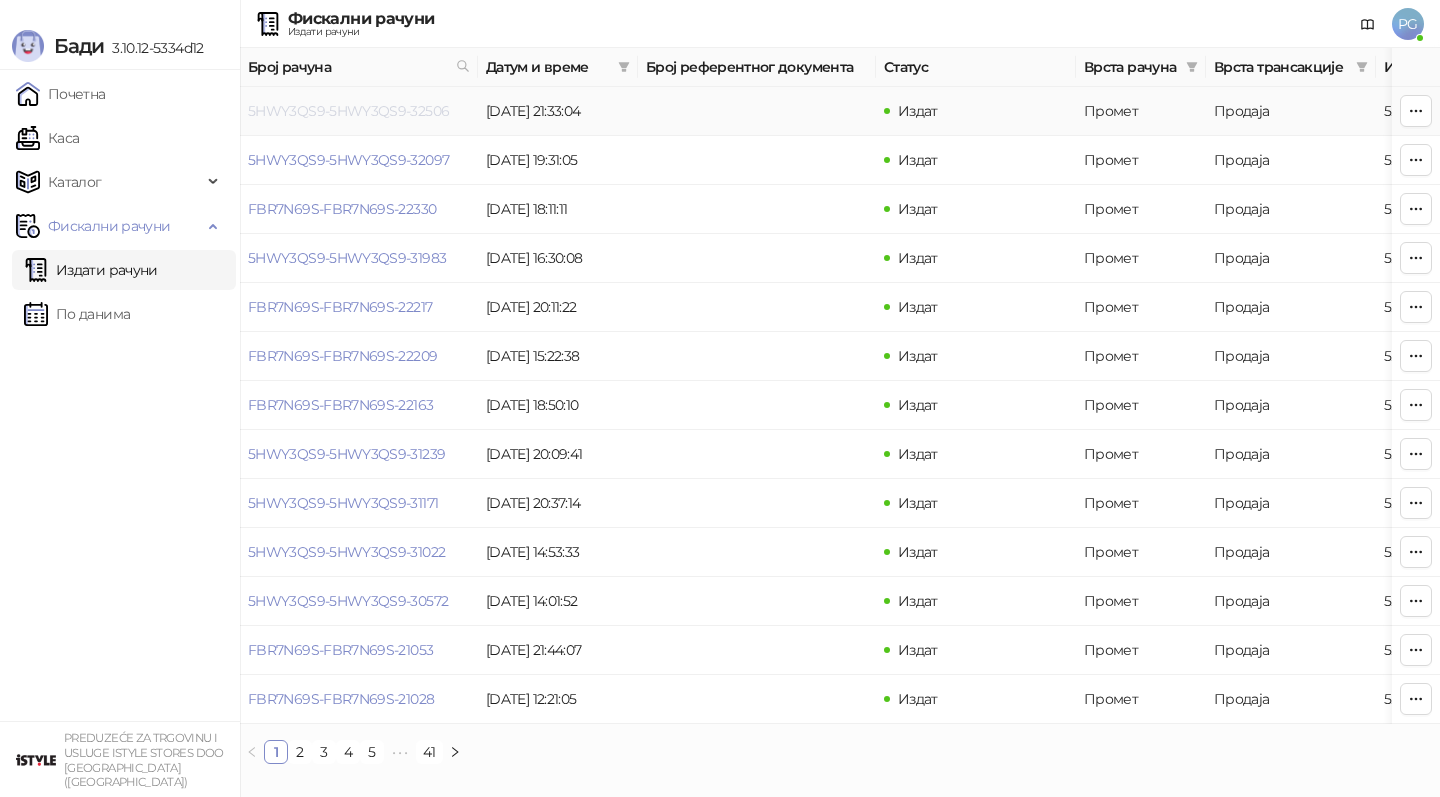 click on "5HWY3QS9-5HWY3QS9-32506" at bounding box center [348, 111] 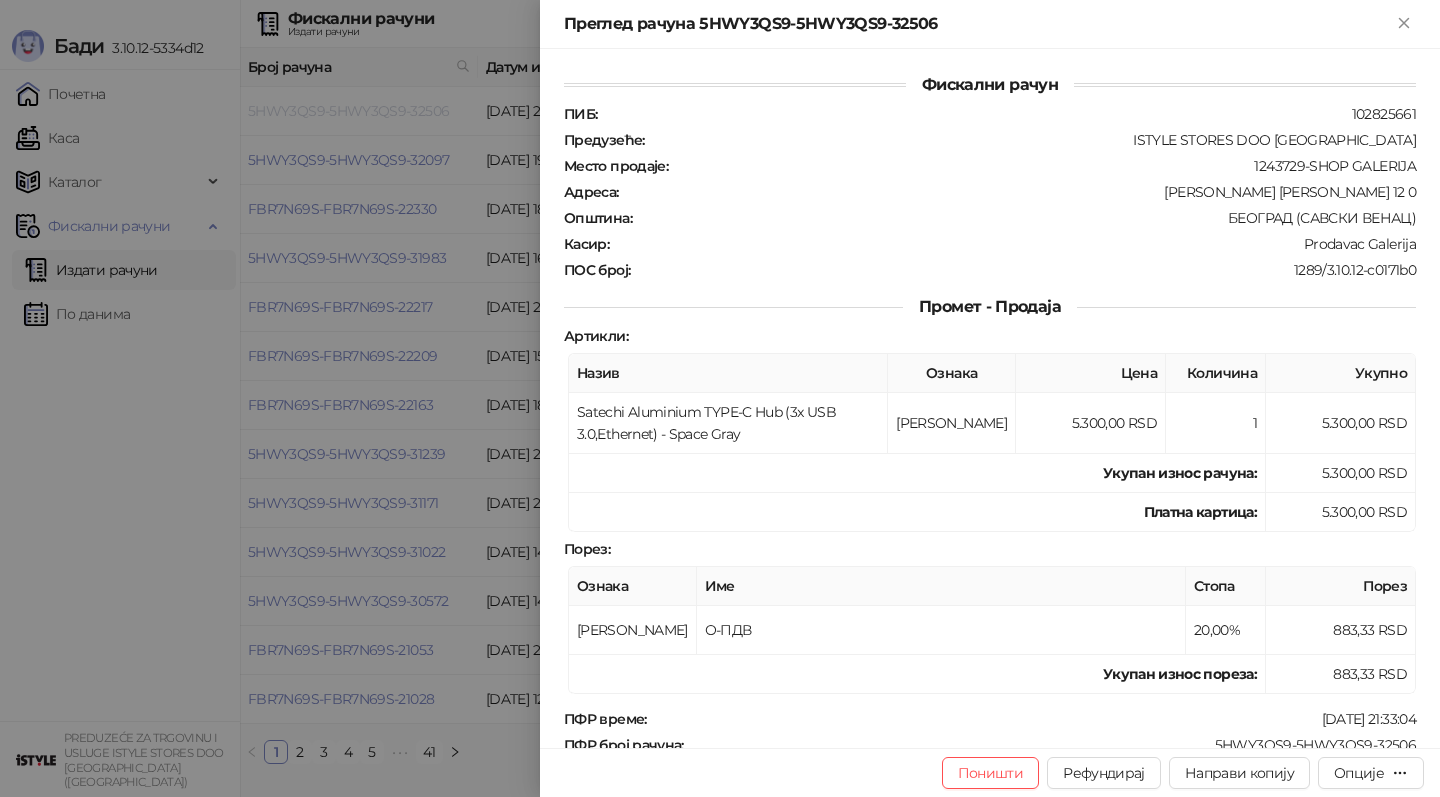 click at bounding box center (720, 398) 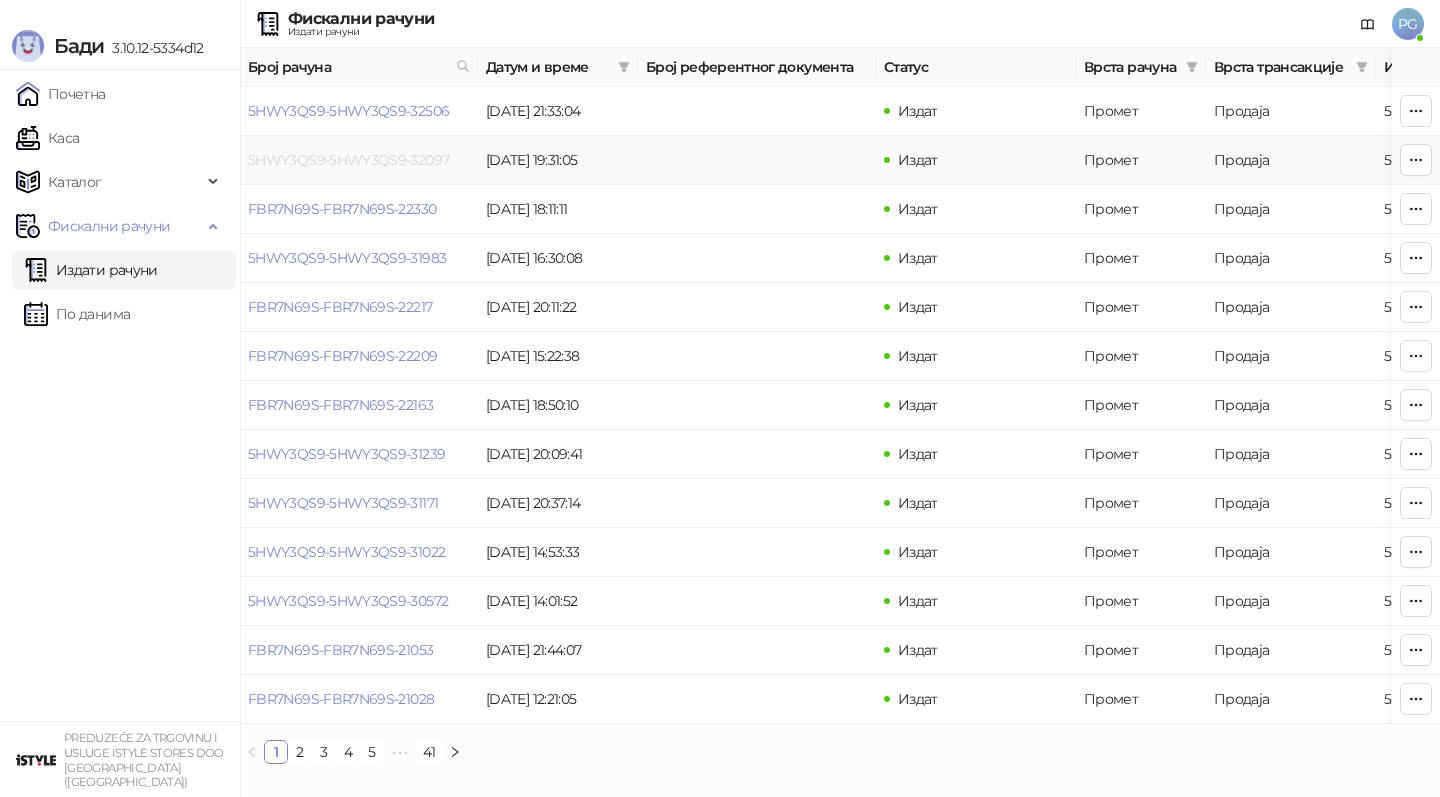 click on "5HWY3QS9-5HWY3QS9-32097" at bounding box center [348, 160] 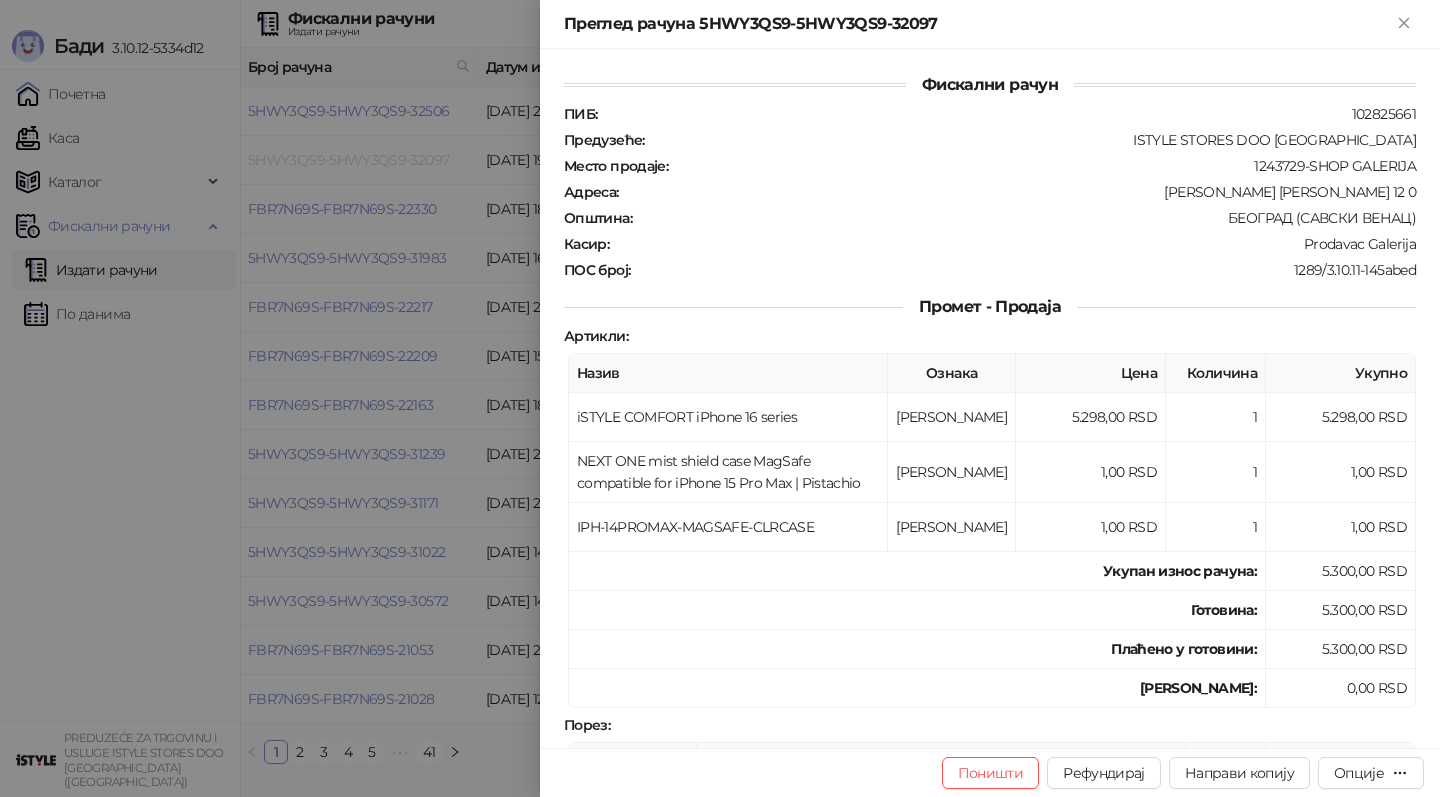 click at bounding box center (720, 398) 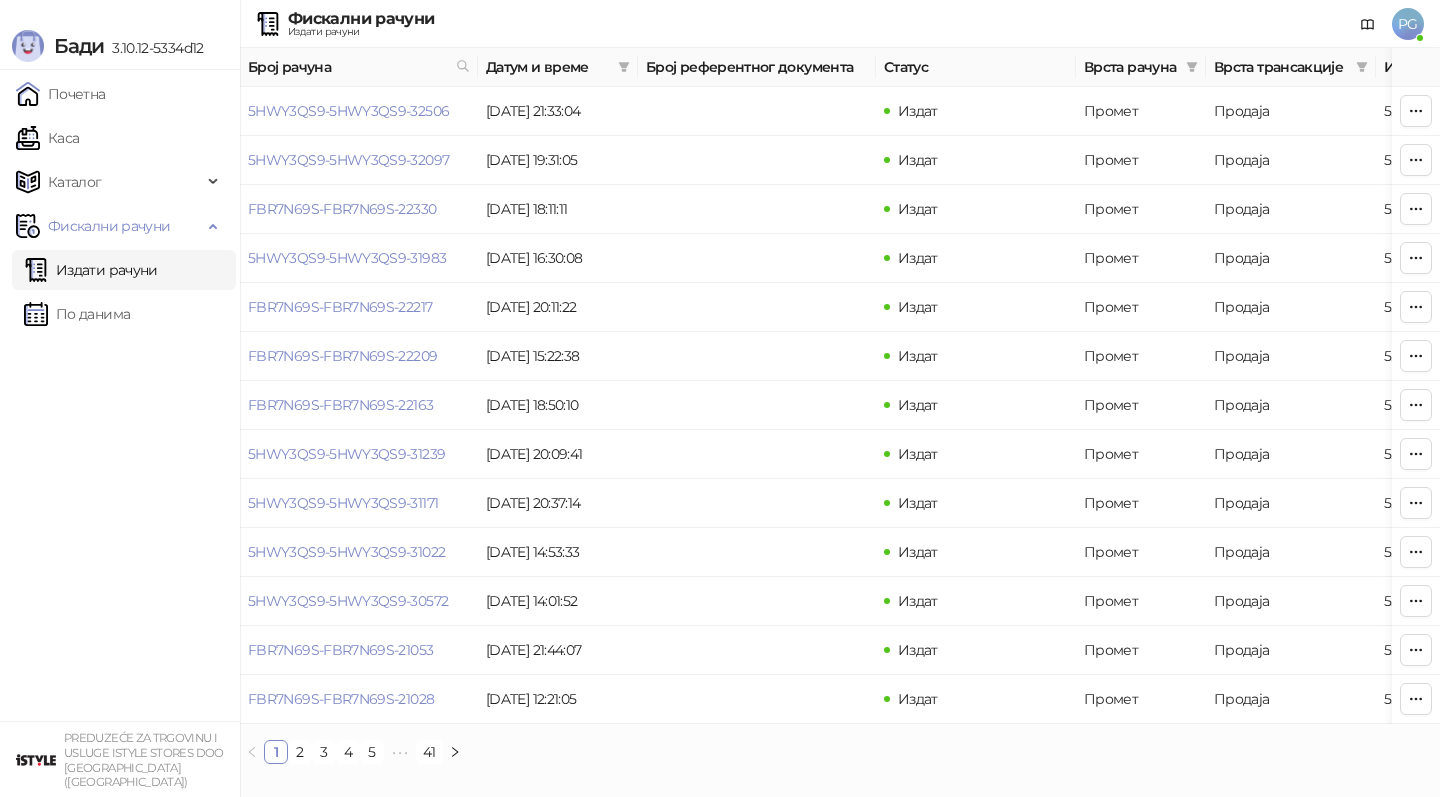 click on "FBR7N69S-FBR7N69S-22330" at bounding box center (359, 209) 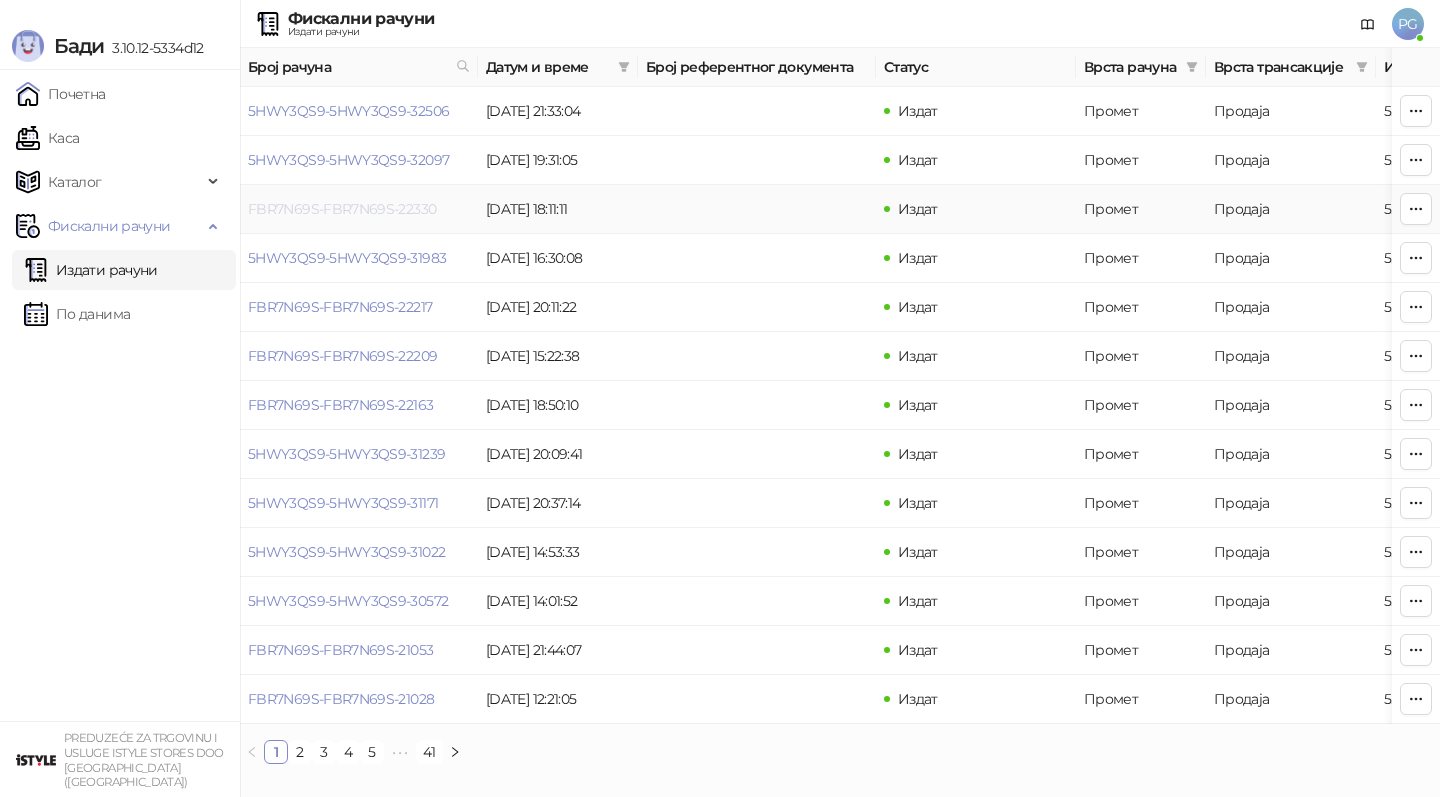 click on "FBR7N69S-FBR7N69S-22330" at bounding box center (342, 209) 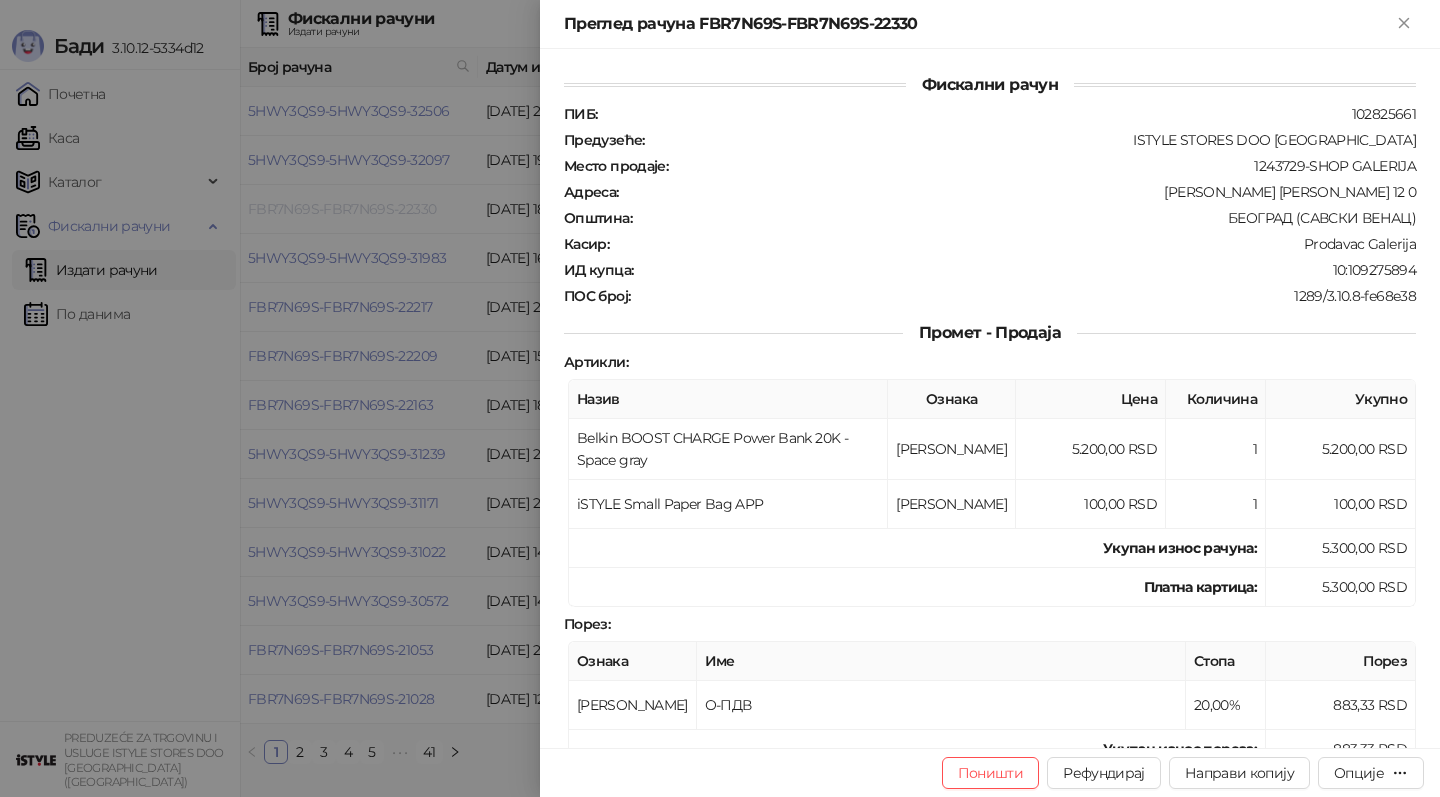 click at bounding box center (720, 398) 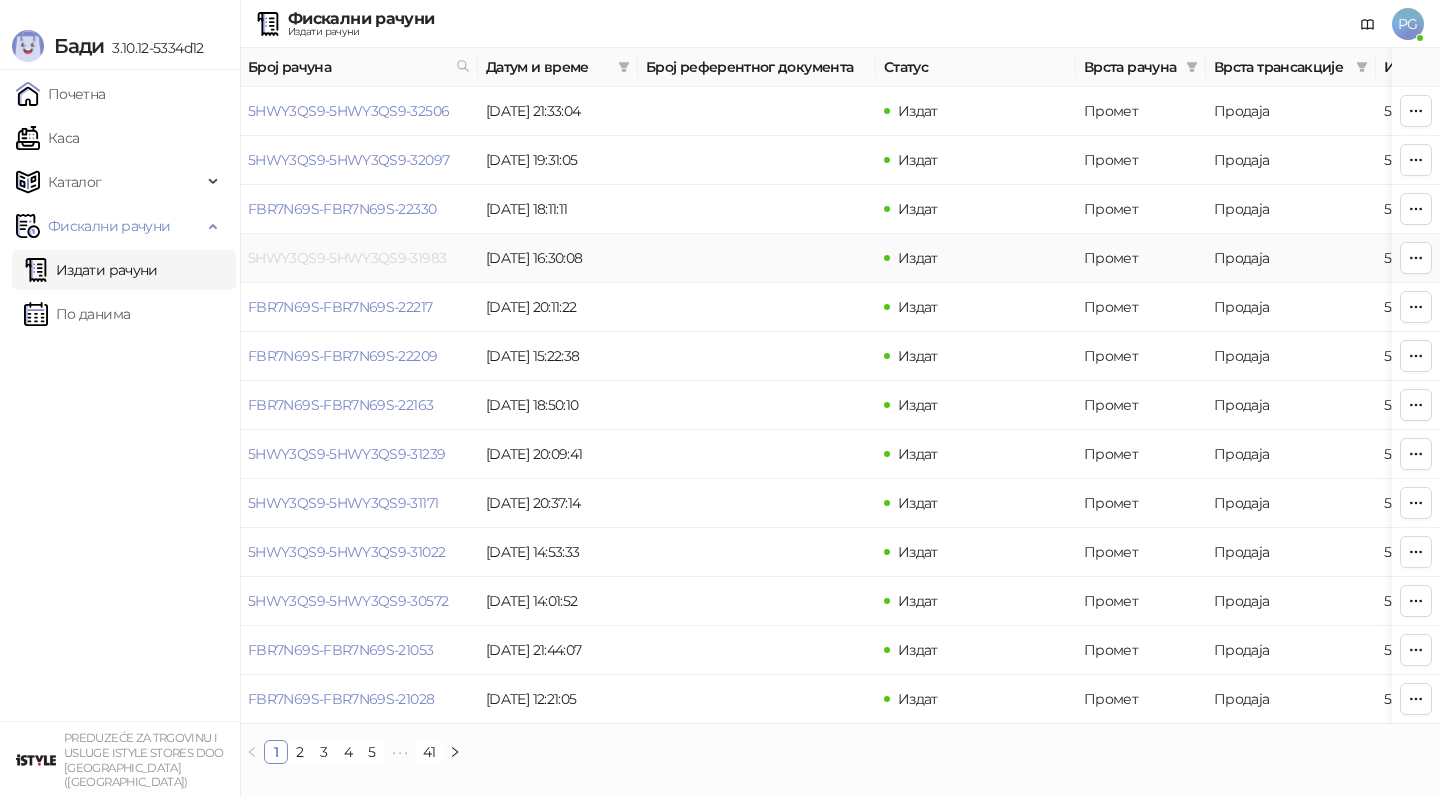 click on "5HWY3QS9-5HWY3QS9-31983" at bounding box center (347, 258) 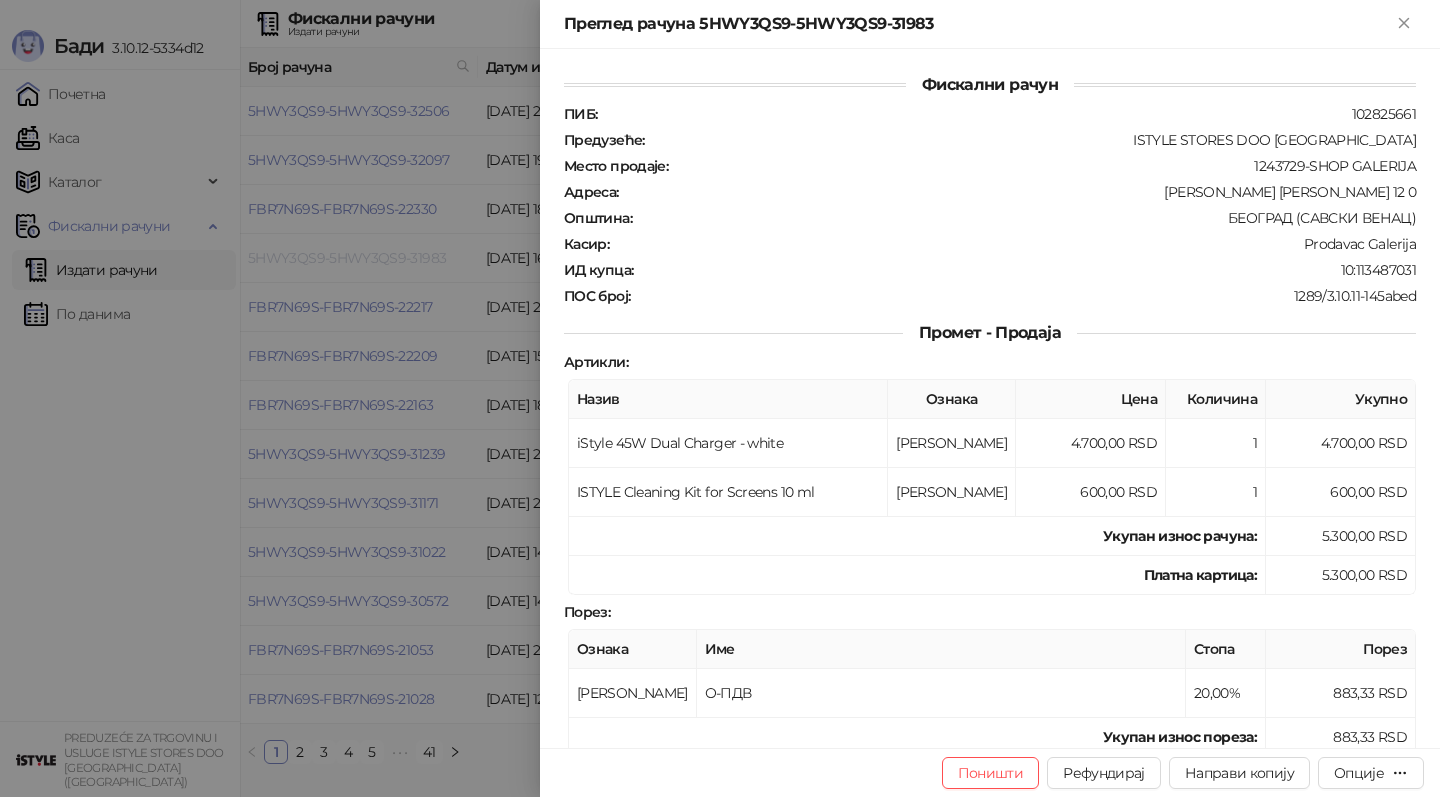 click at bounding box center (720, 398) 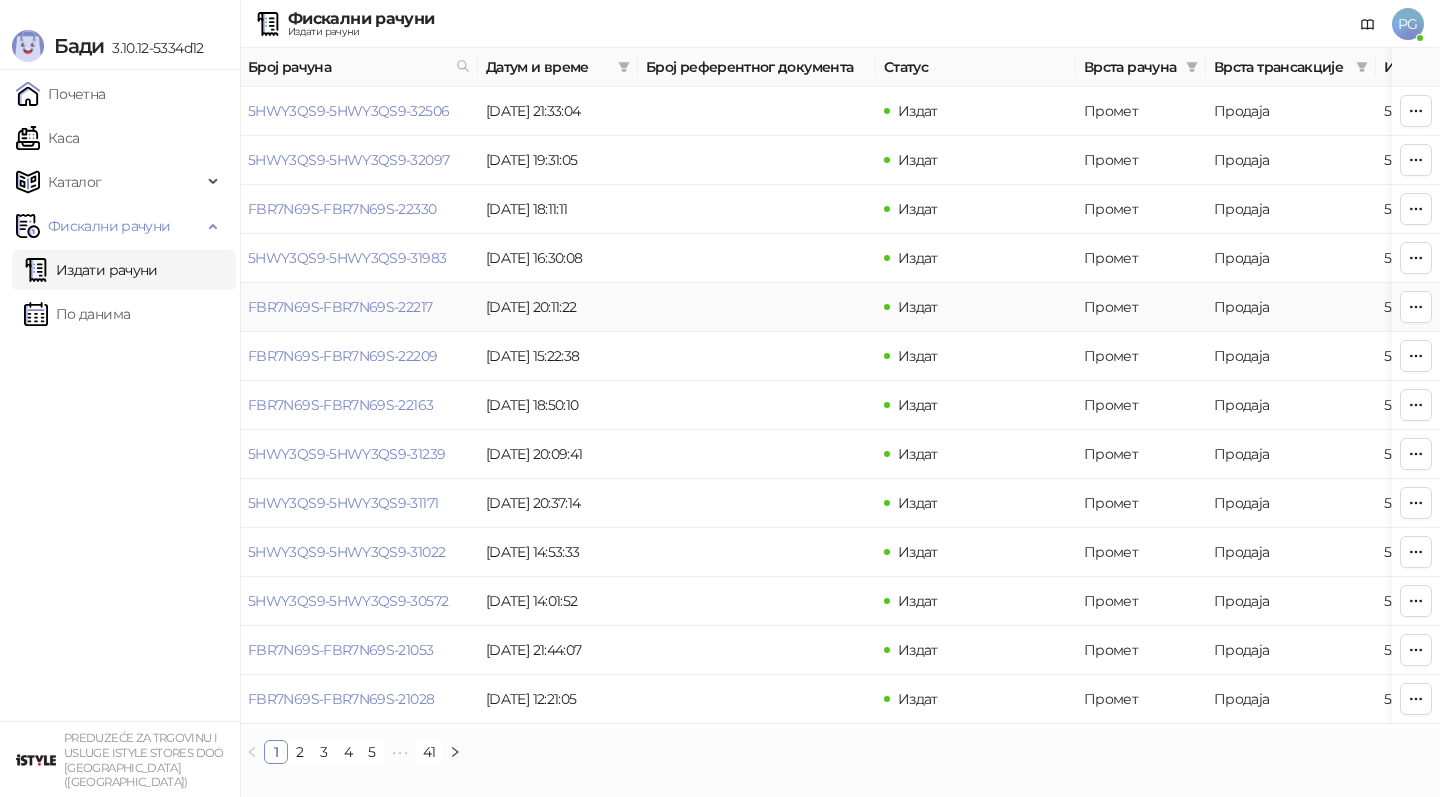 click on "FBR7N69S-FBR7N69S-22217" at bounding box center [359, 307] 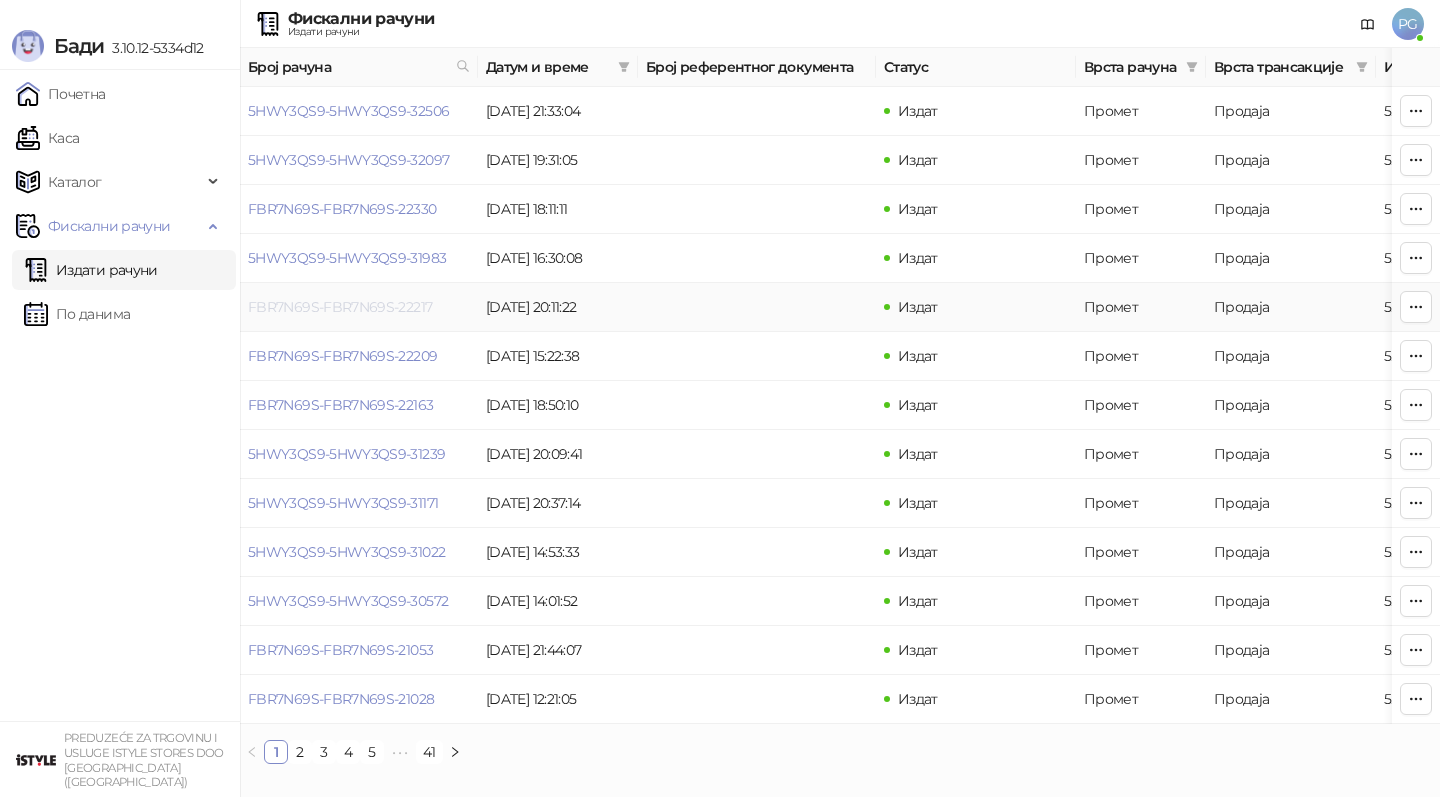 click on "FBR7N69S-FBR7N69S-22217" at bounding box center [340, 307] 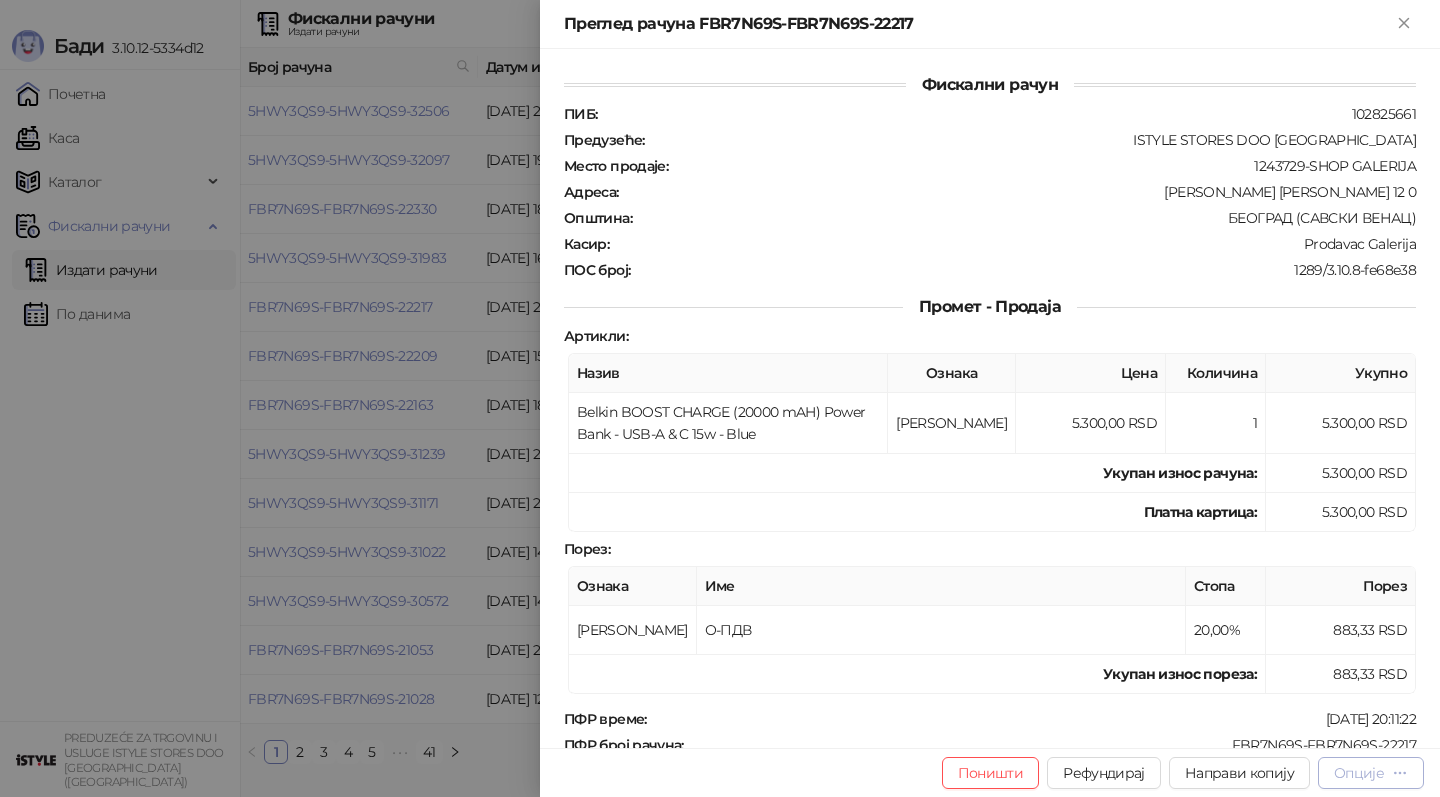 click on "Опције" at bounding box center (1359, 773) 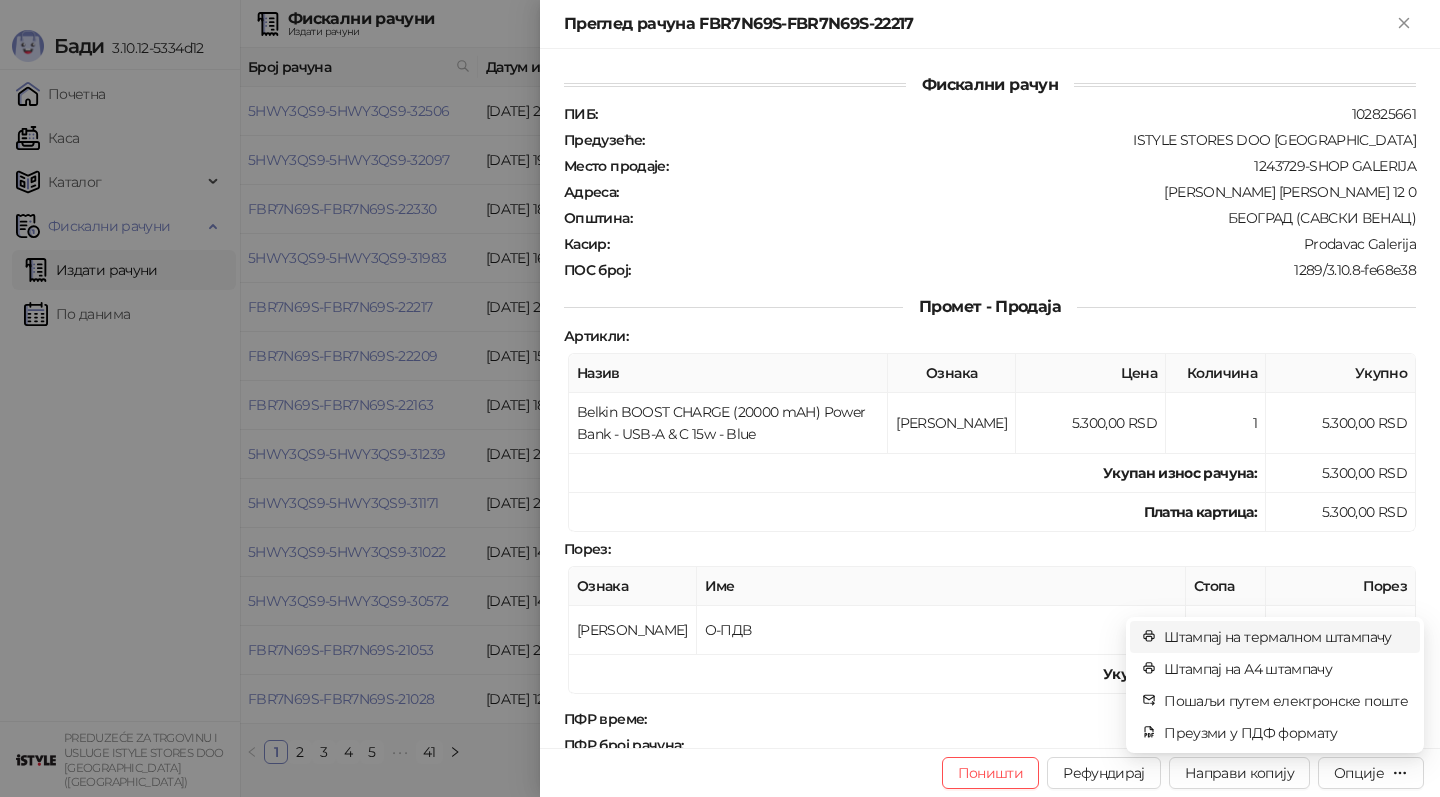 click on "Штампај на термалном штампачу" at bounding box center (1286, 637) 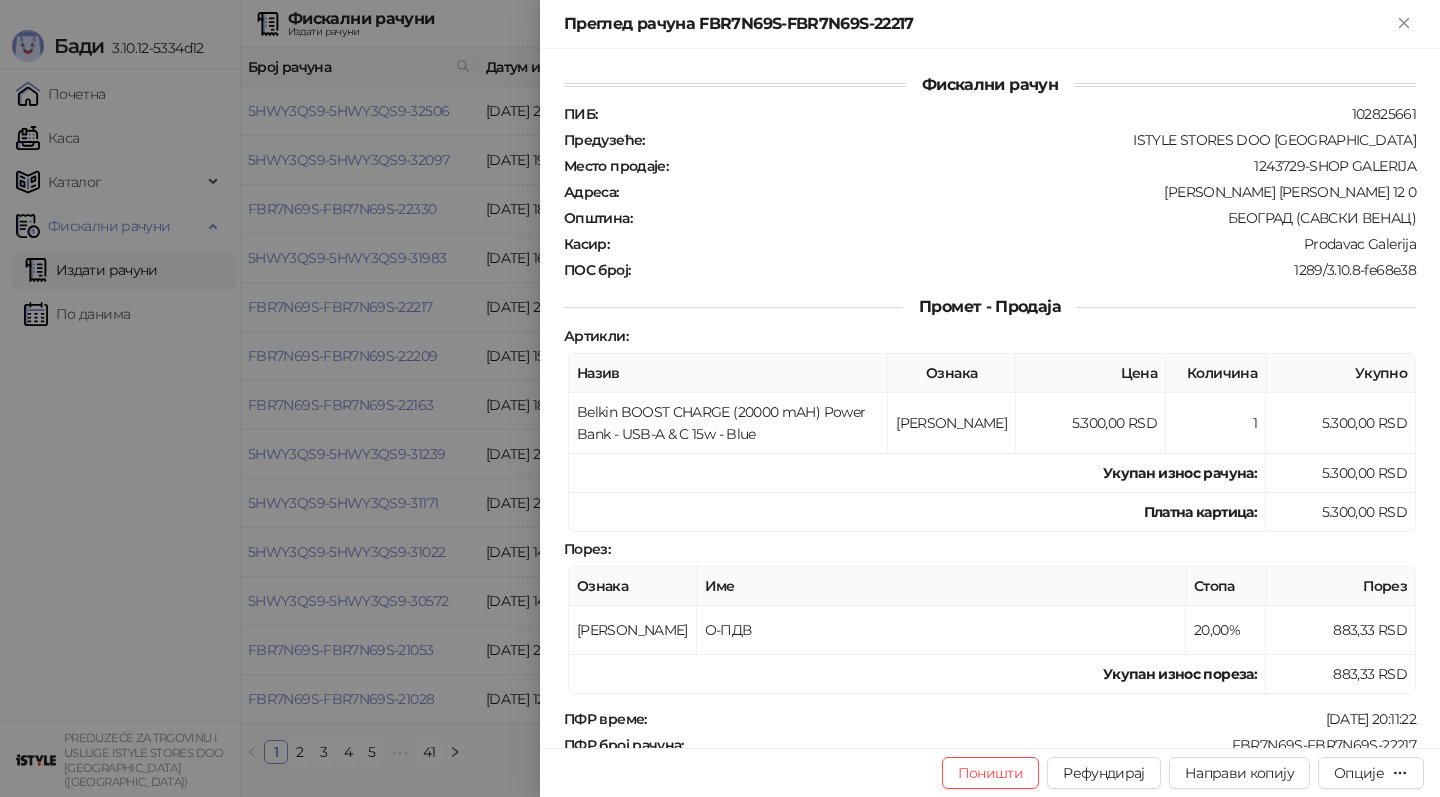 click at bounding box center [720, 398] 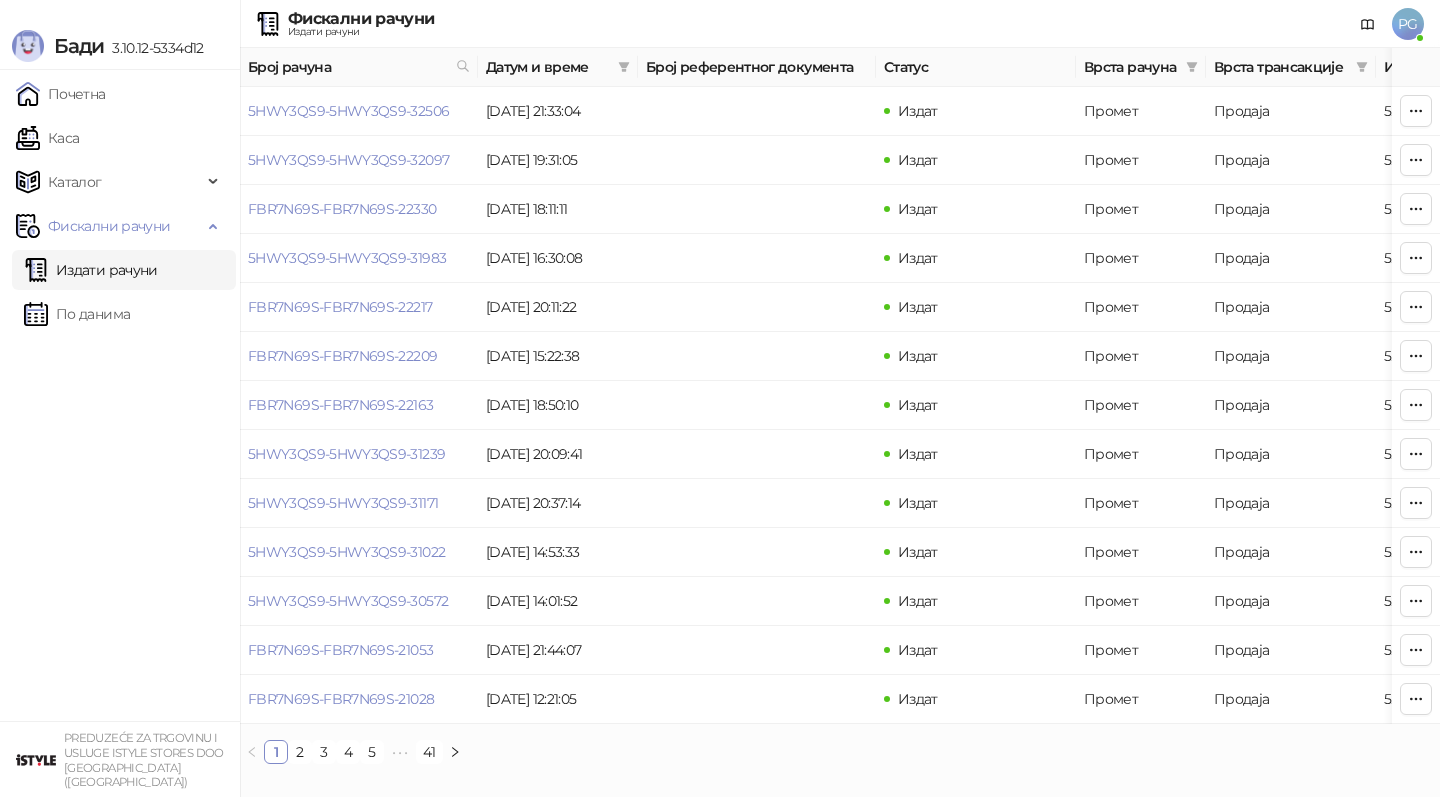 click on "Каса" at bounding box center (47, 138) 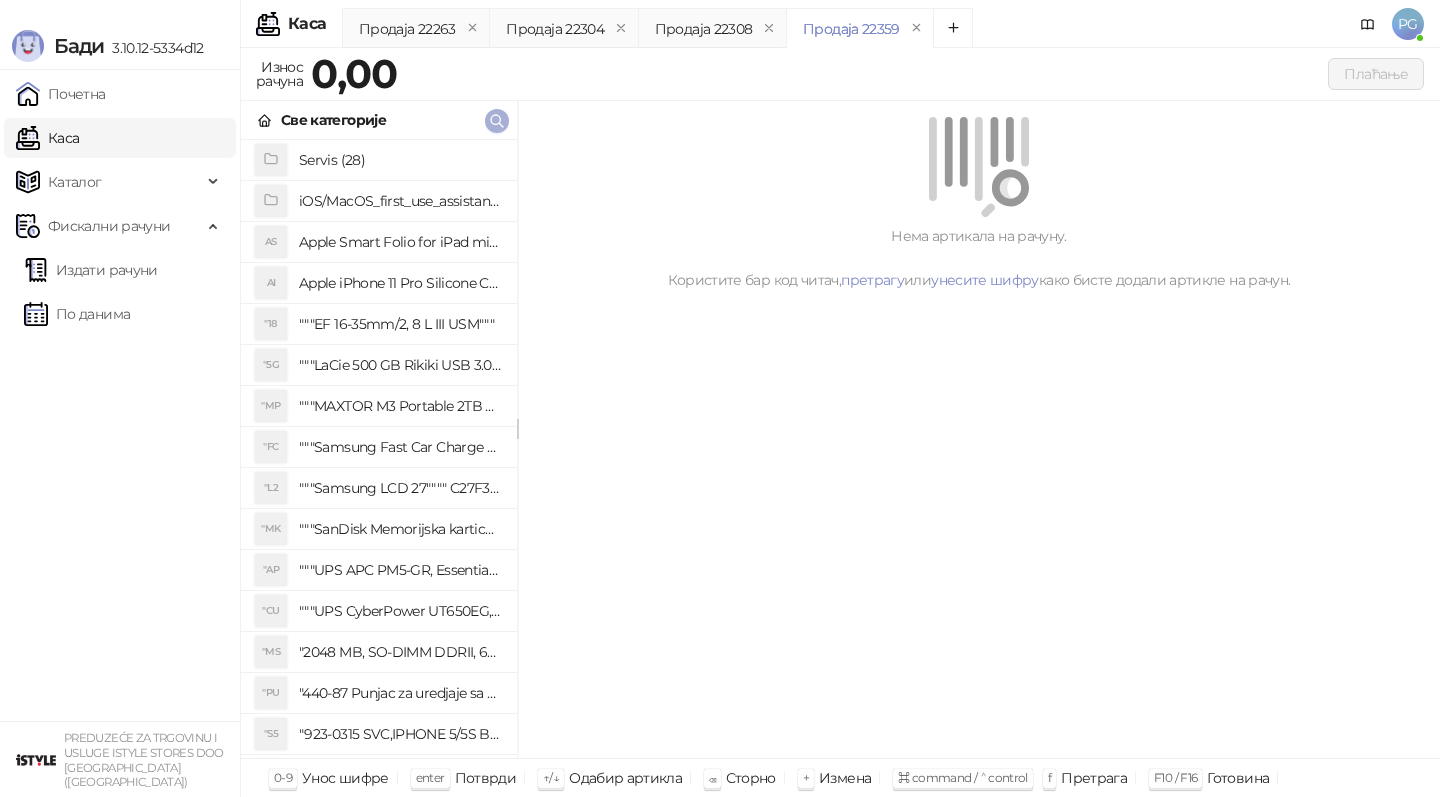 click at bounding box center (497, 121) 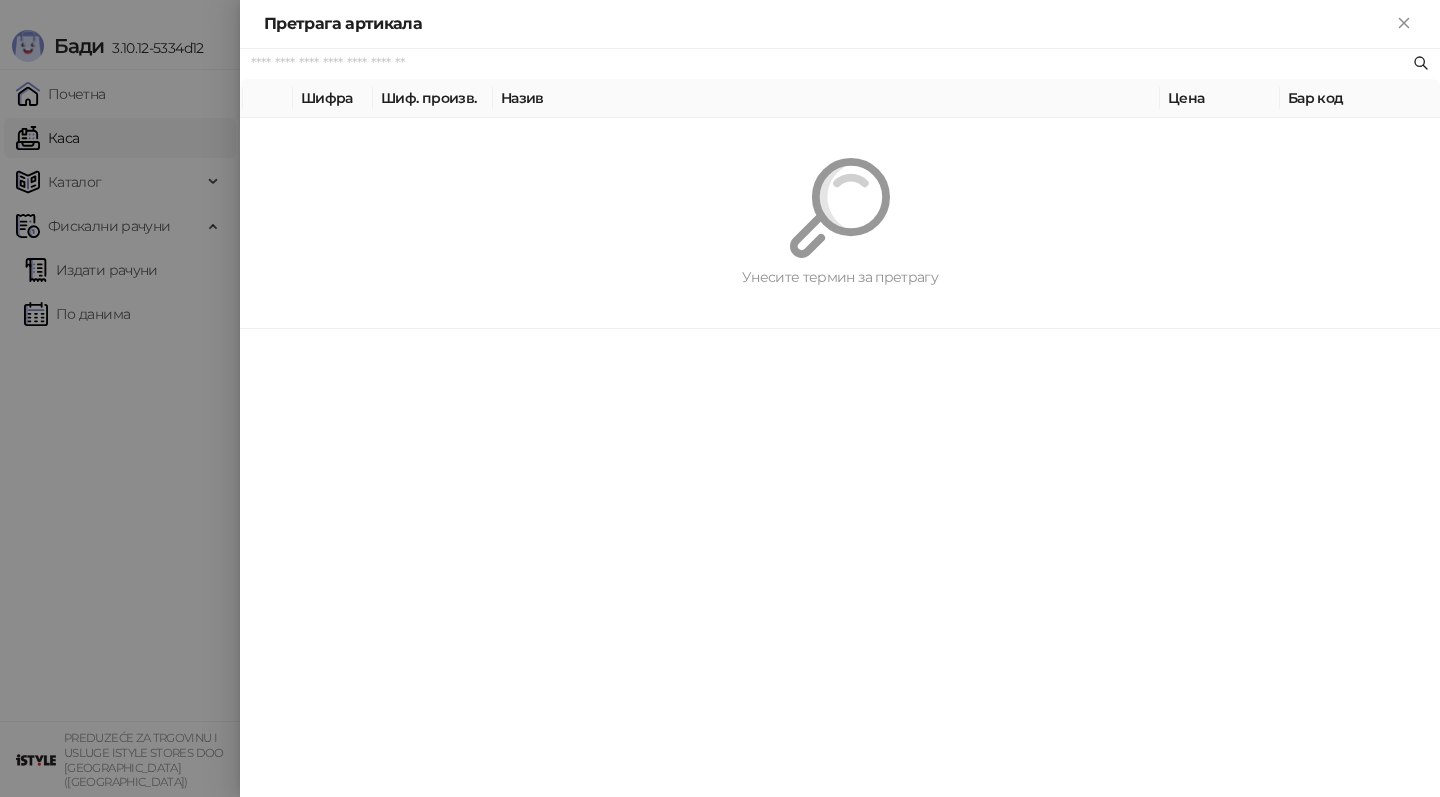 paste on "*********" 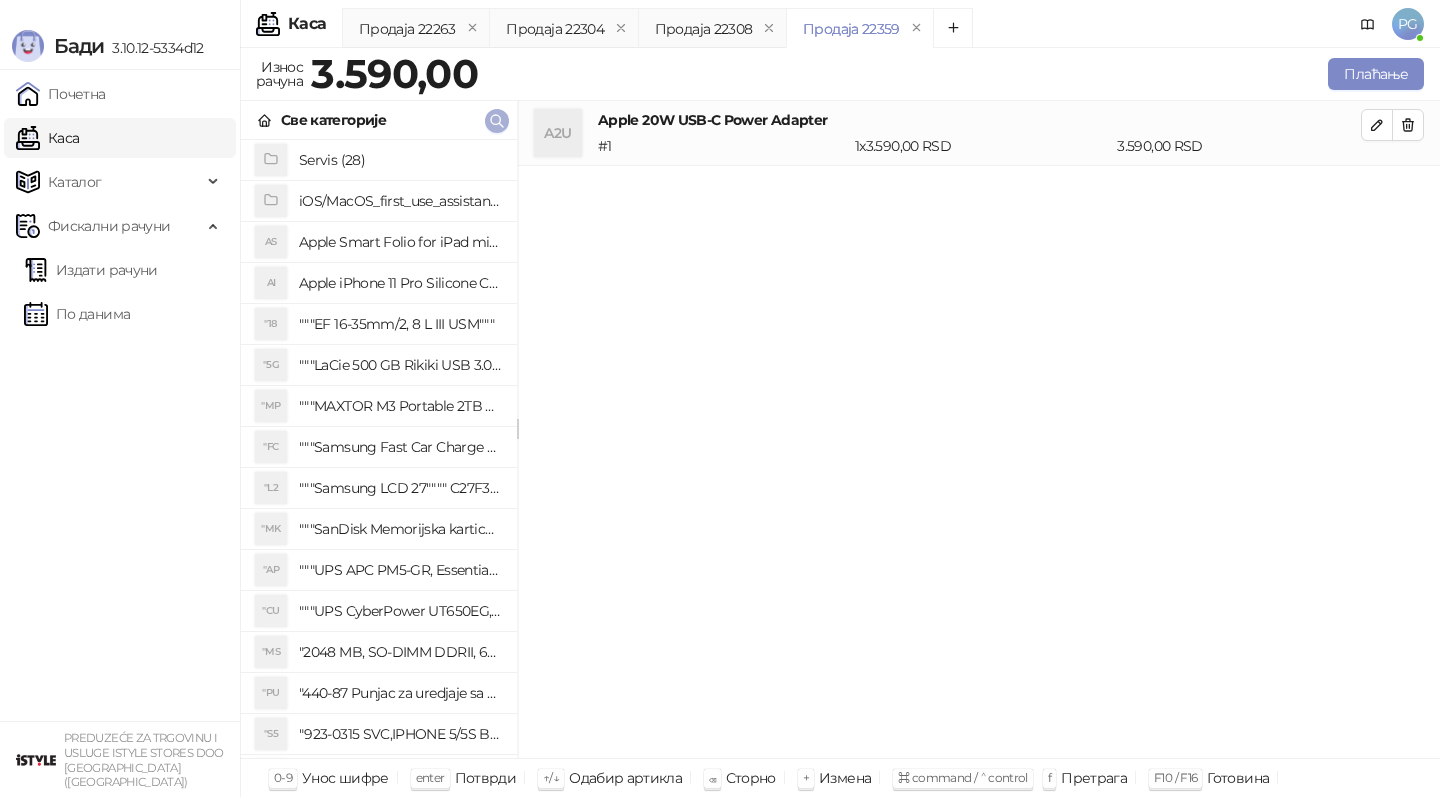 click 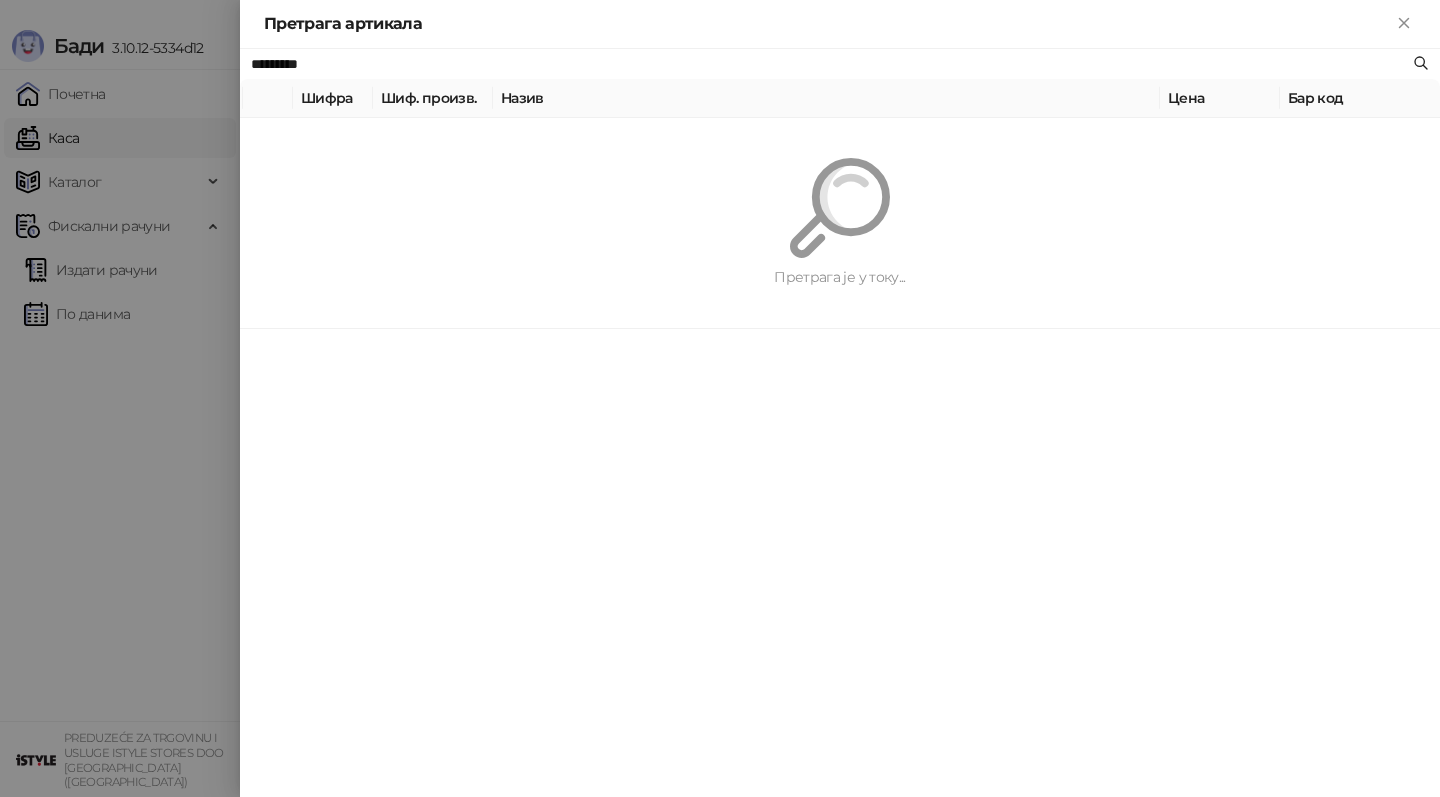 paste 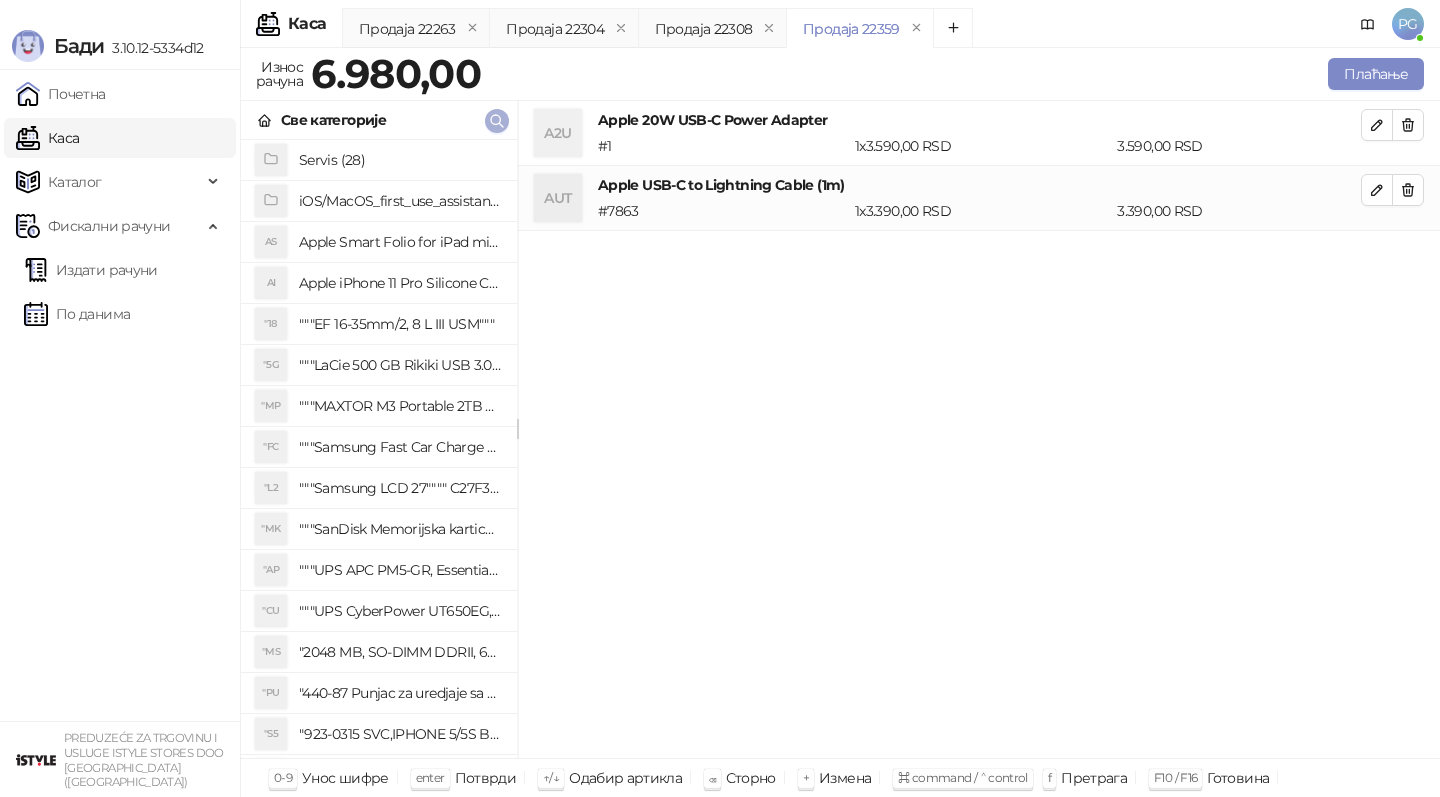 click 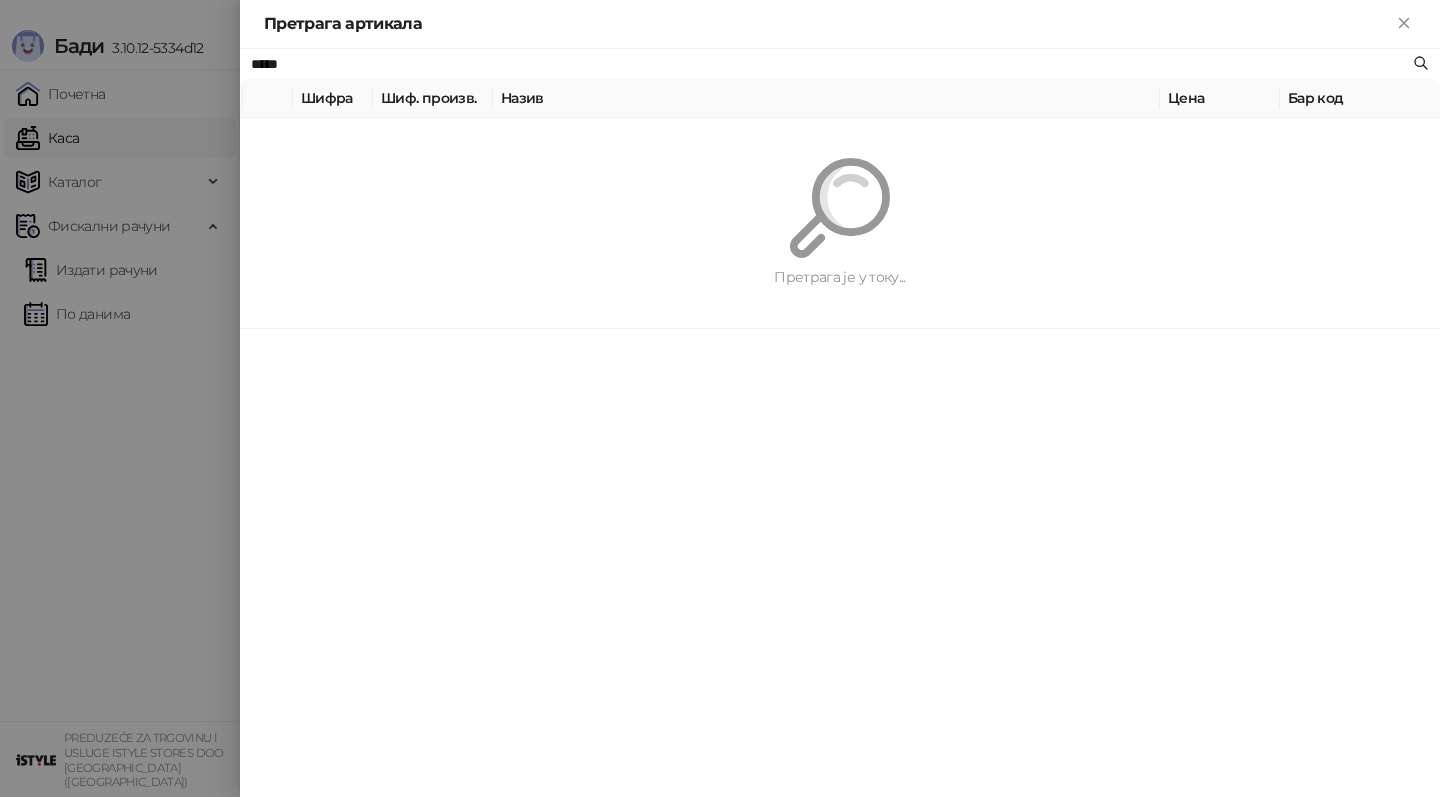type on "*****" 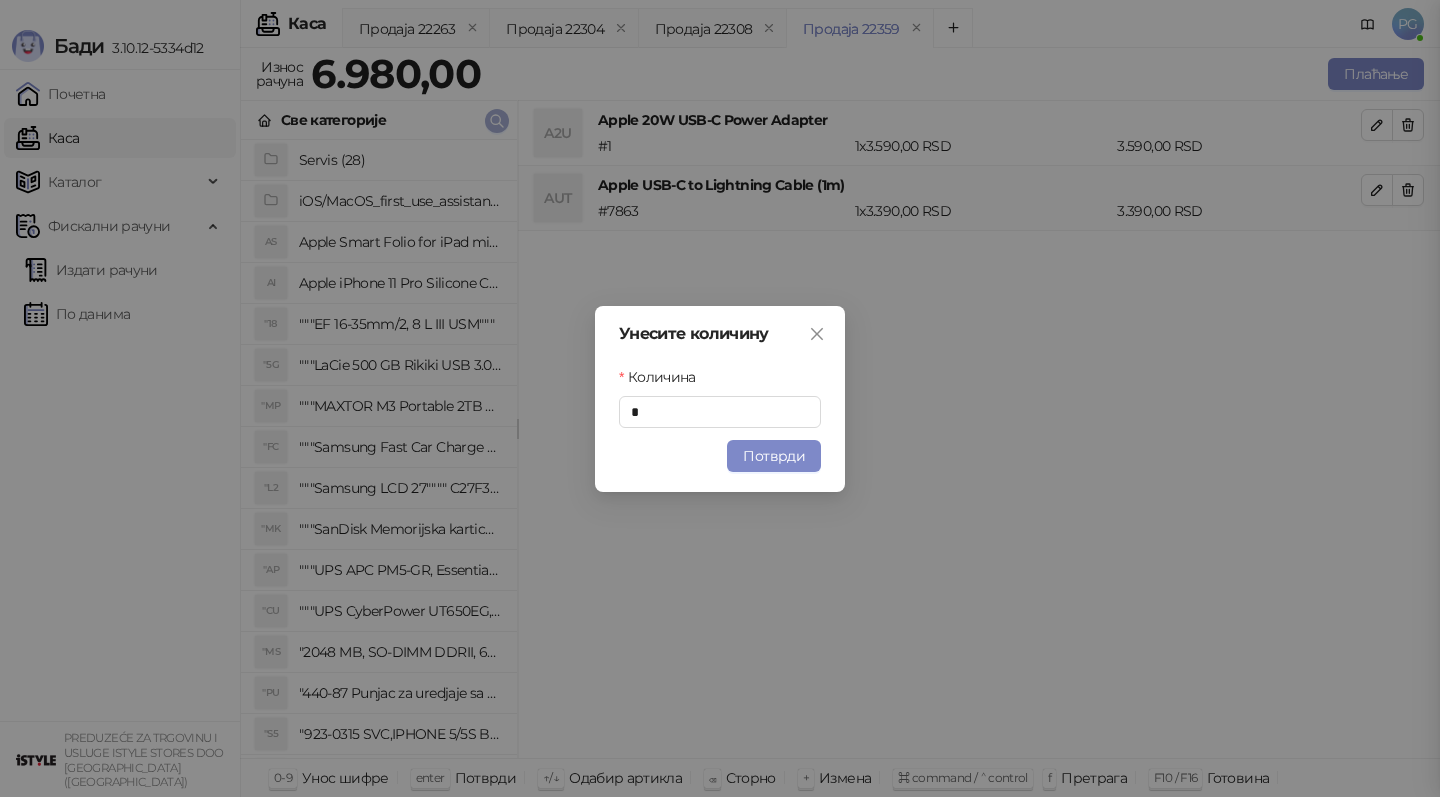 type 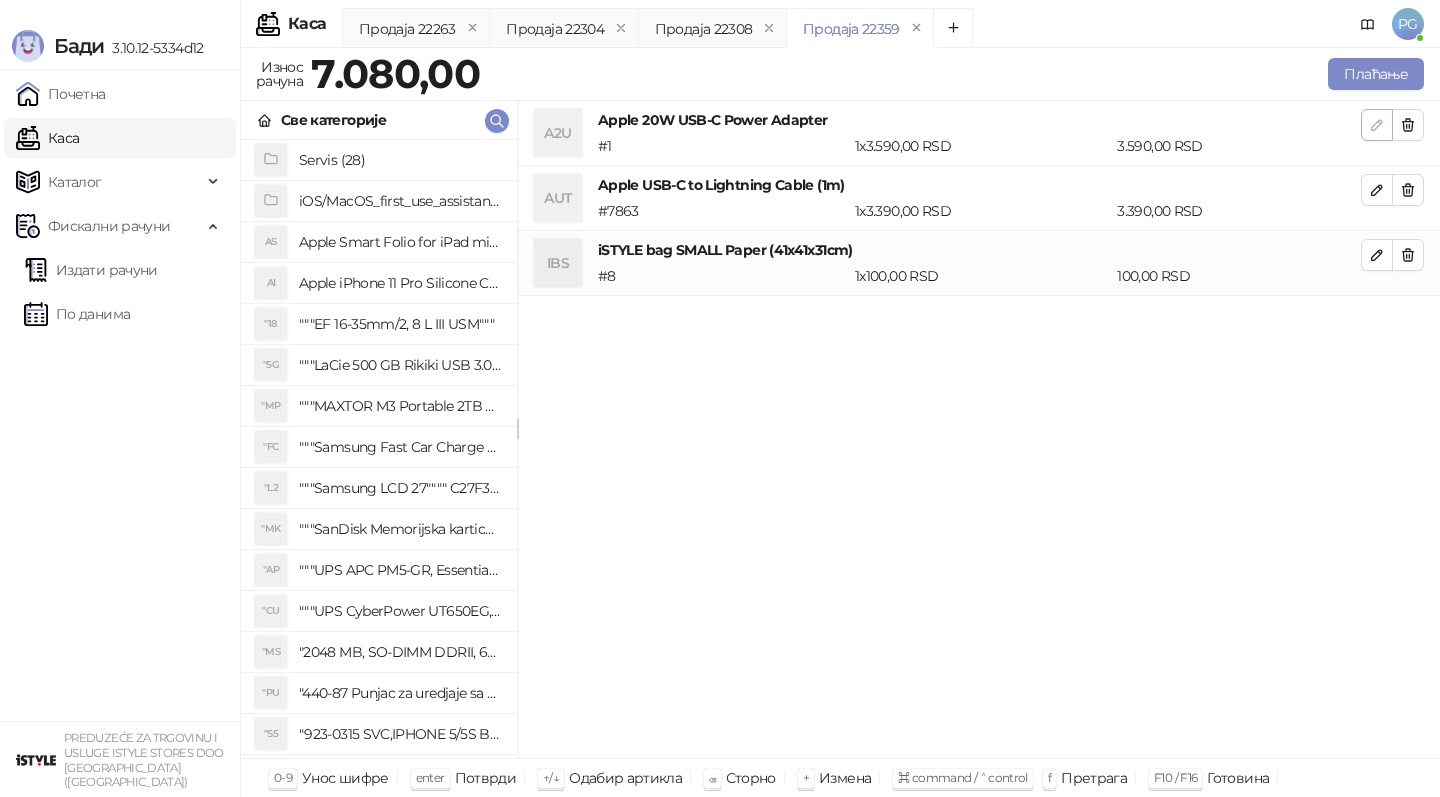 click at bounding box center (1377, 124) 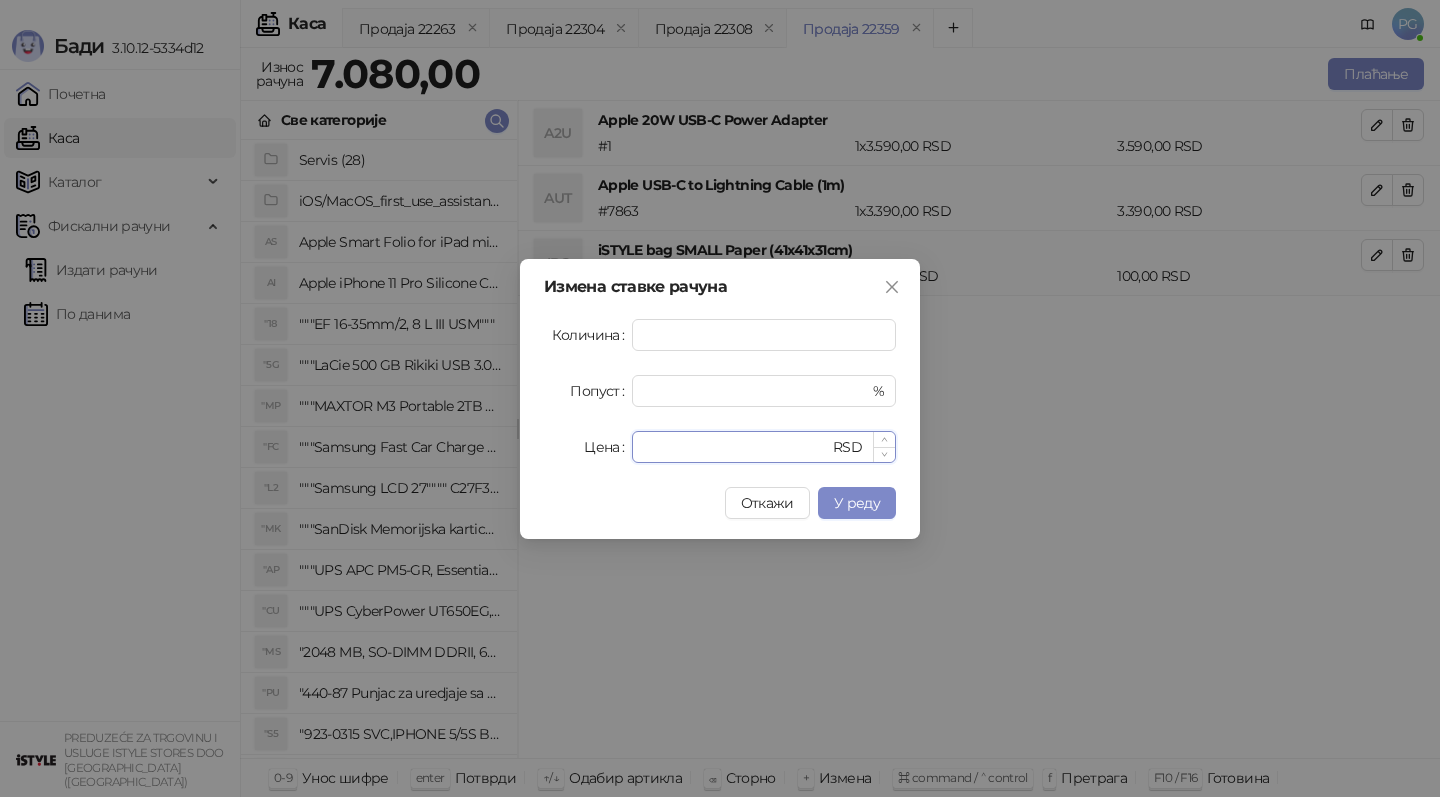 click on "****" at bounding box center [736, 447] 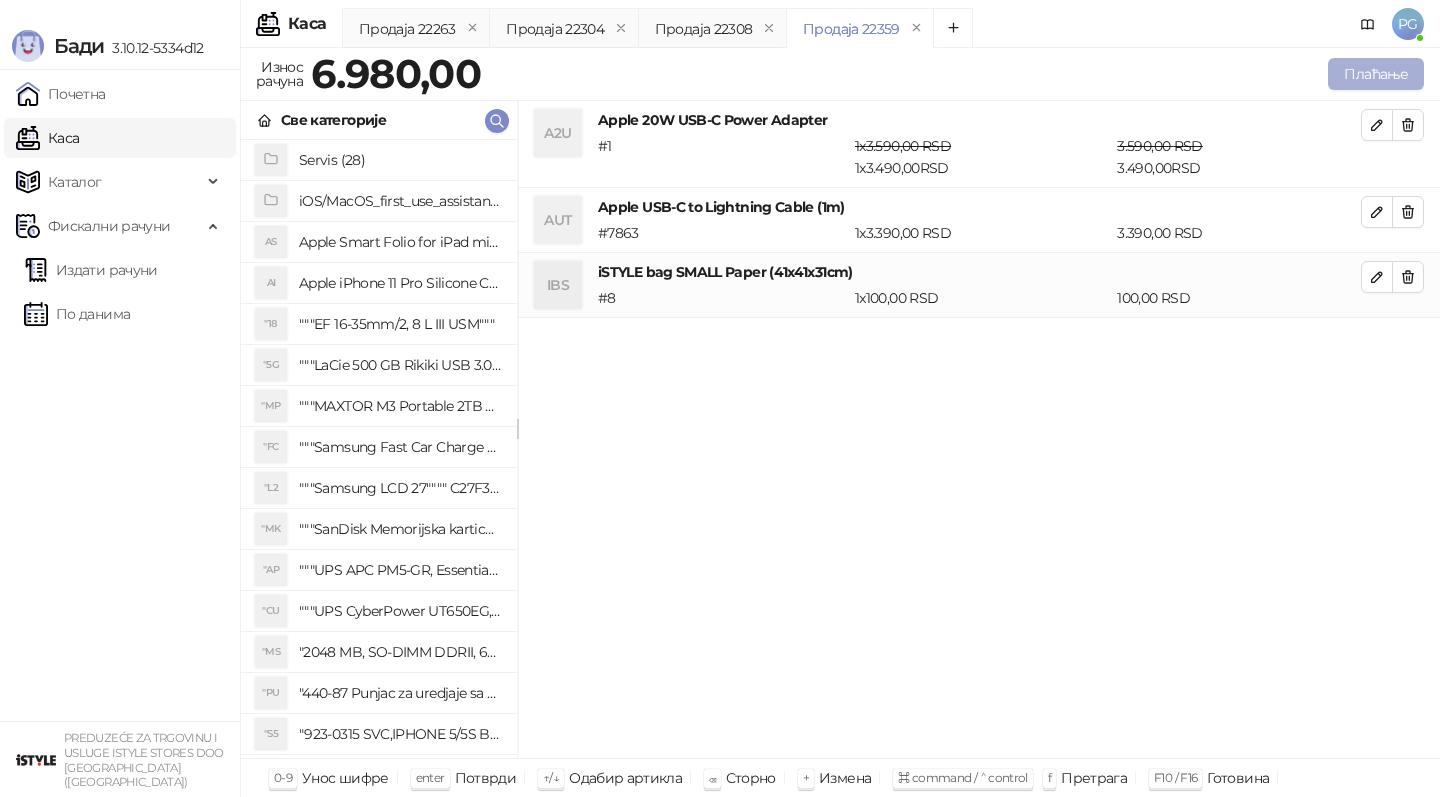 click on "Плаћање" at bounding box center [1376, 74] 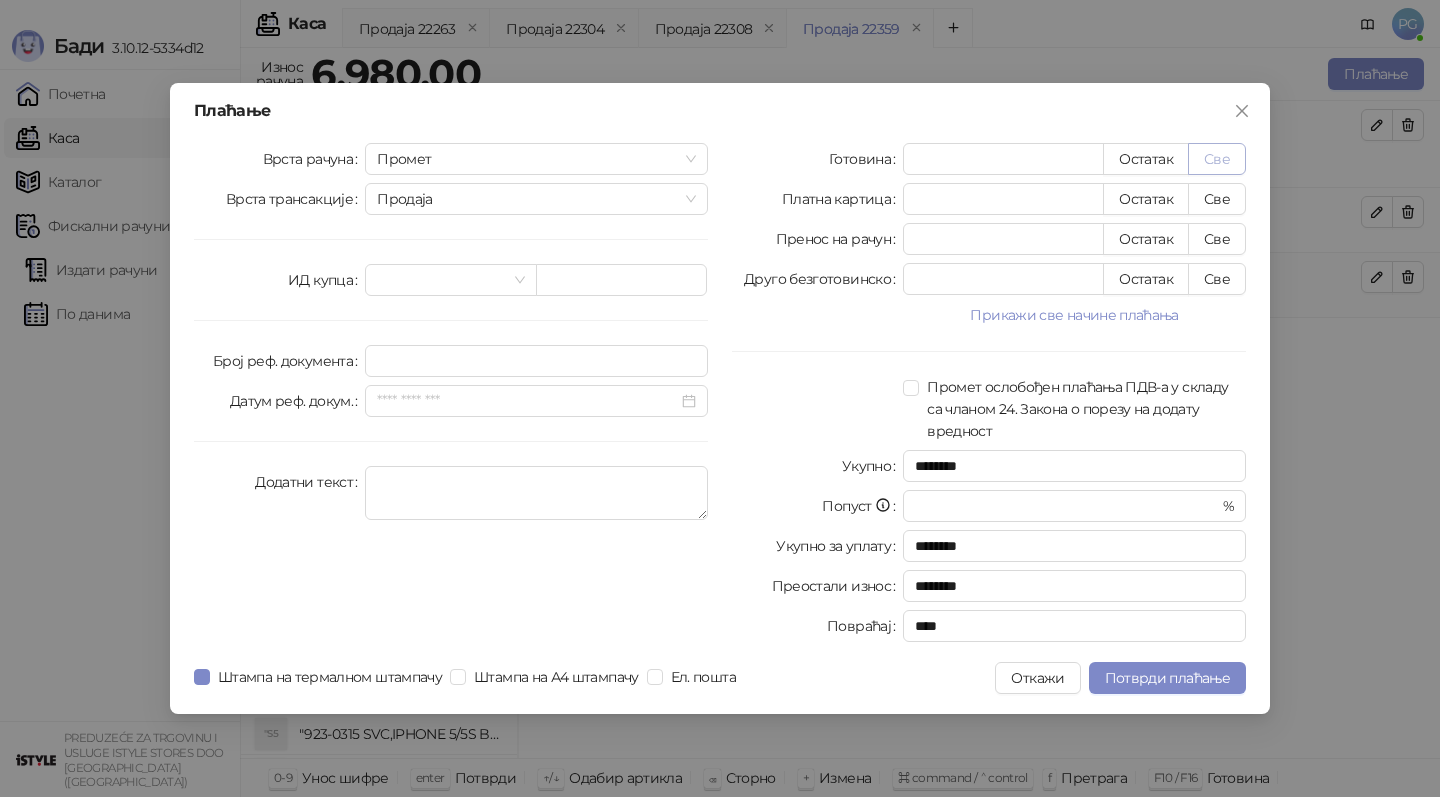 click on "Све" at bounding box center (1217, 159) 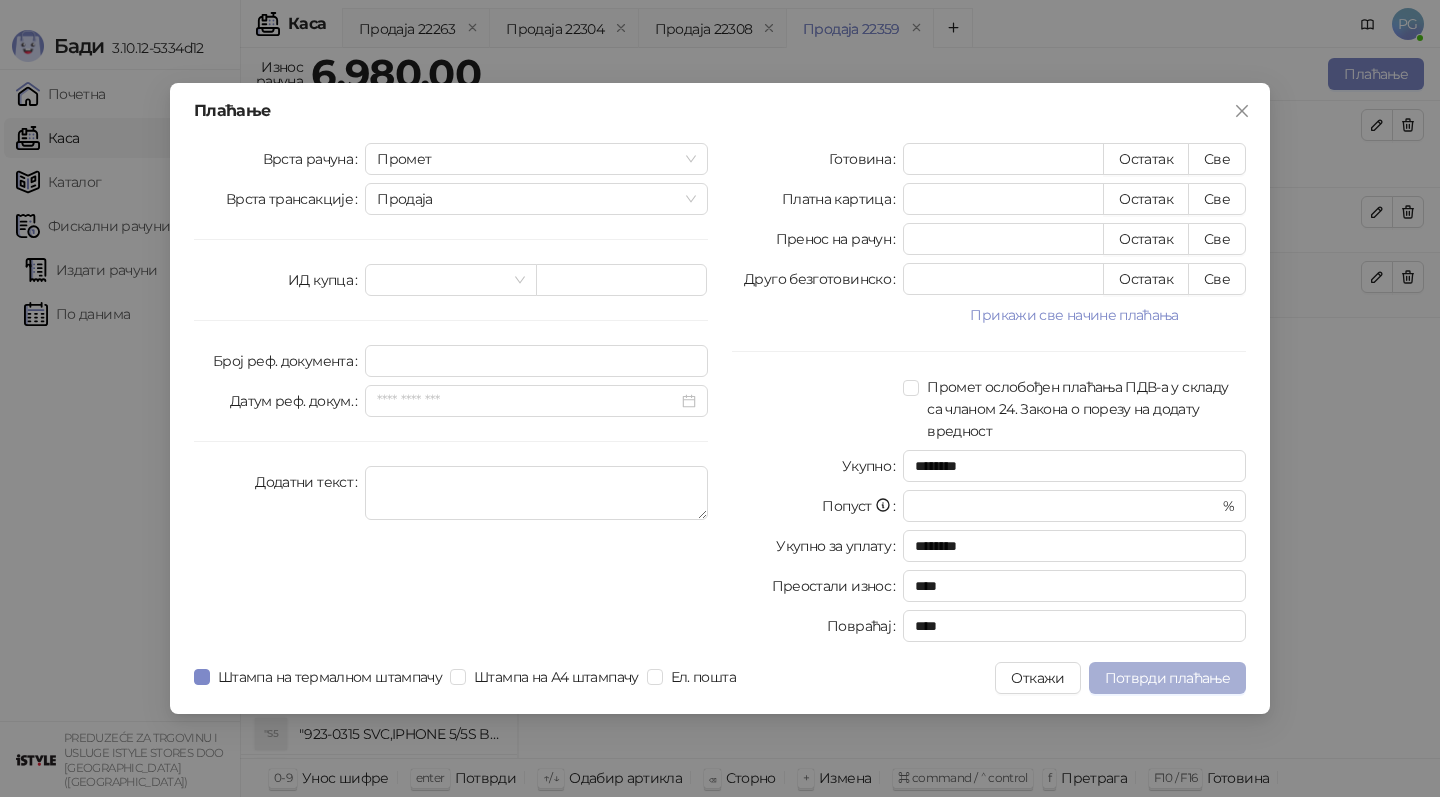 click on "Потврди плаћање" at bounding box center [1167, 678] 